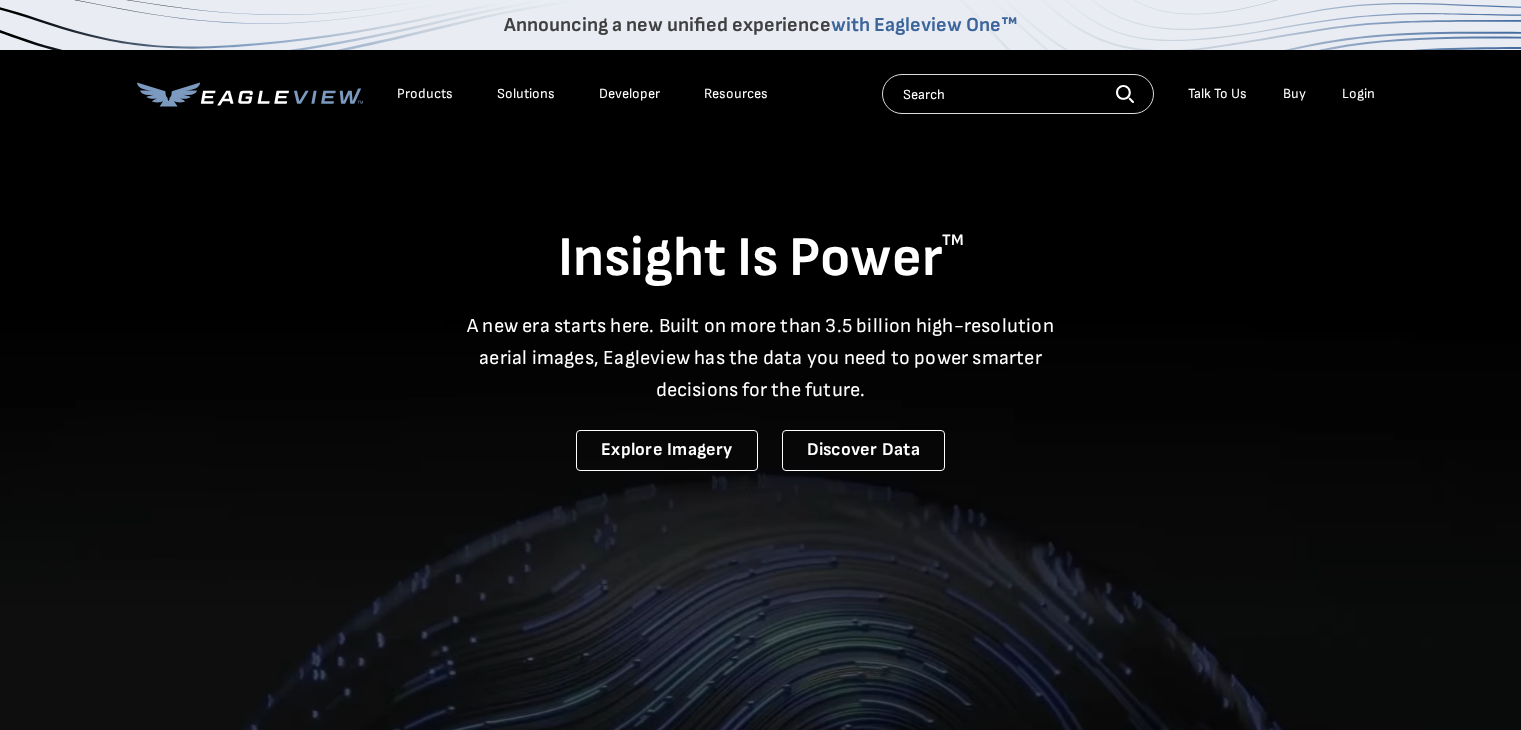 scroll, scrollTop: 0, scrollLeft: 0, axis: both 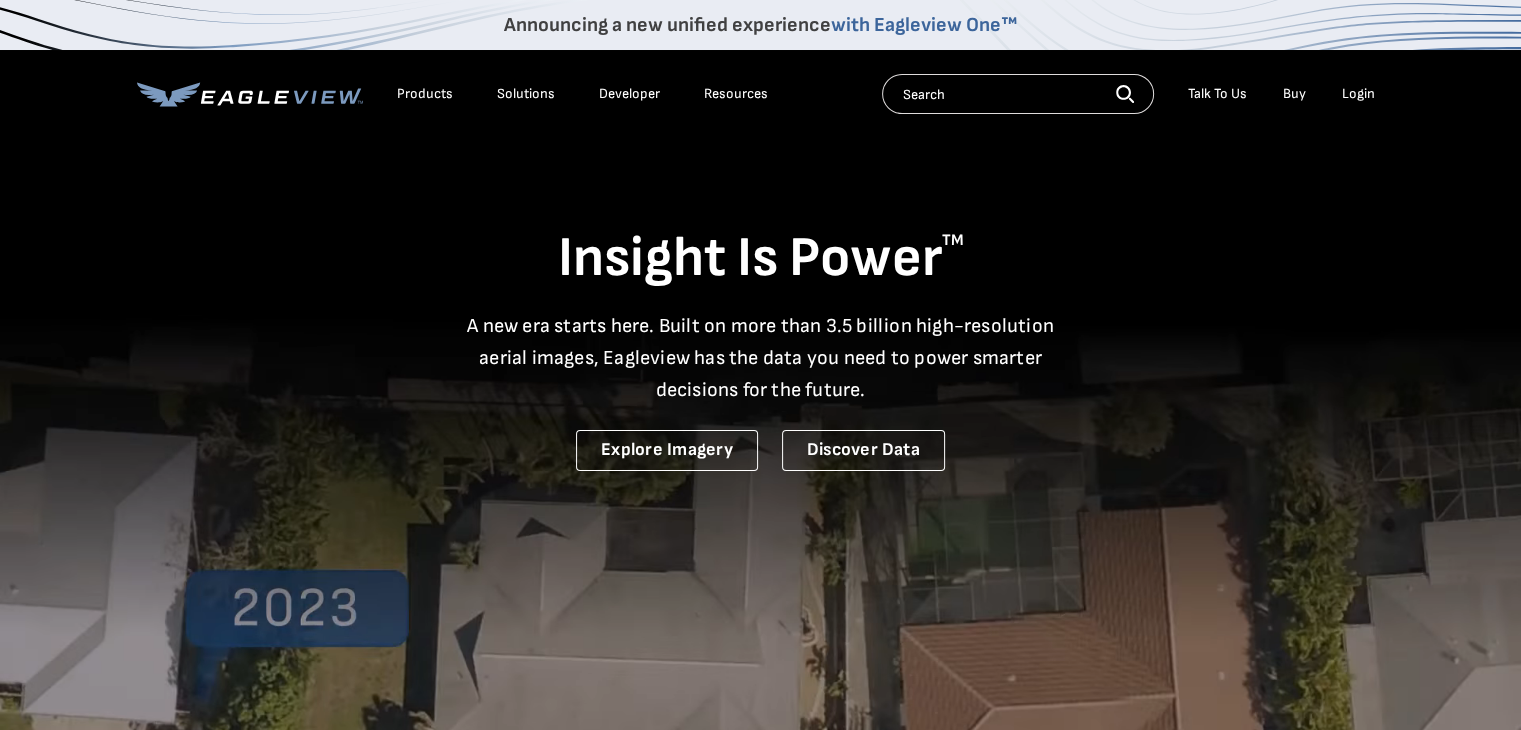 click on "Login" at bounding box center [1358, 94] 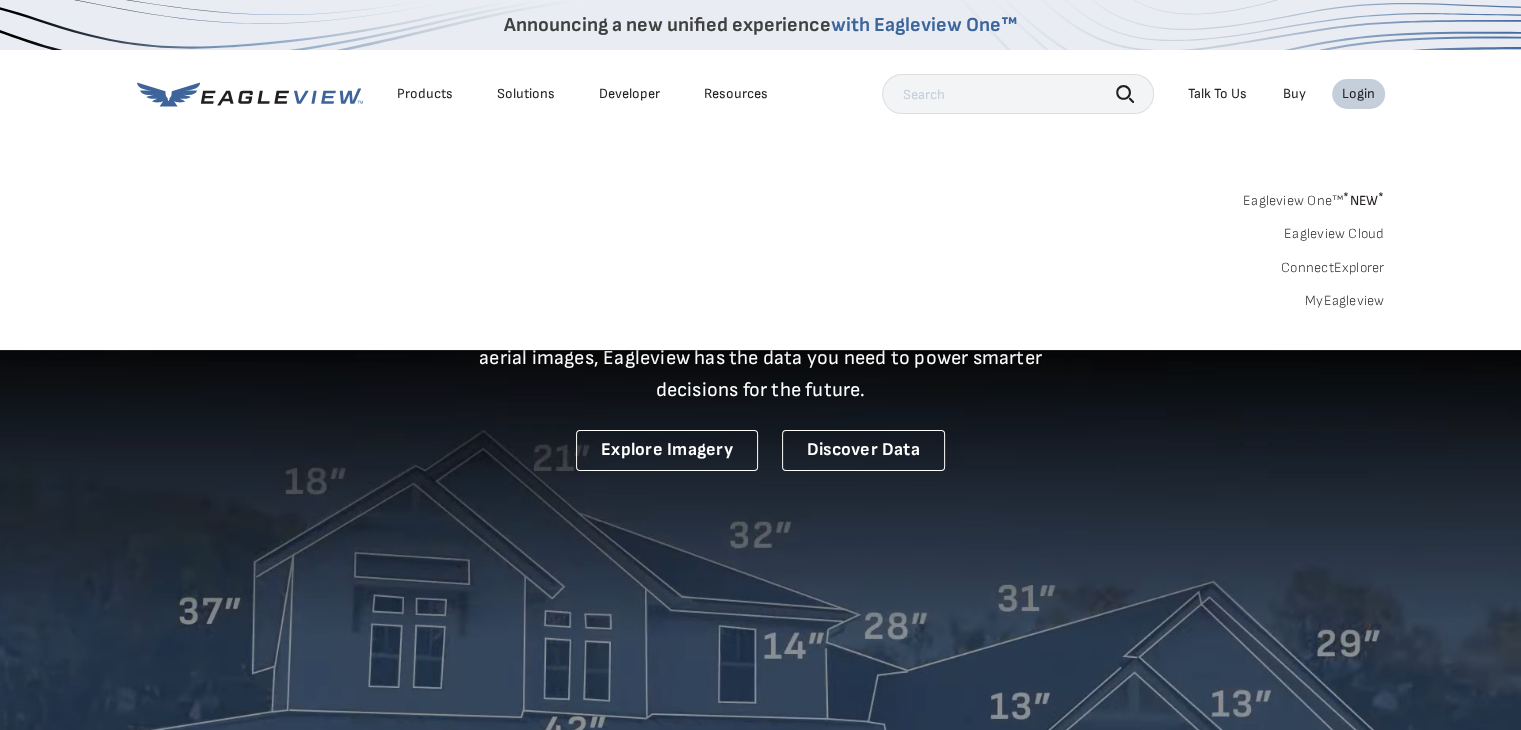 click on "MyEagleview" at bounding box center (1345, 301) 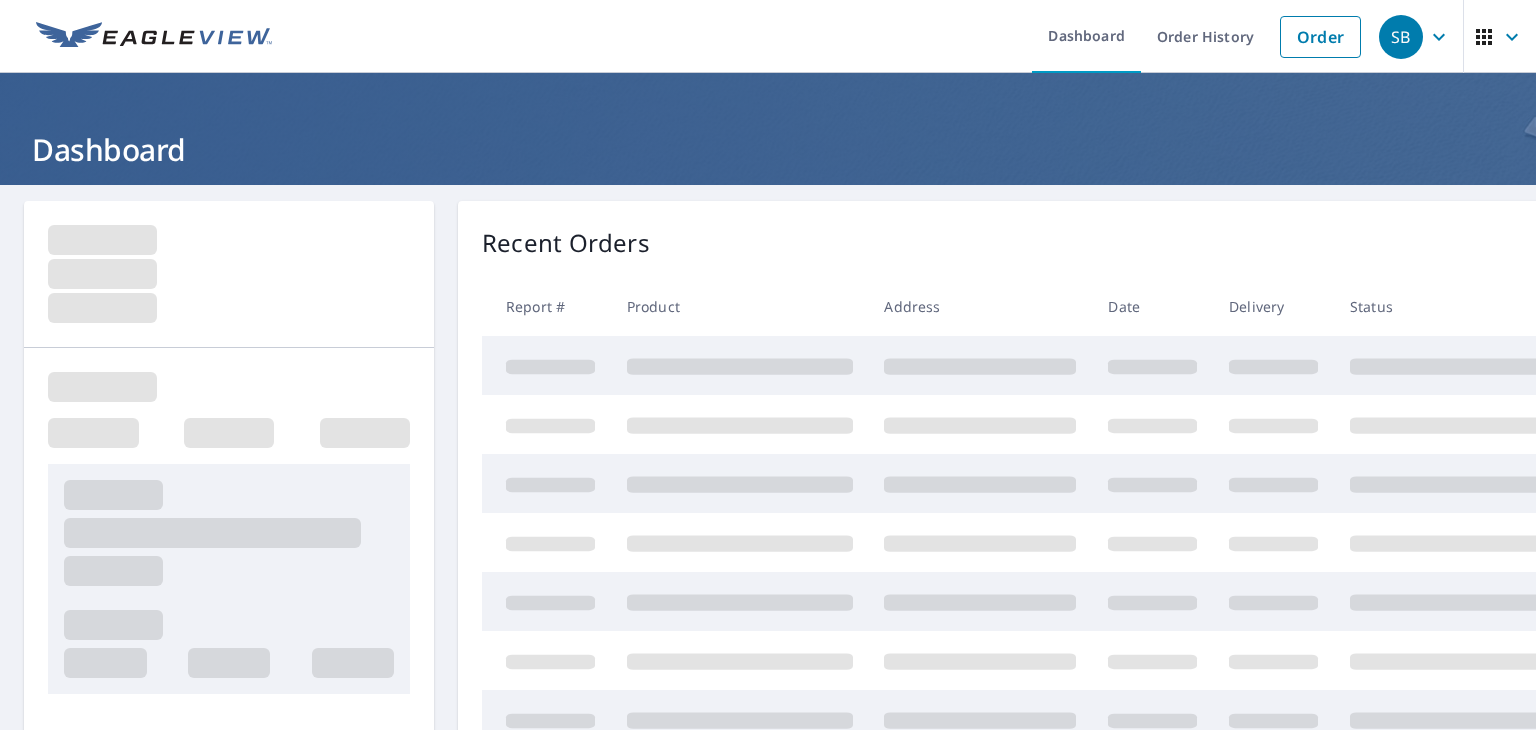 scroll, scrollTop: 0, scrollLeft: 0, axis: both 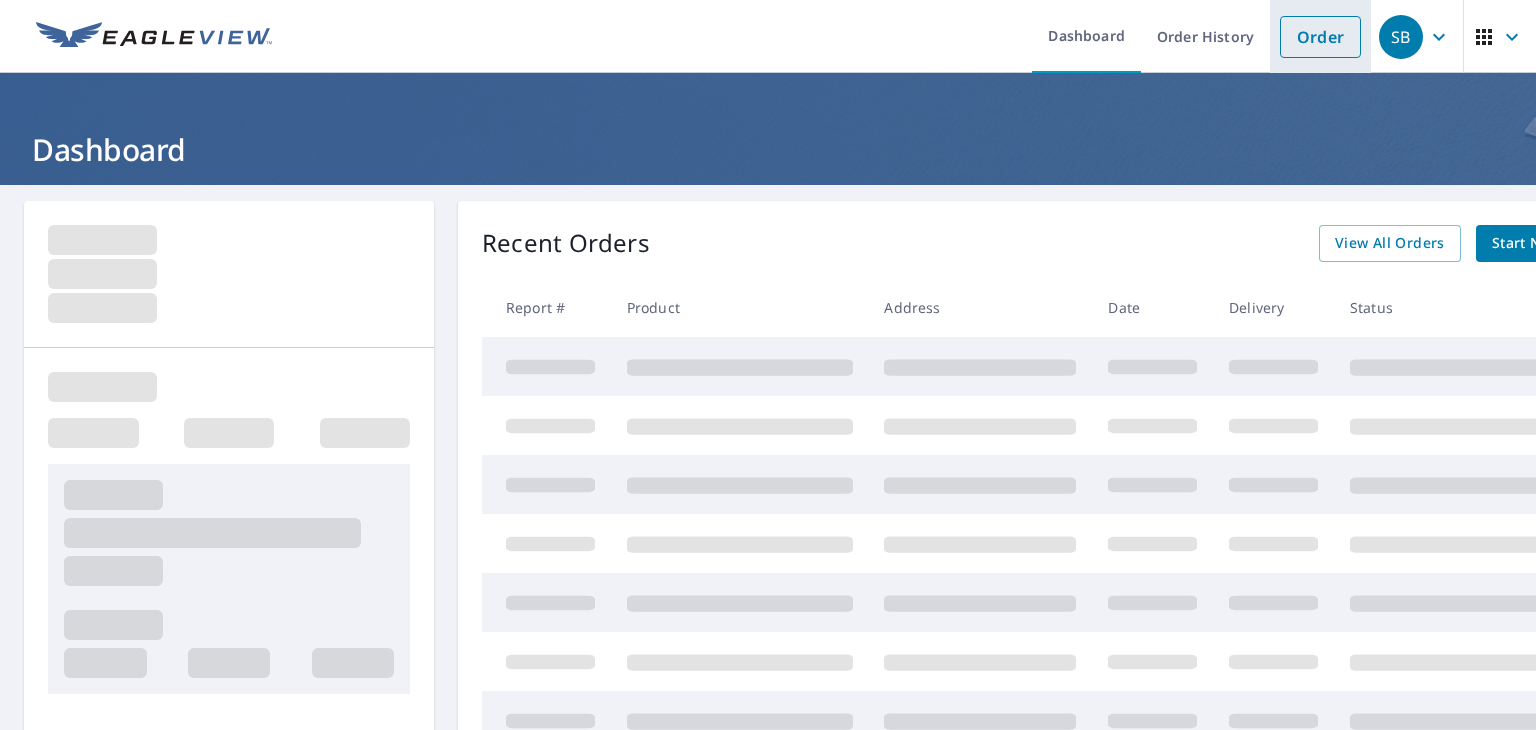click on "Order" at bounding box center (1320, 37) 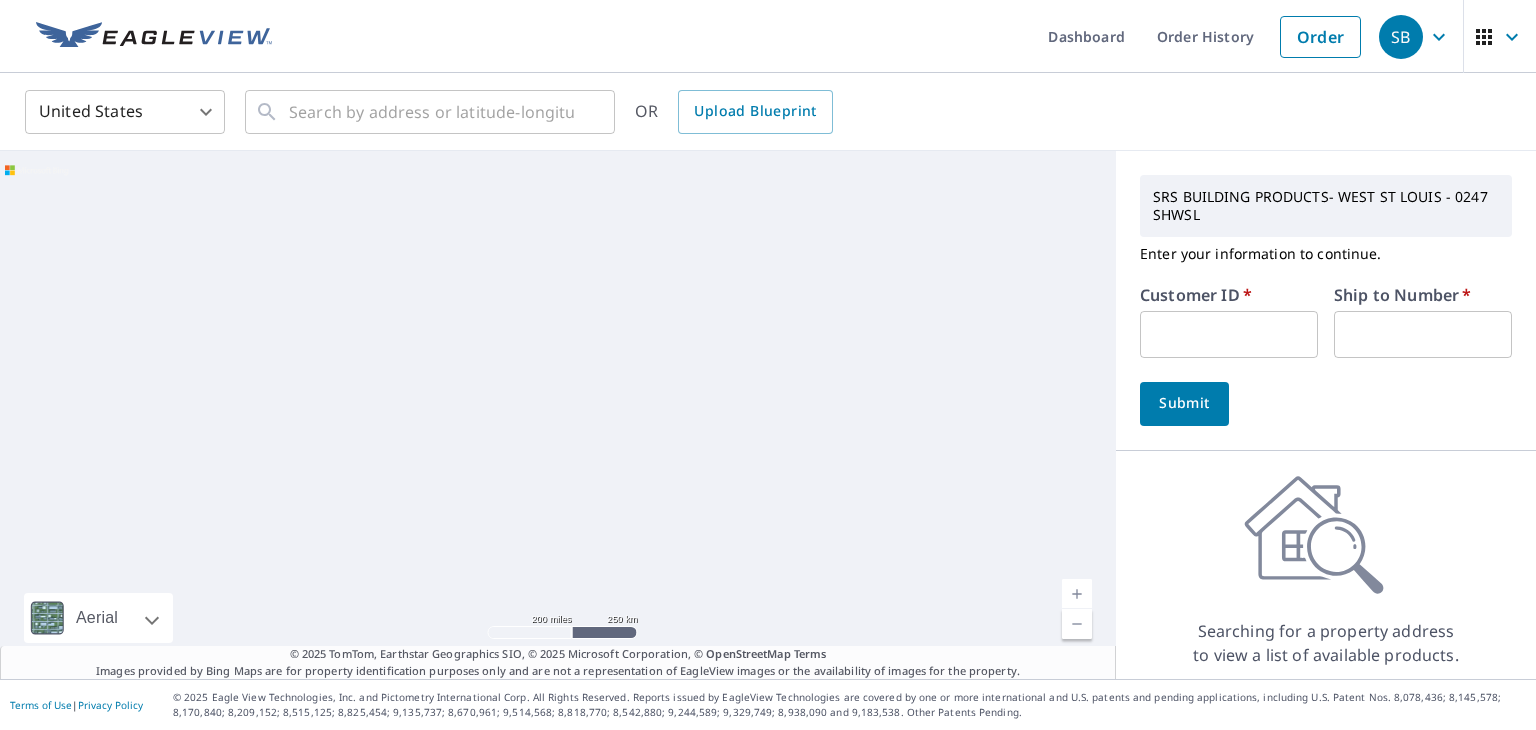 click at bounding box center [1229, 334] 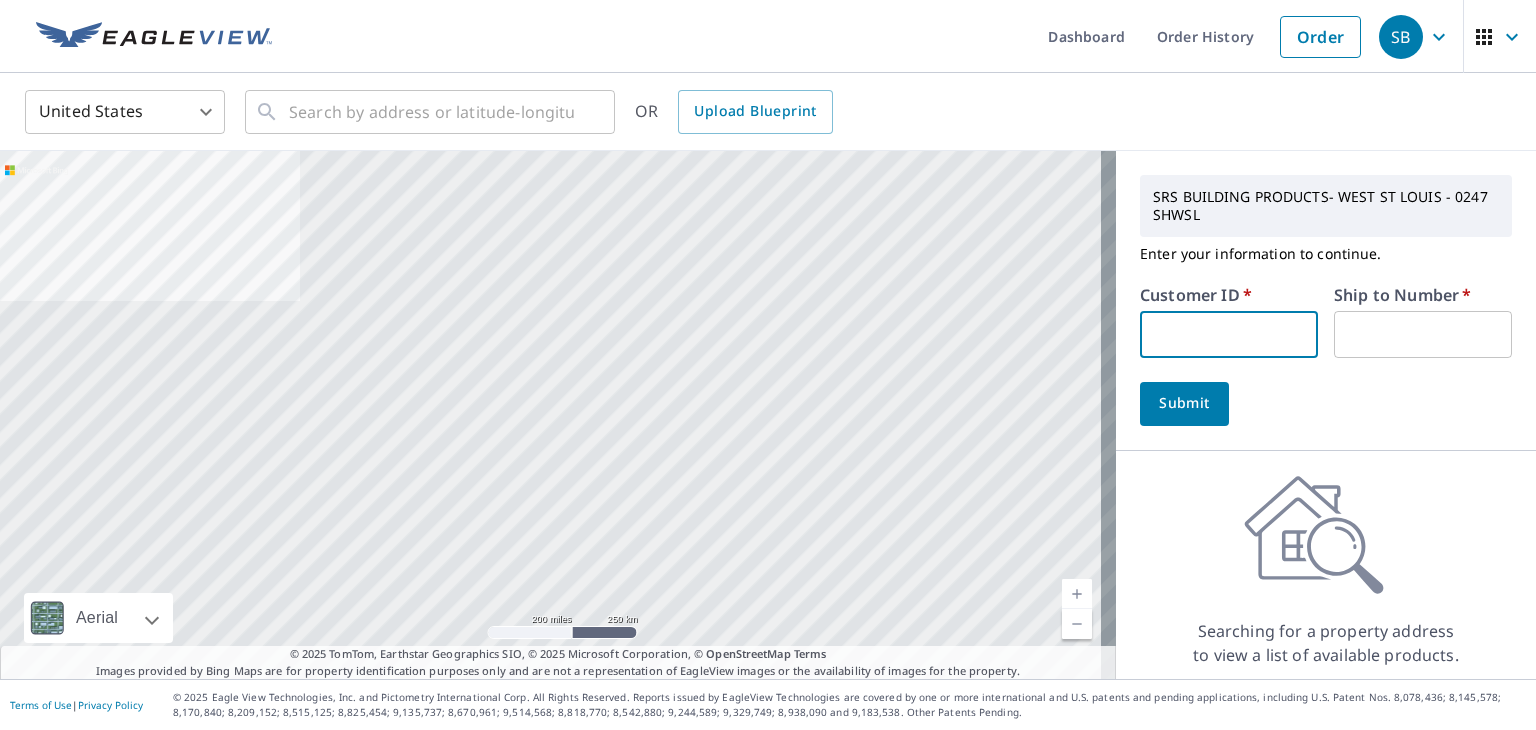 type on "S063079" 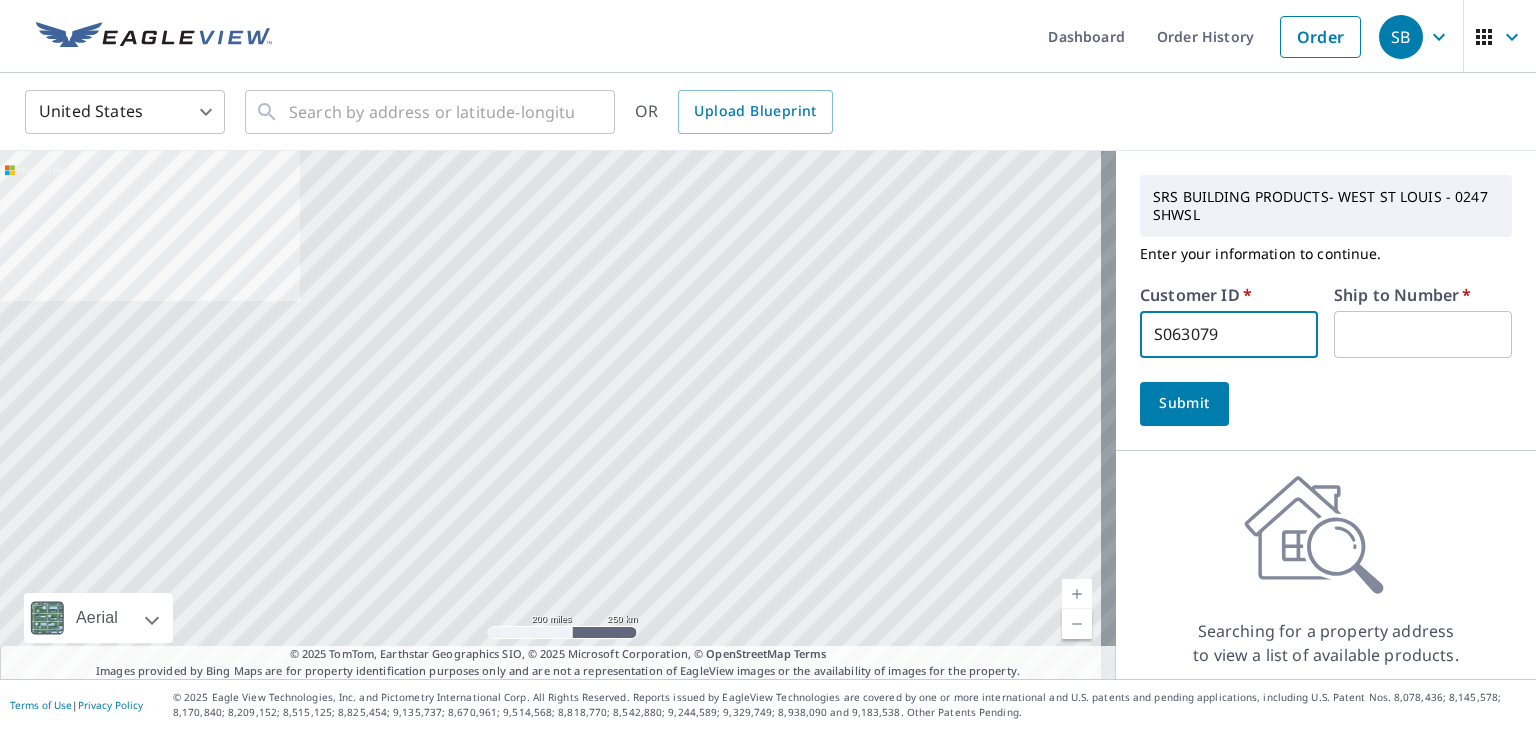 click at bounding box center [1423, 334] 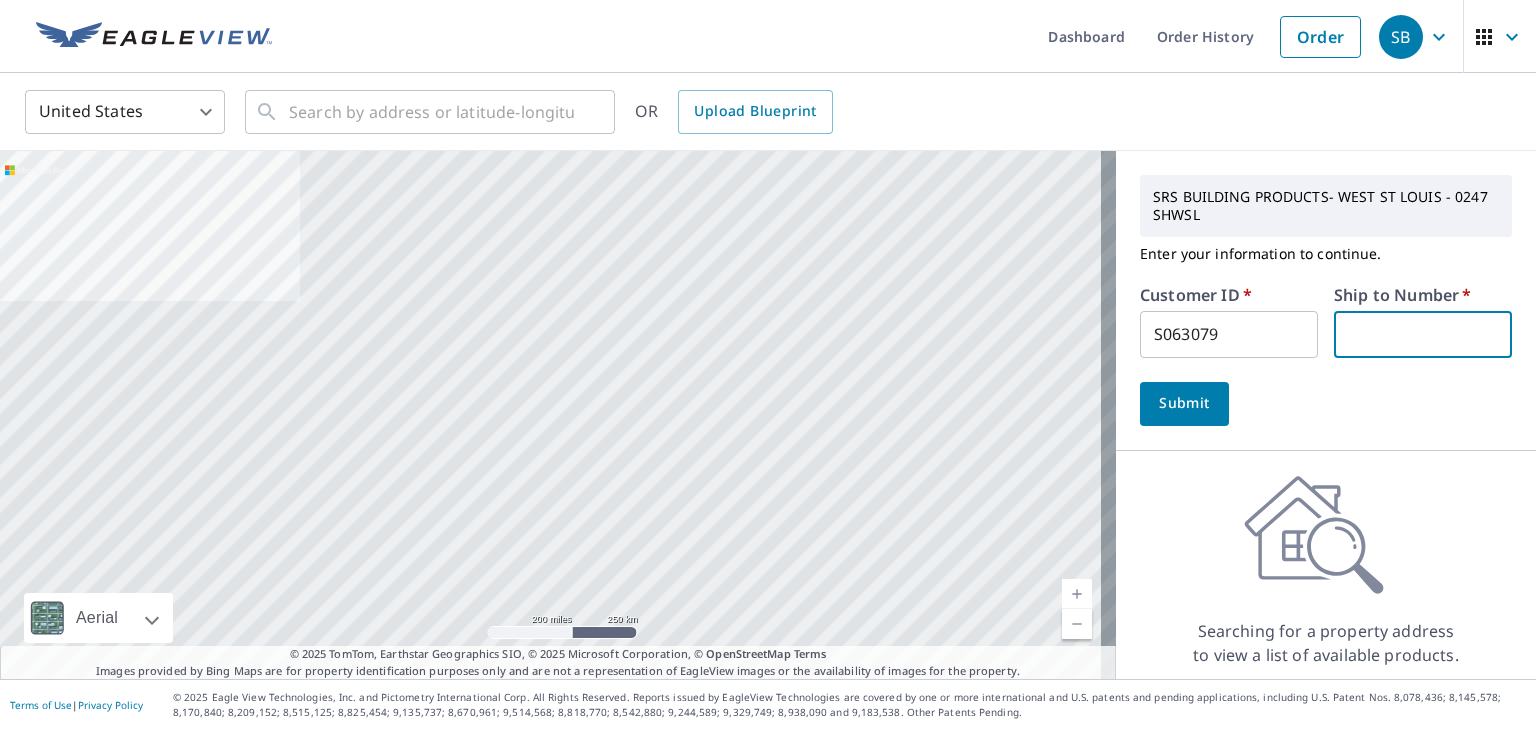 type on "1" 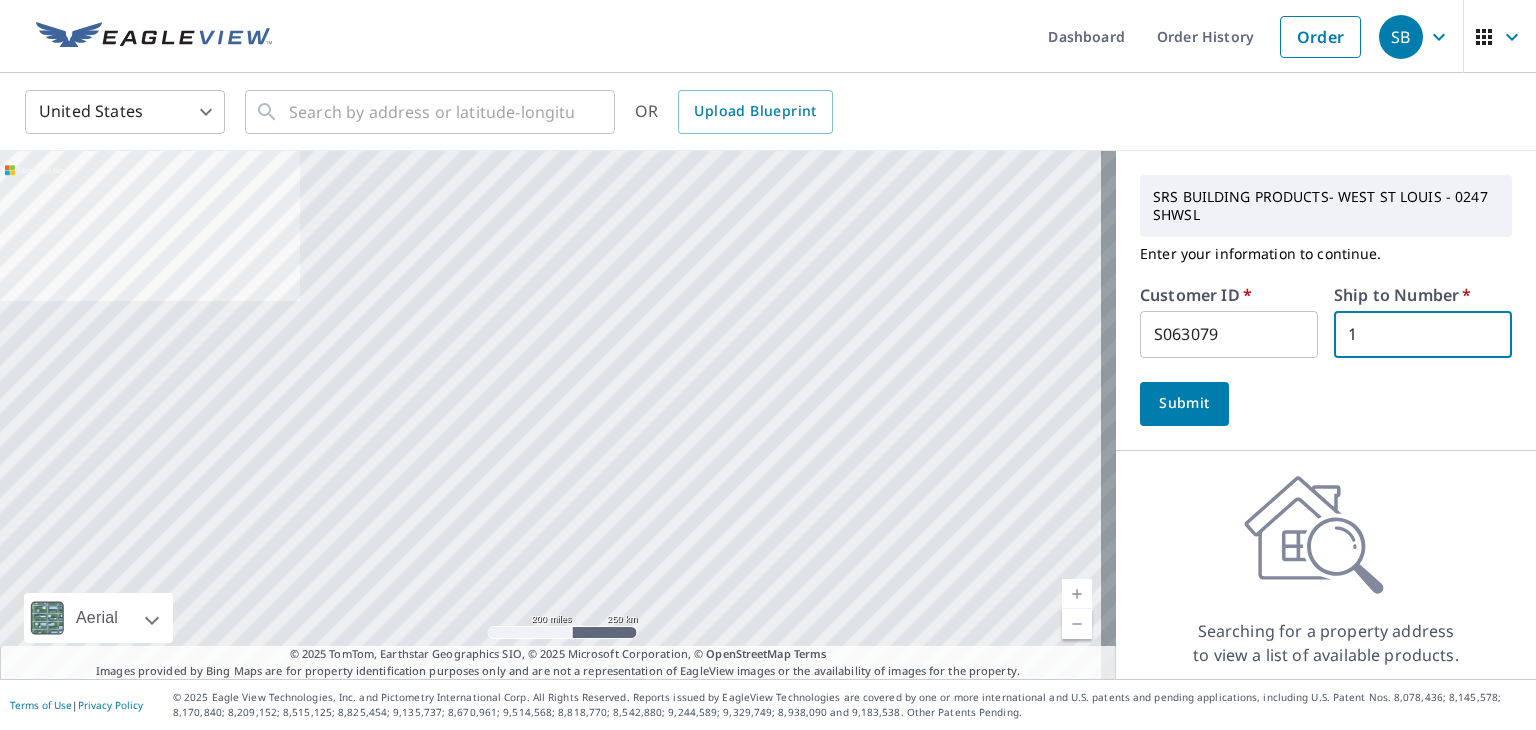 click on "Submit" at bounding box center (1184, 403) 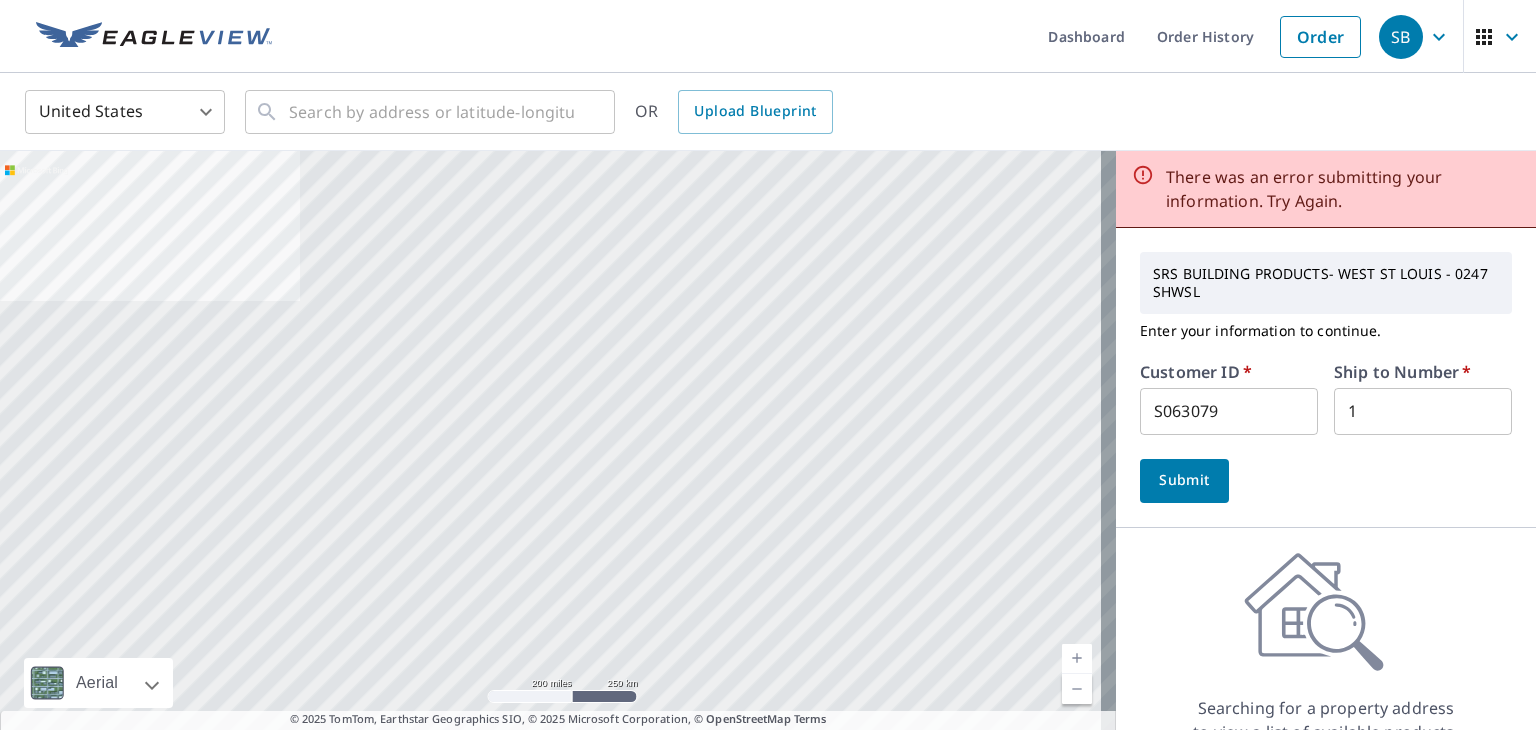 click on "Submit" at bounding box center (1184, 481) 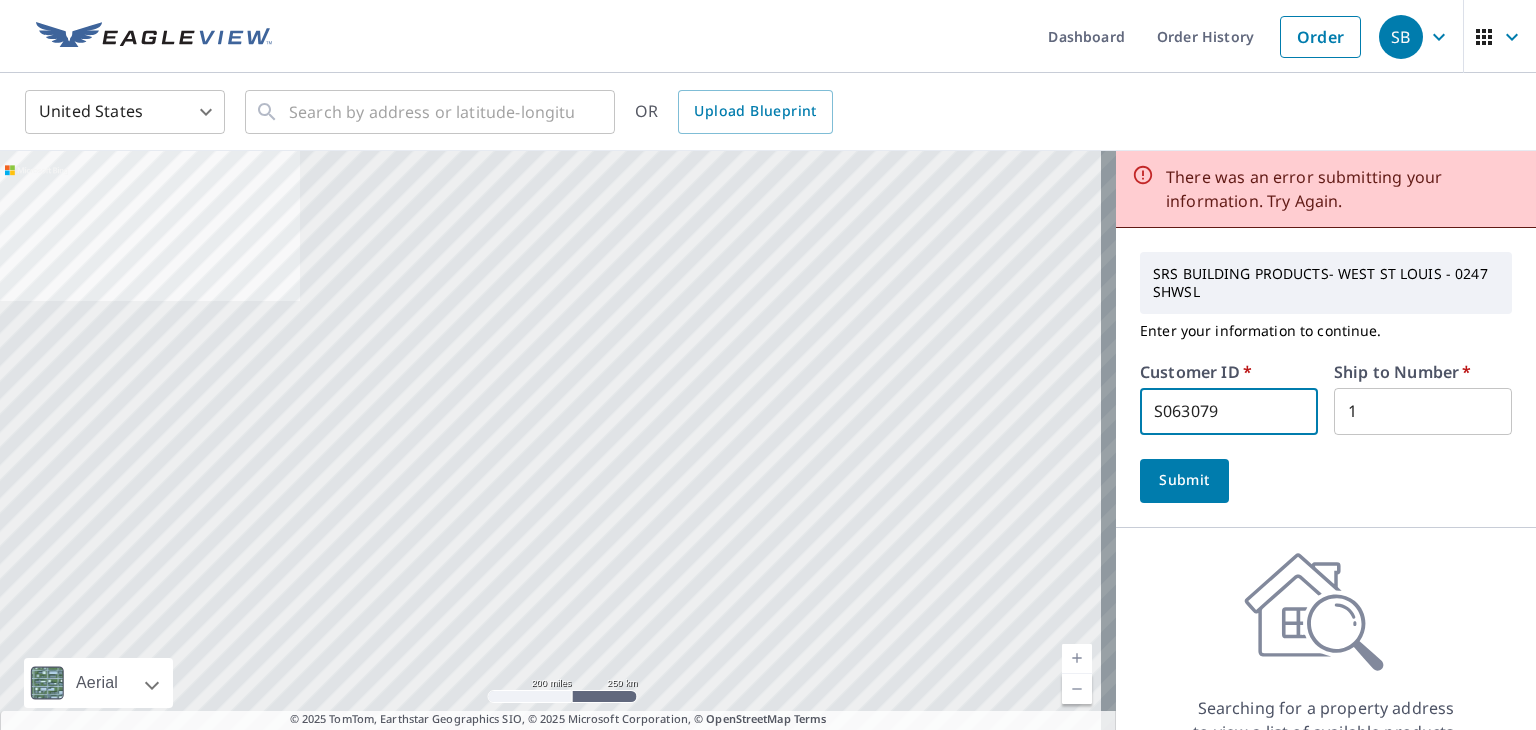 click on "S063079" at bounding box center (1229, 411) 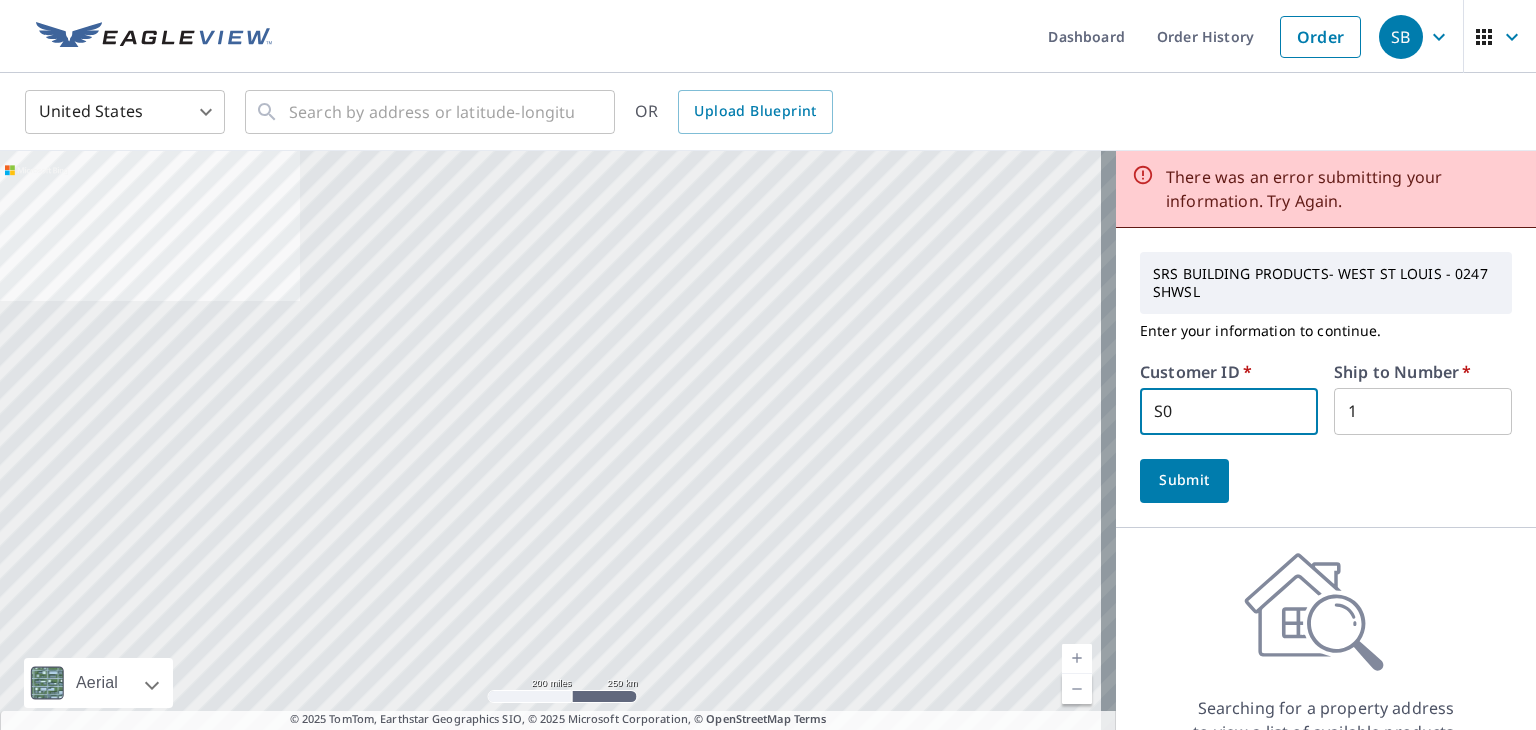 type on "S" 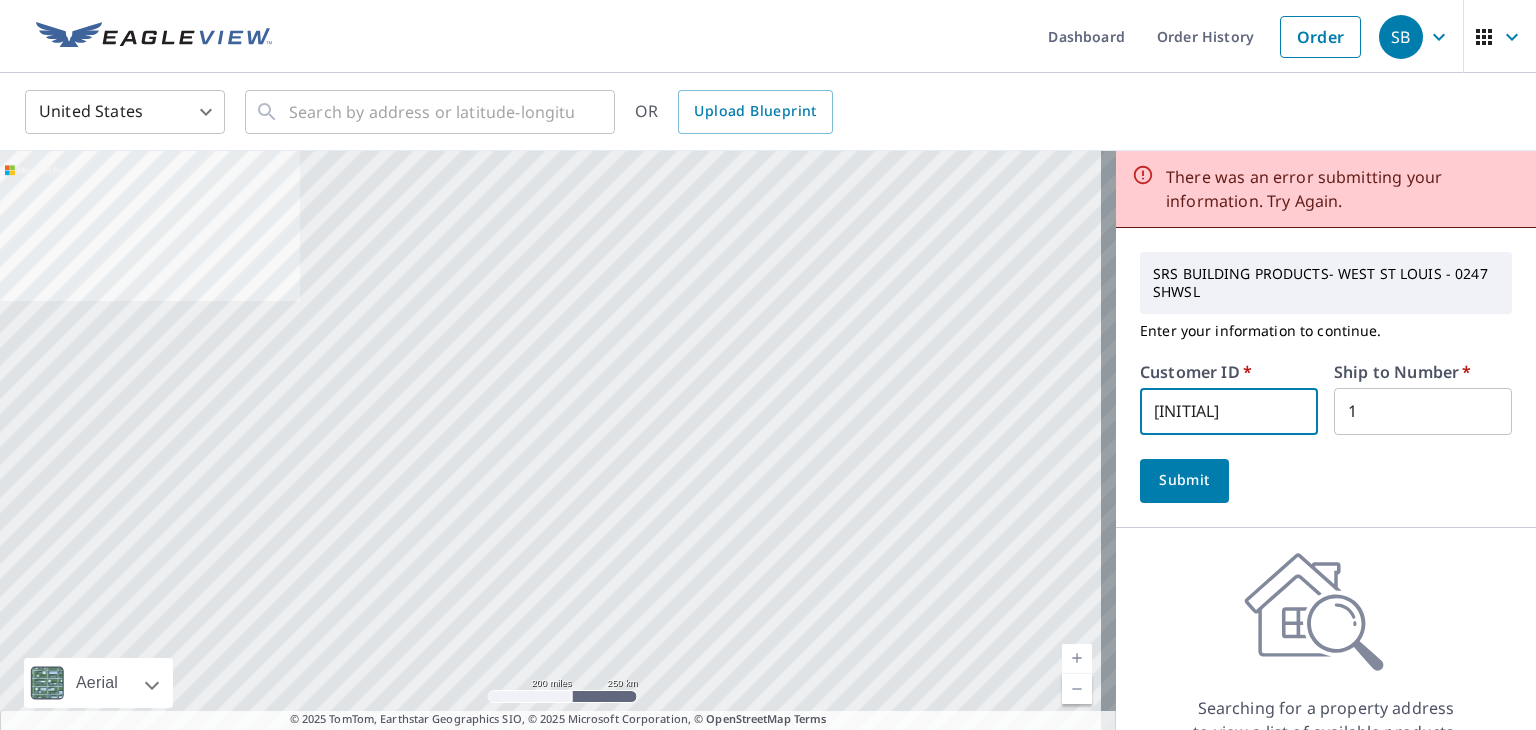 type on "[INITIAL]" 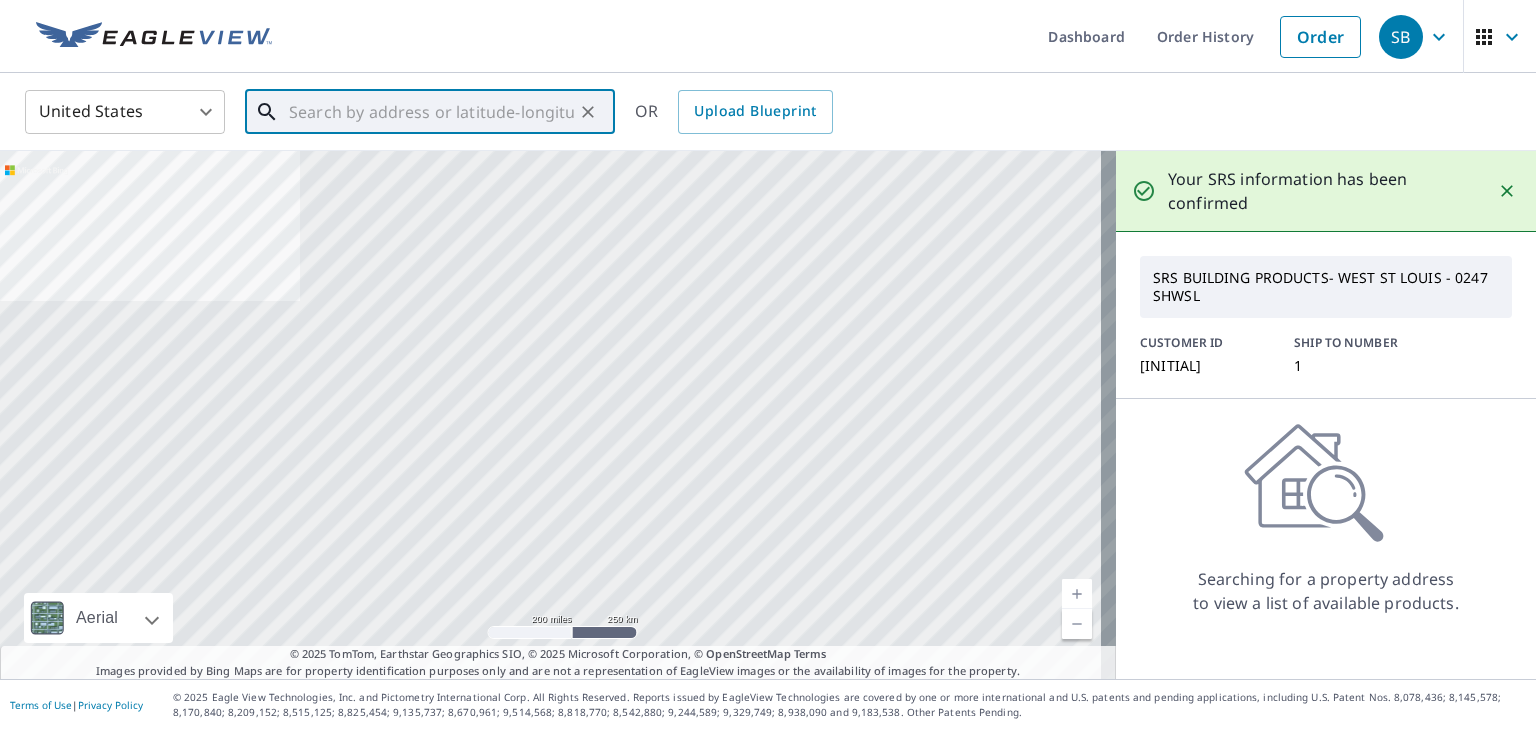 click at bounding box center (431, 112) 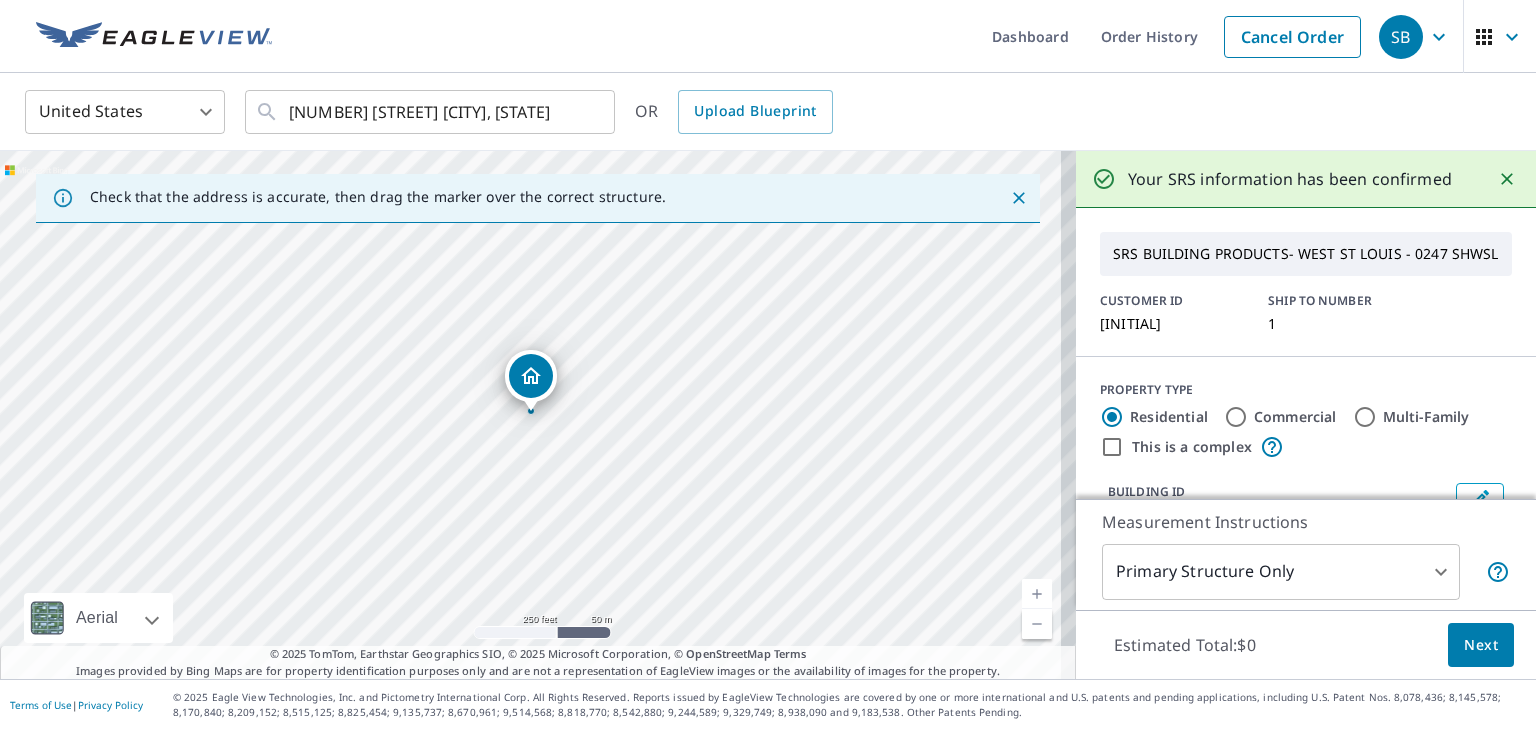 click at bounding box center (1037, 594) 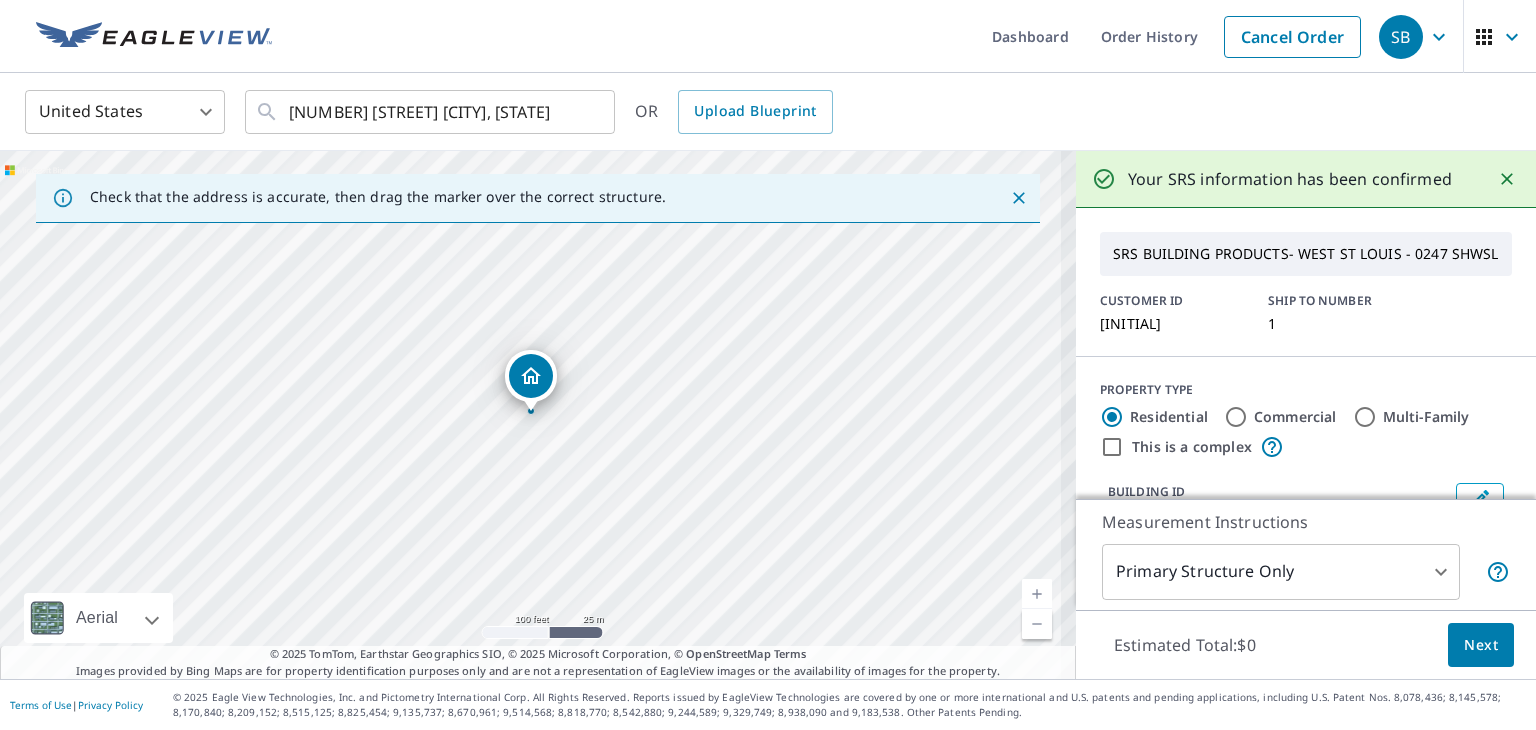 click at bounding box center (1037, 594) 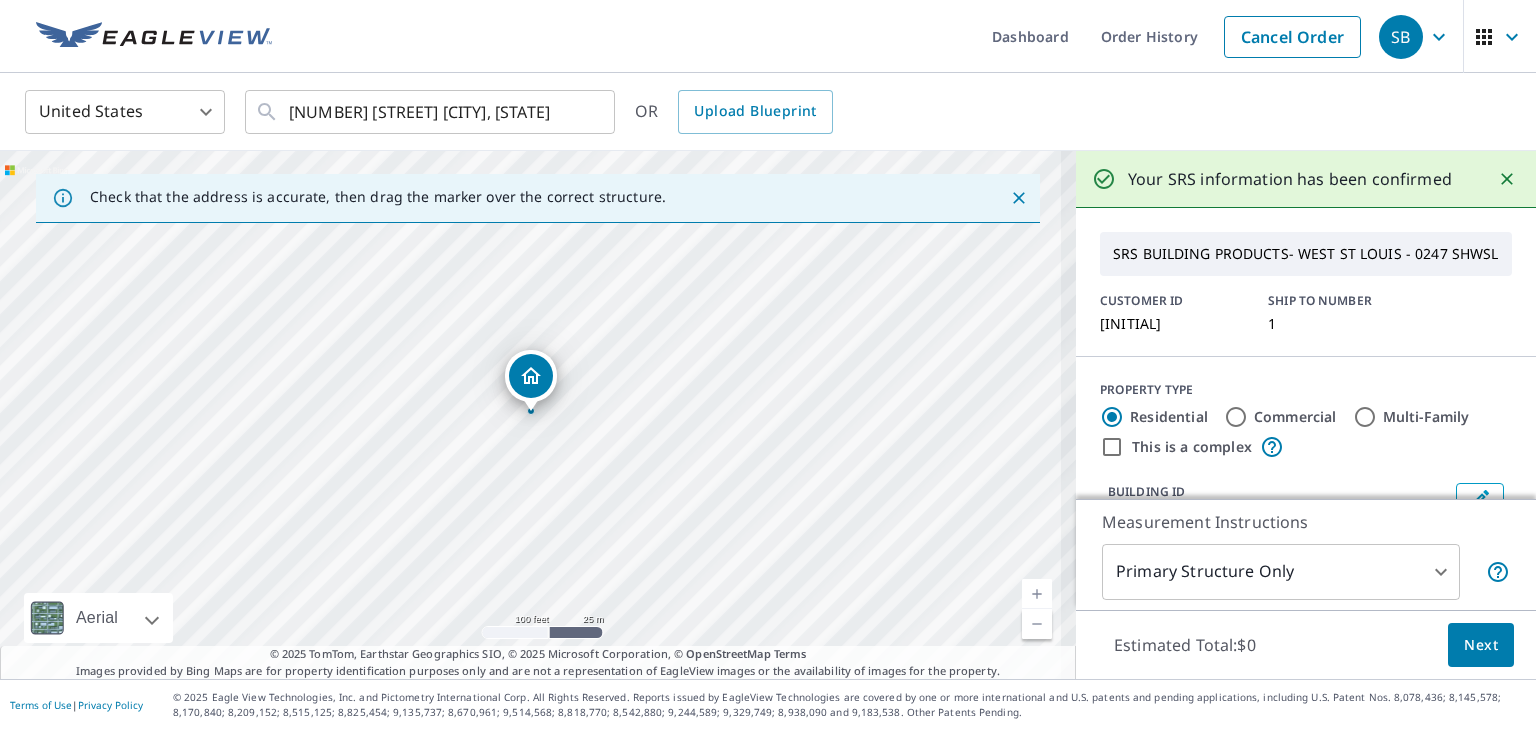 click at bounding box center (1037, 594) 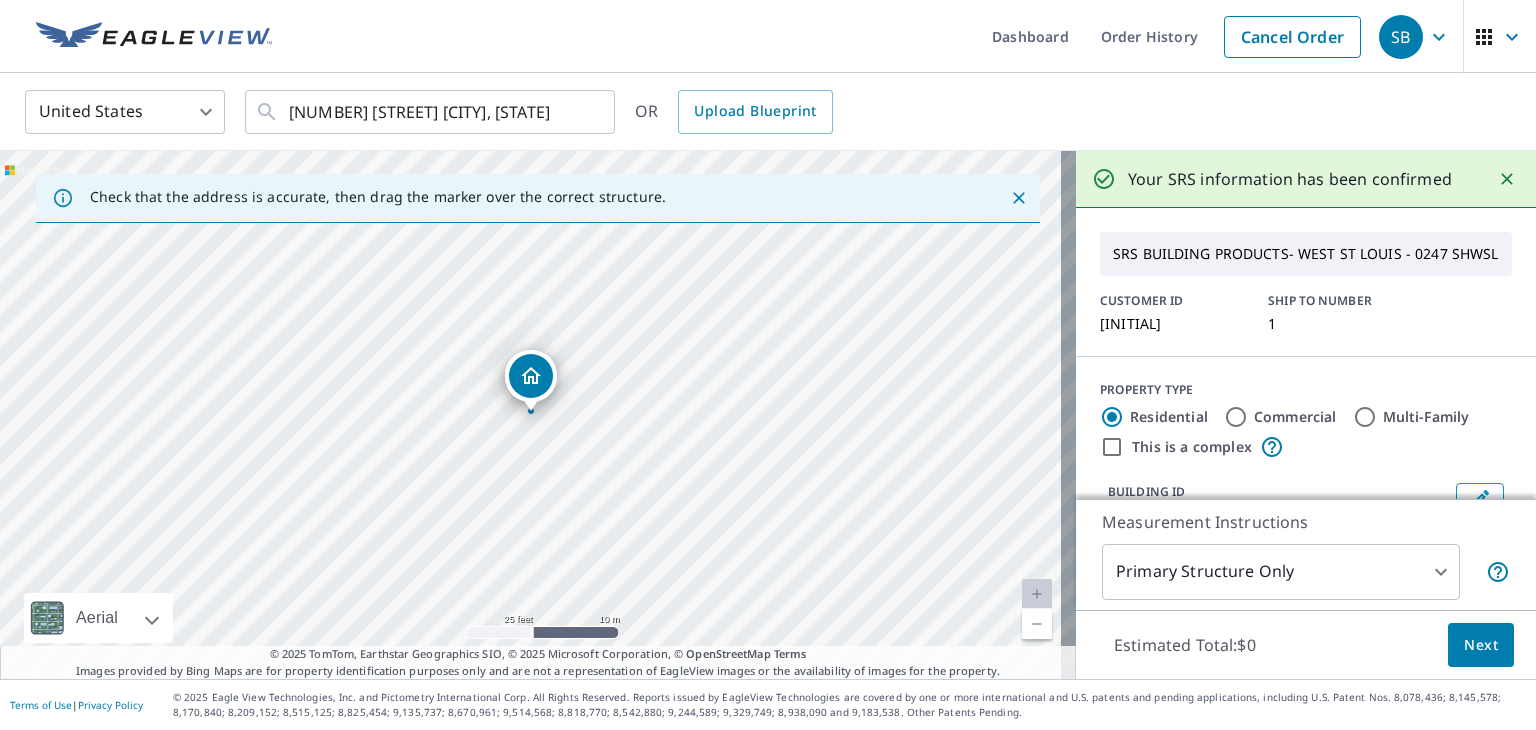 click at bounding box center (1037, 624) 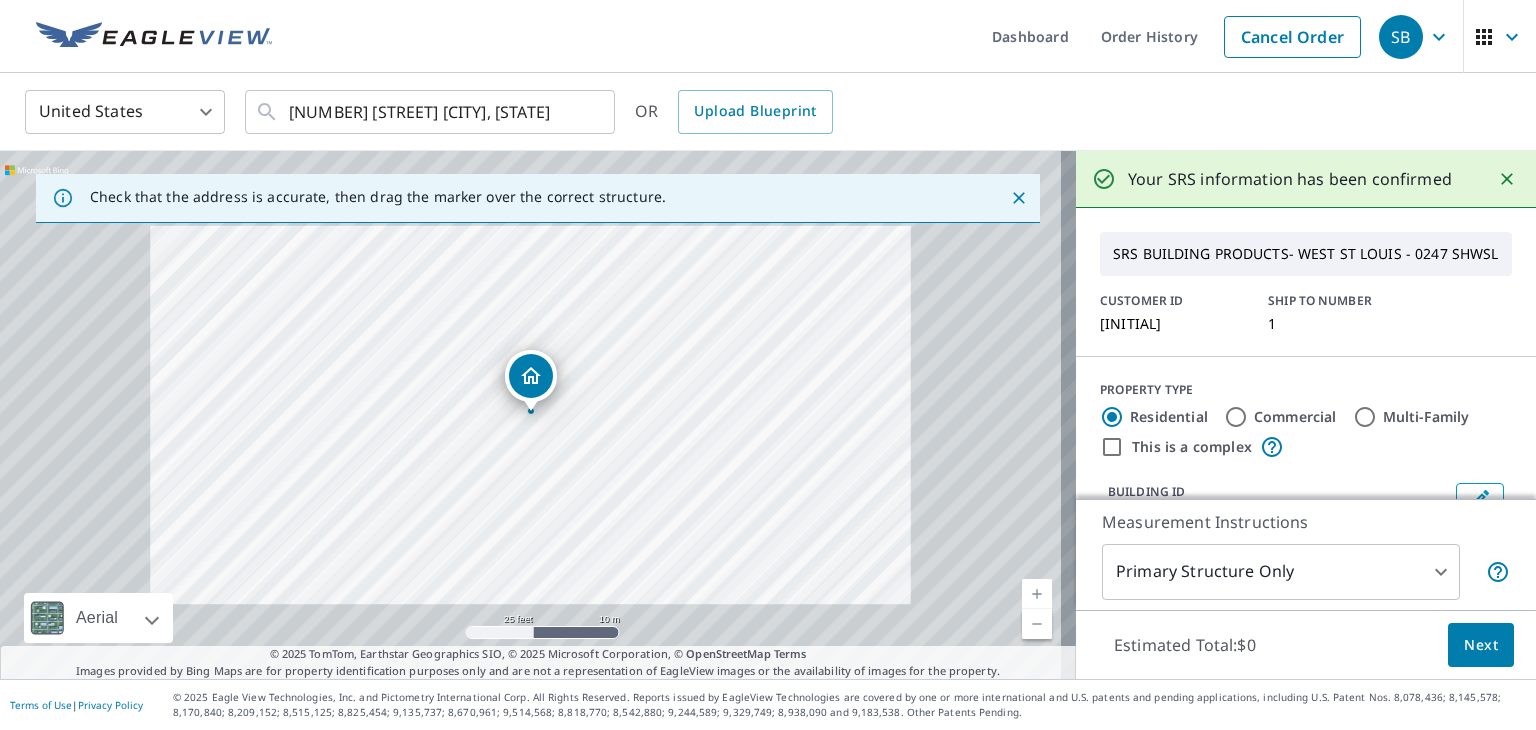 click at bounding box center (1037, 624) 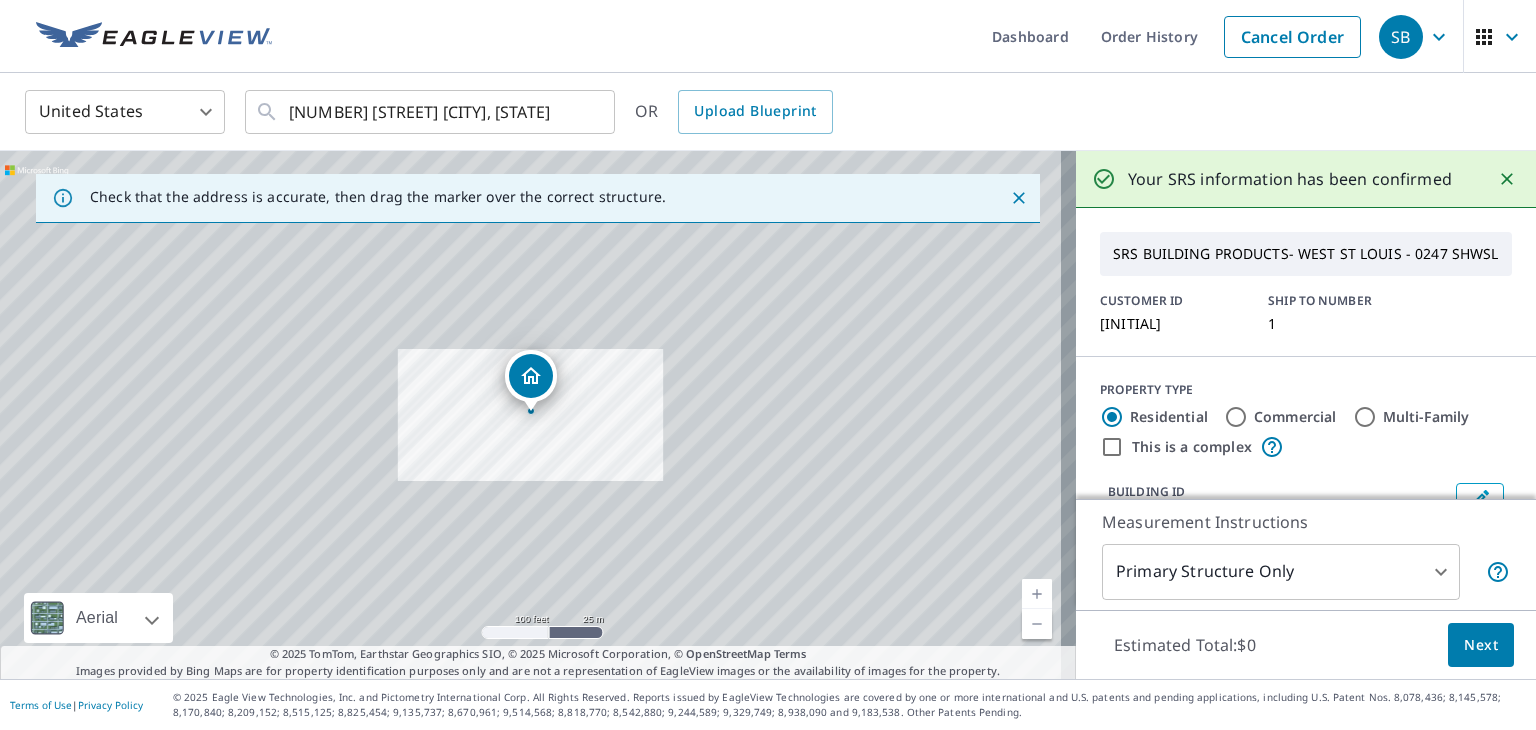 click at bounding box center [1037, 624] 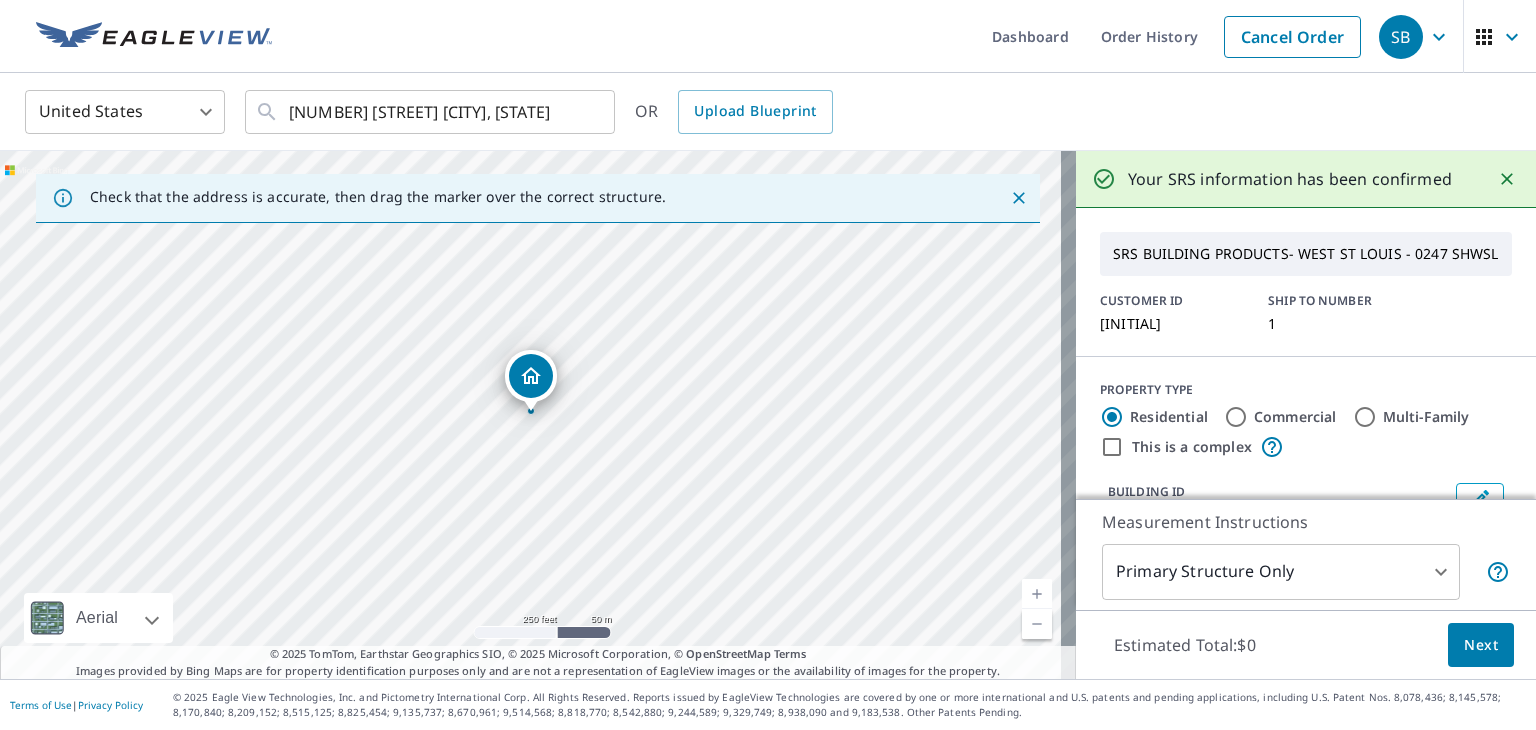click at bounding box center [1037, 624] 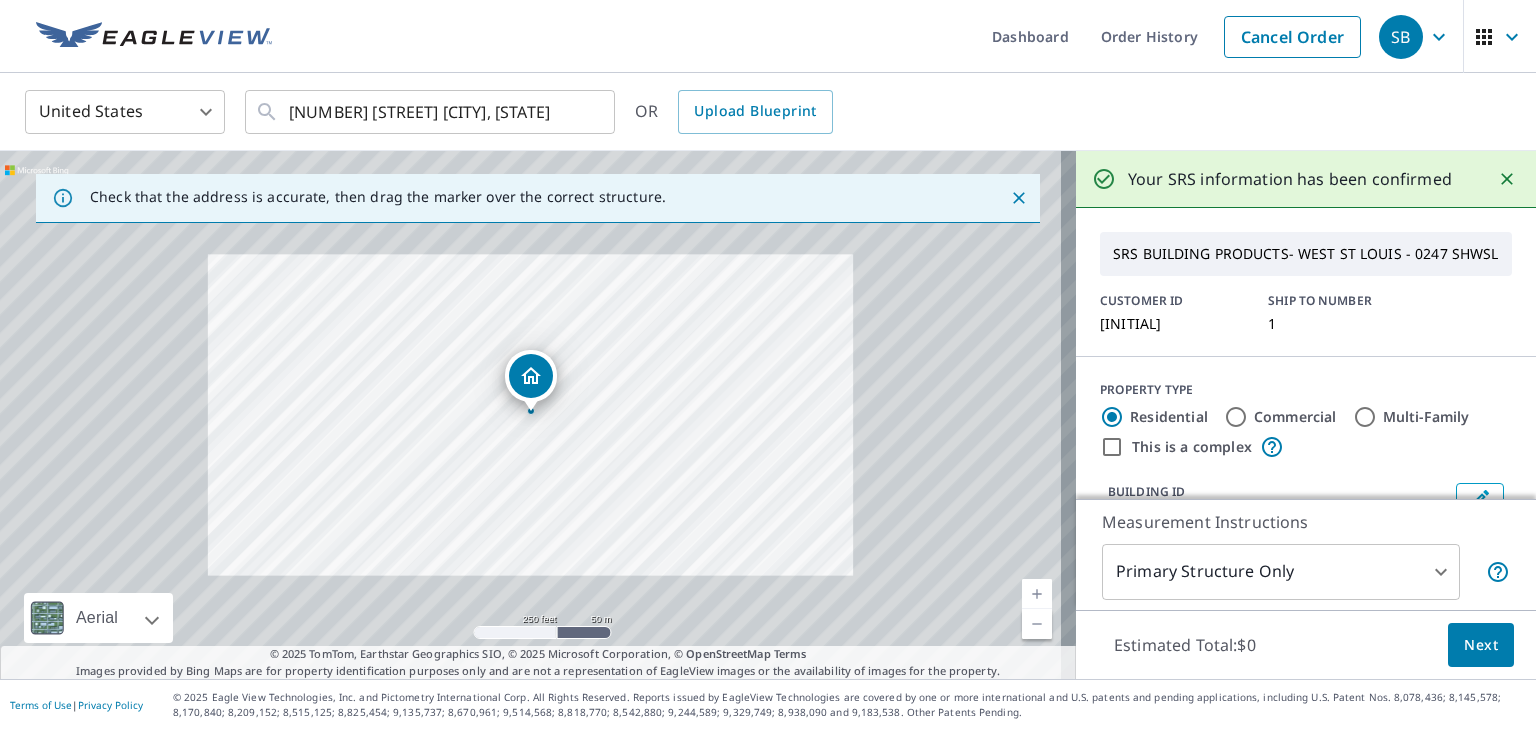 click at bounding box center (1037, 624) 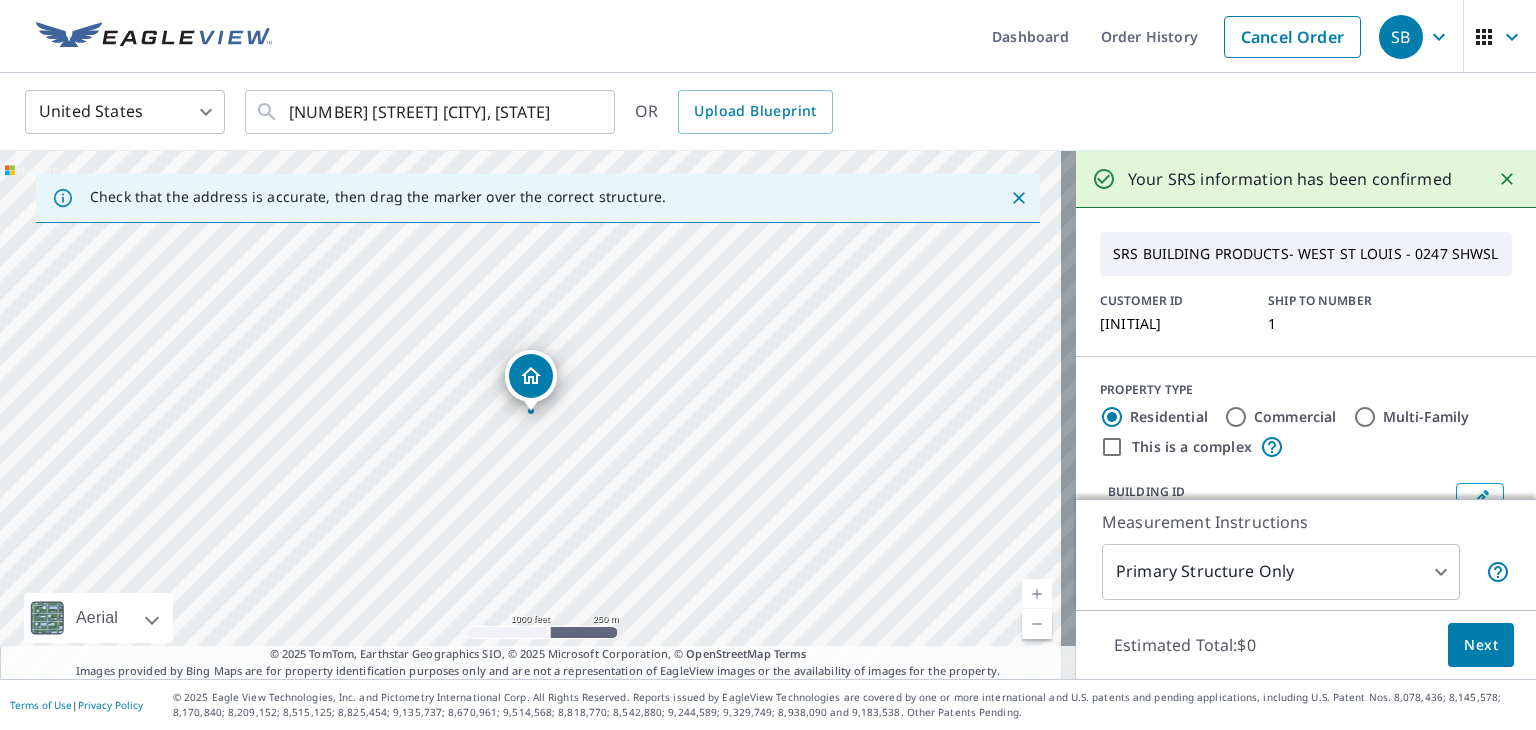 click at bounding box center (1037, 594) 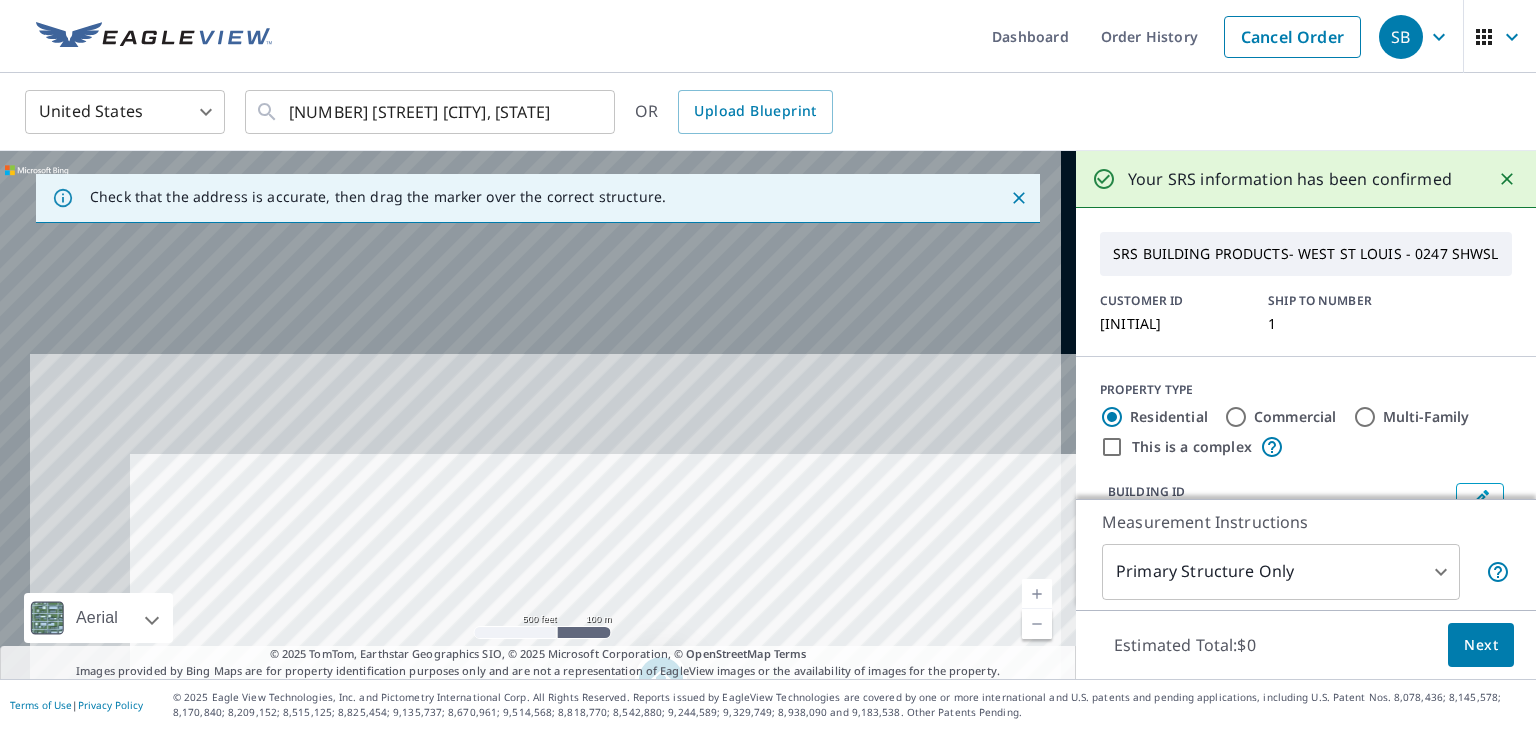 drag, startPoint x: 706, startPoint y: 307, endPoint x: 836, endPoint y: 610, distance: 329.71048 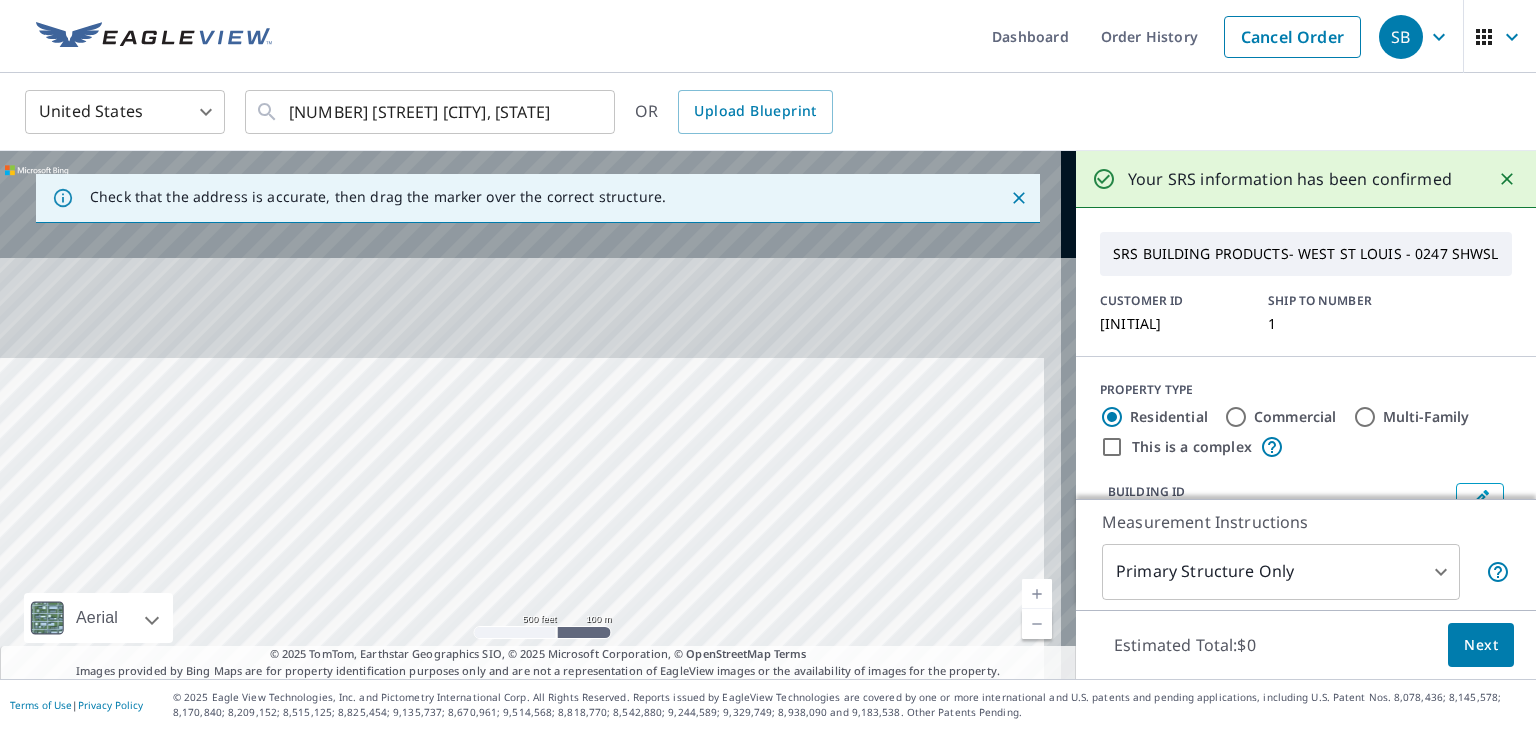 drag, startPoint x: 697, startPoint y: 322, endPoint x: 657, endPoint y: 535, distance: 216.72333 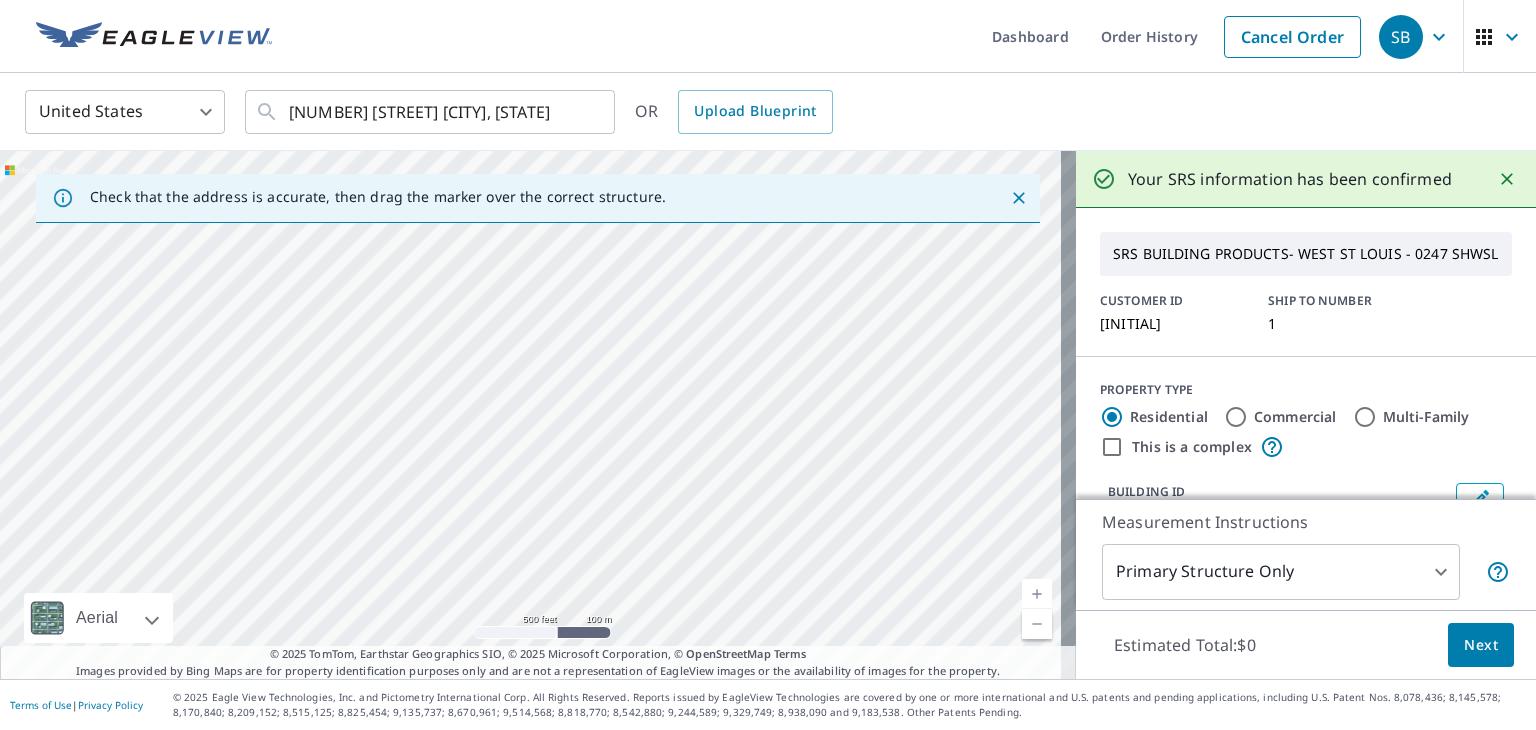 click at bounding box center [1037, 594] 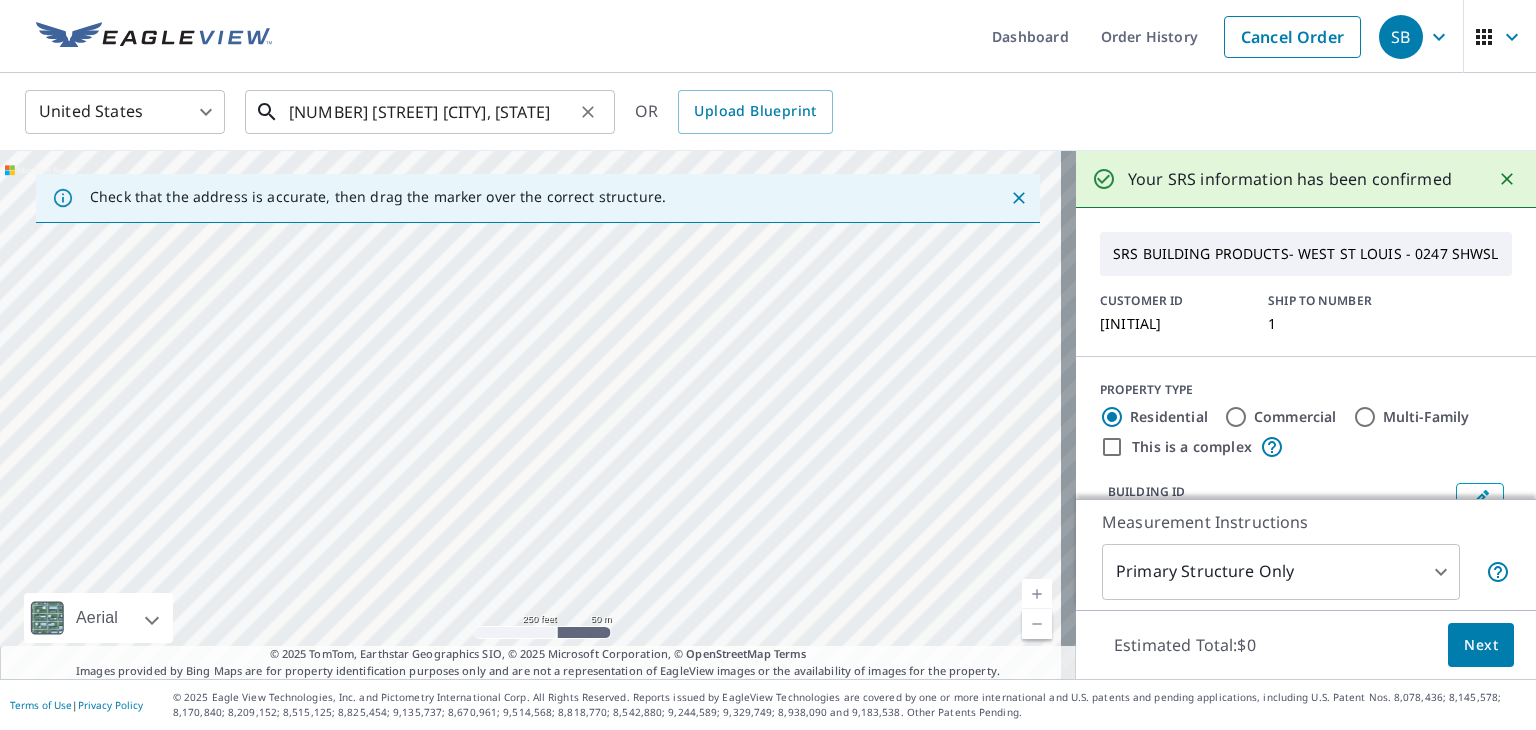 click on "[NUMBER] [STREET] [CITY], [STATE]" at bounding box center [431, 112] 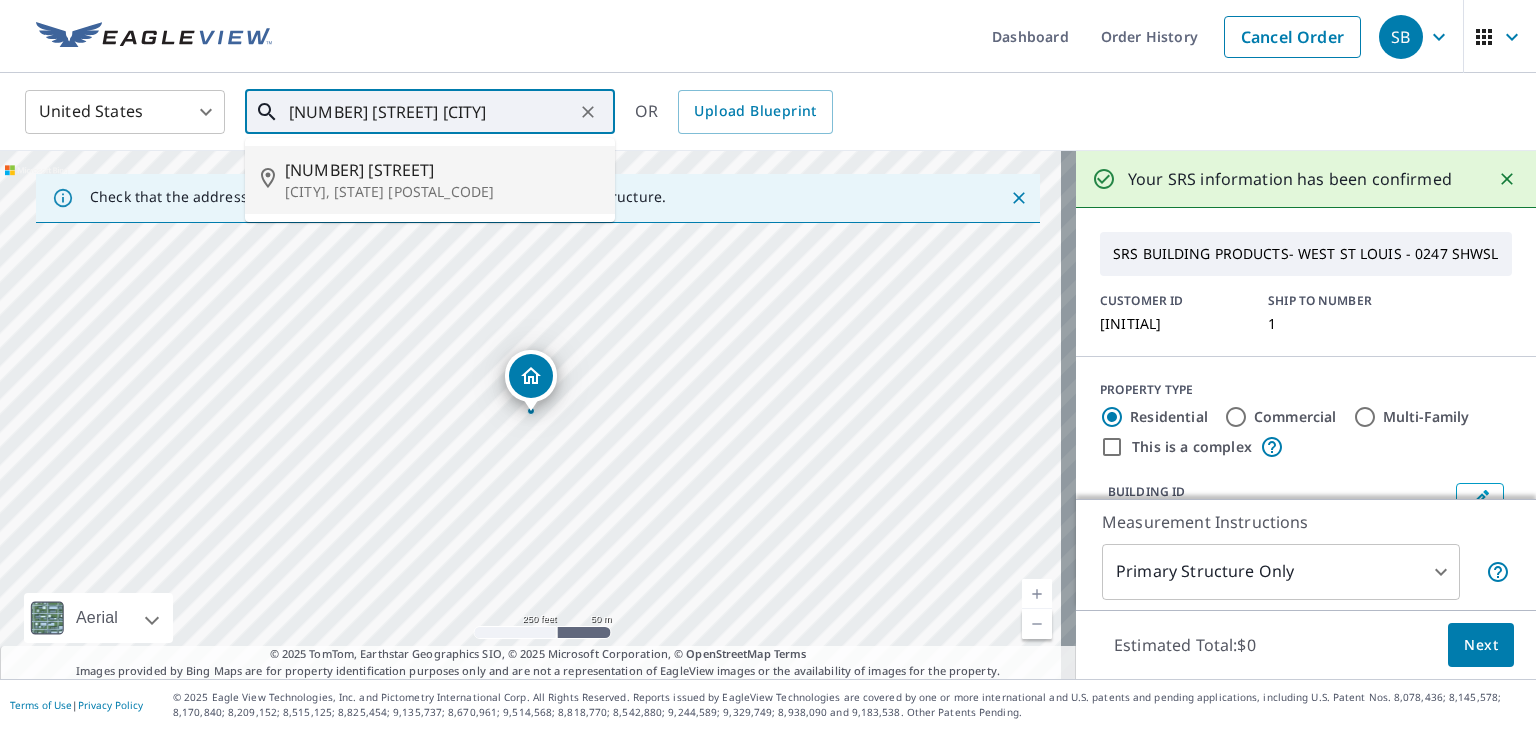 click on "[CITY], [STATE] [POSTAL_CODE]" at bounding box center [442, 192] 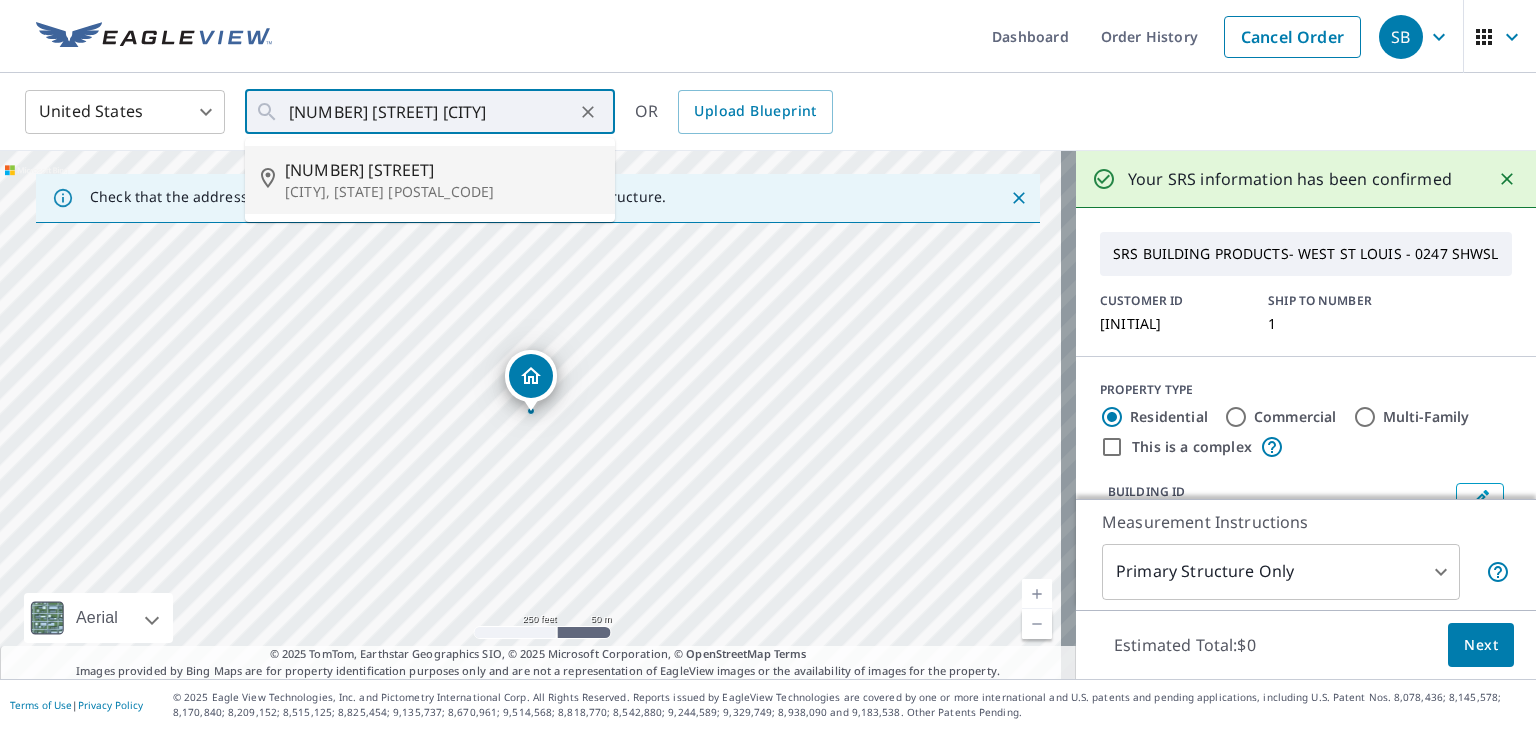 type on "[NUMBER] [STREET] [CITY], [STATE] [POSTAL_CODE]" 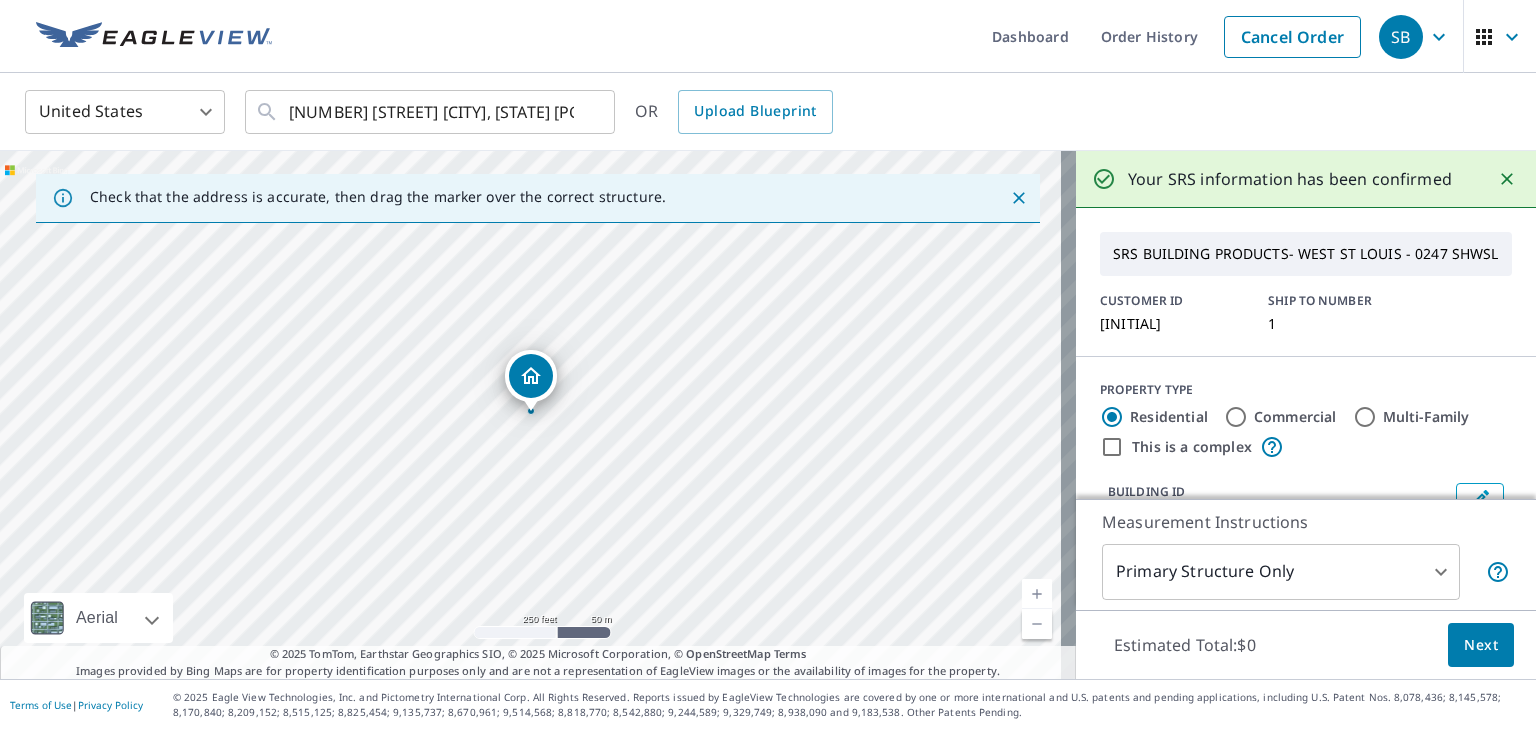 click at bounding box center [1037, 594] 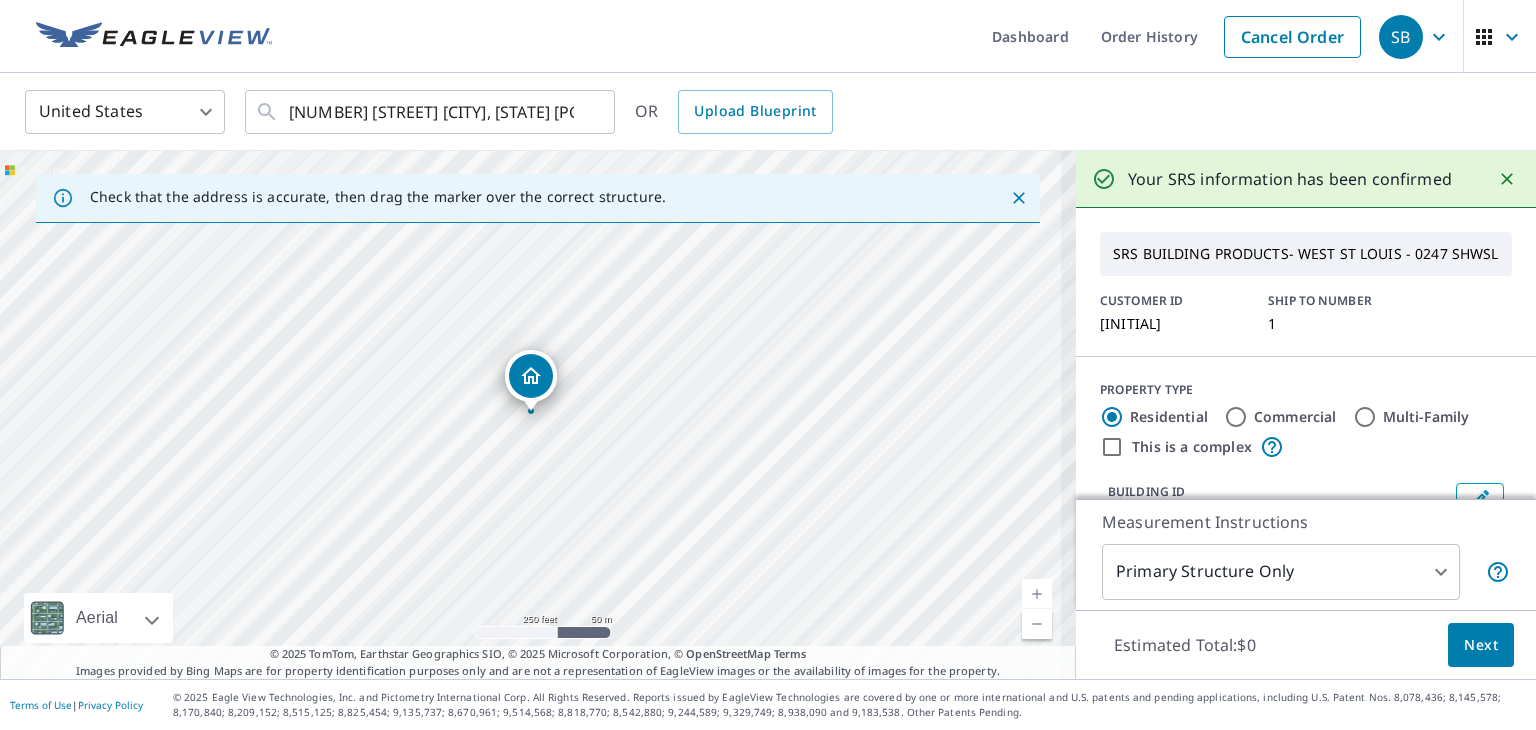 click at bounding box center [1037, 594] 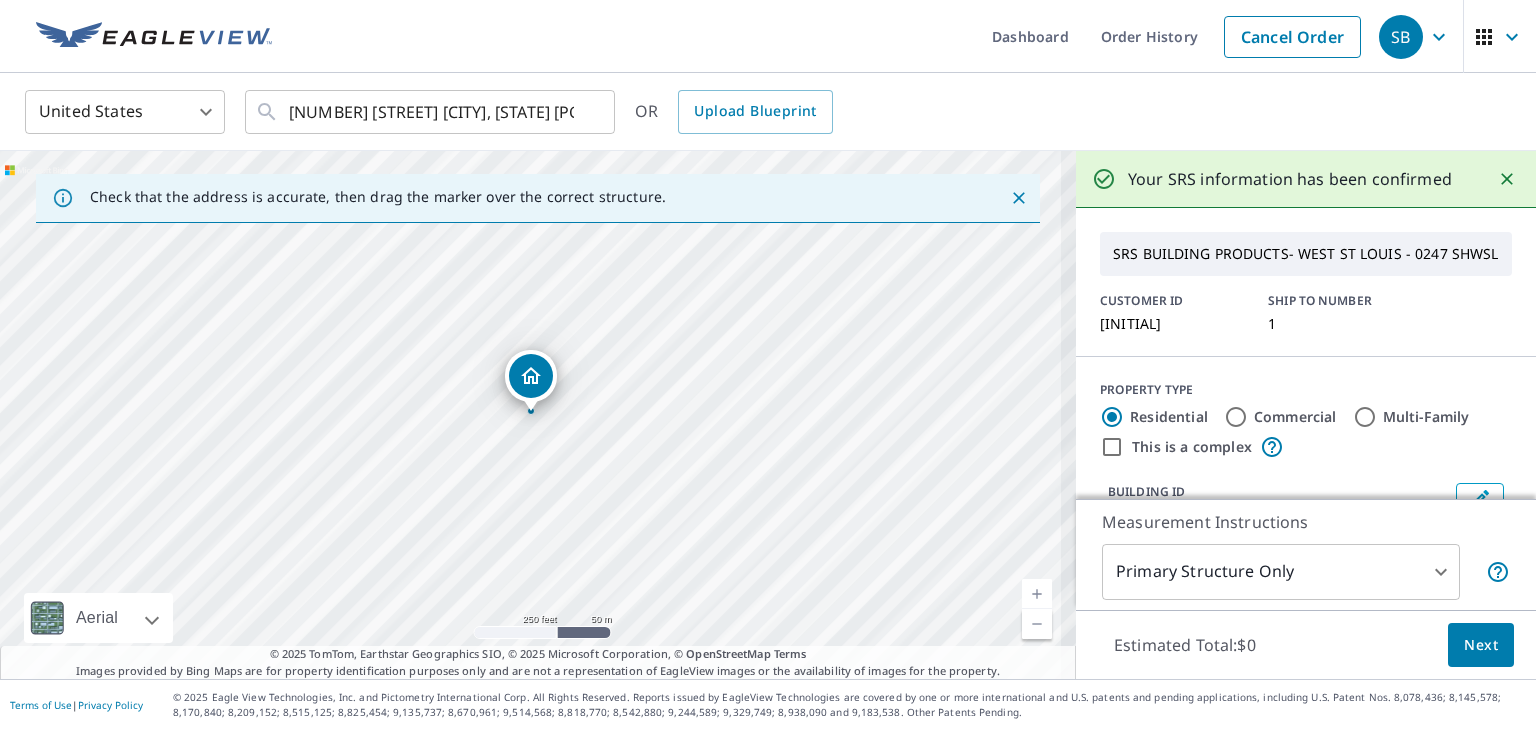click at bounding box center [1037, 594] 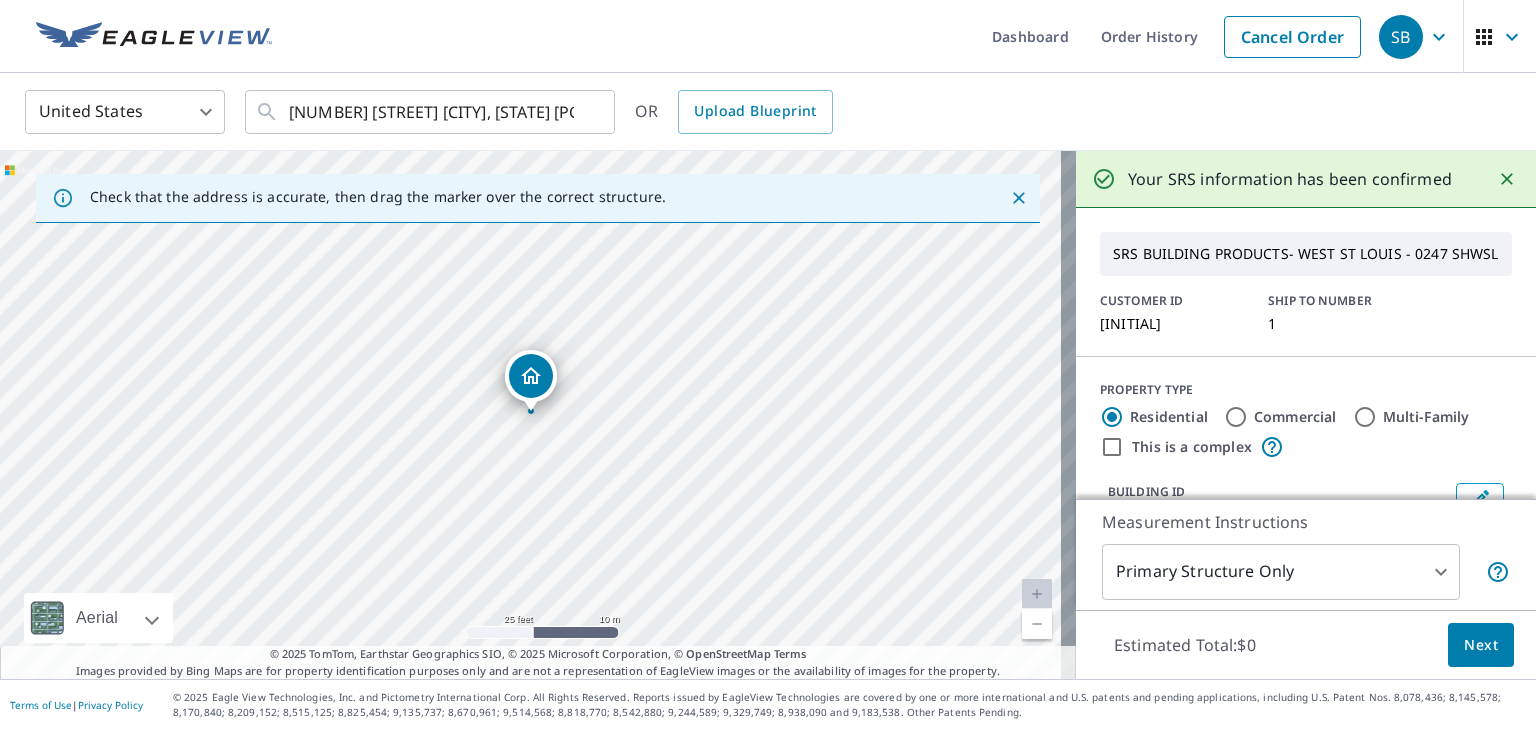 click at bounding box center [1037, 624] 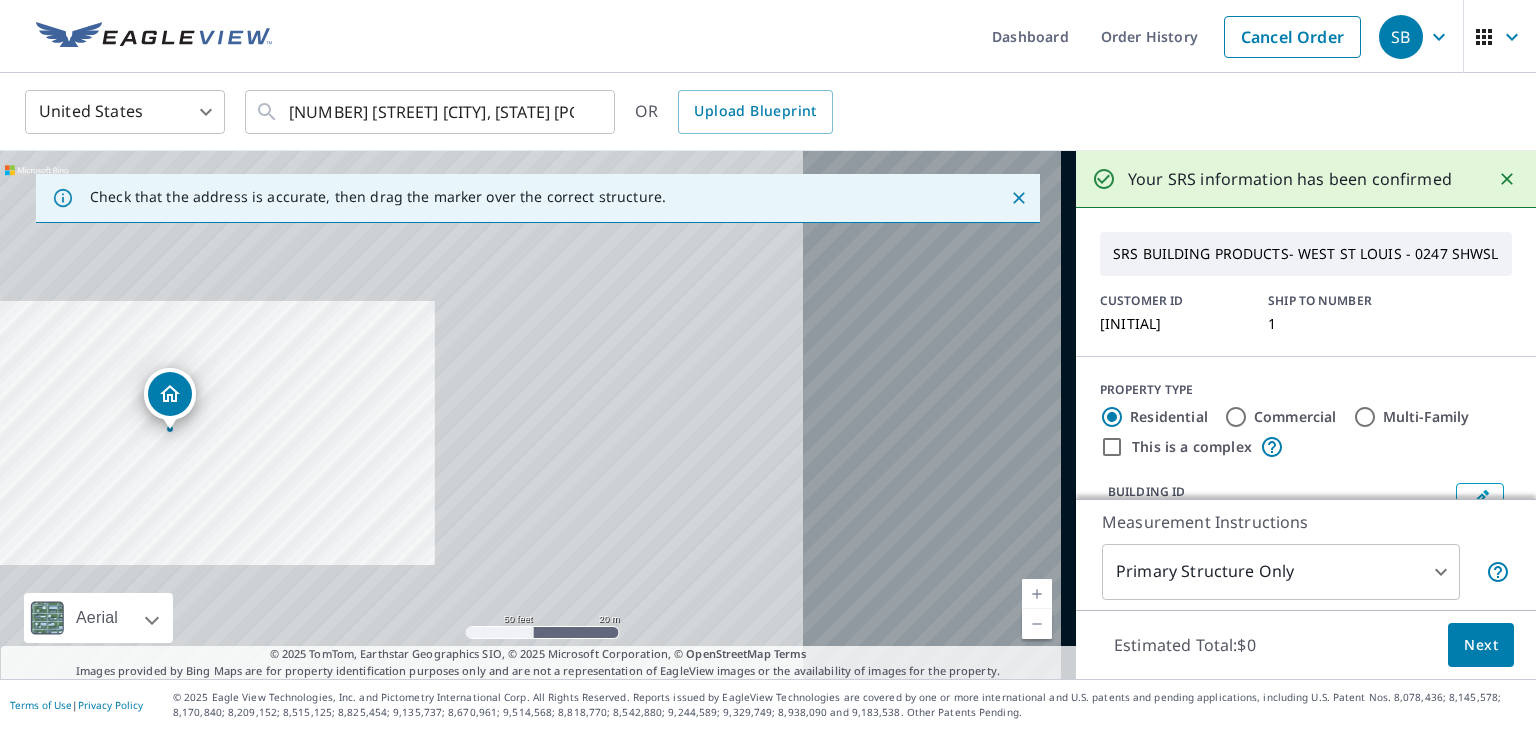 drag, startPoint x: 660, startPoint y: 529, endPoint x: 299, endPoint y: 547, distance: 361.4485 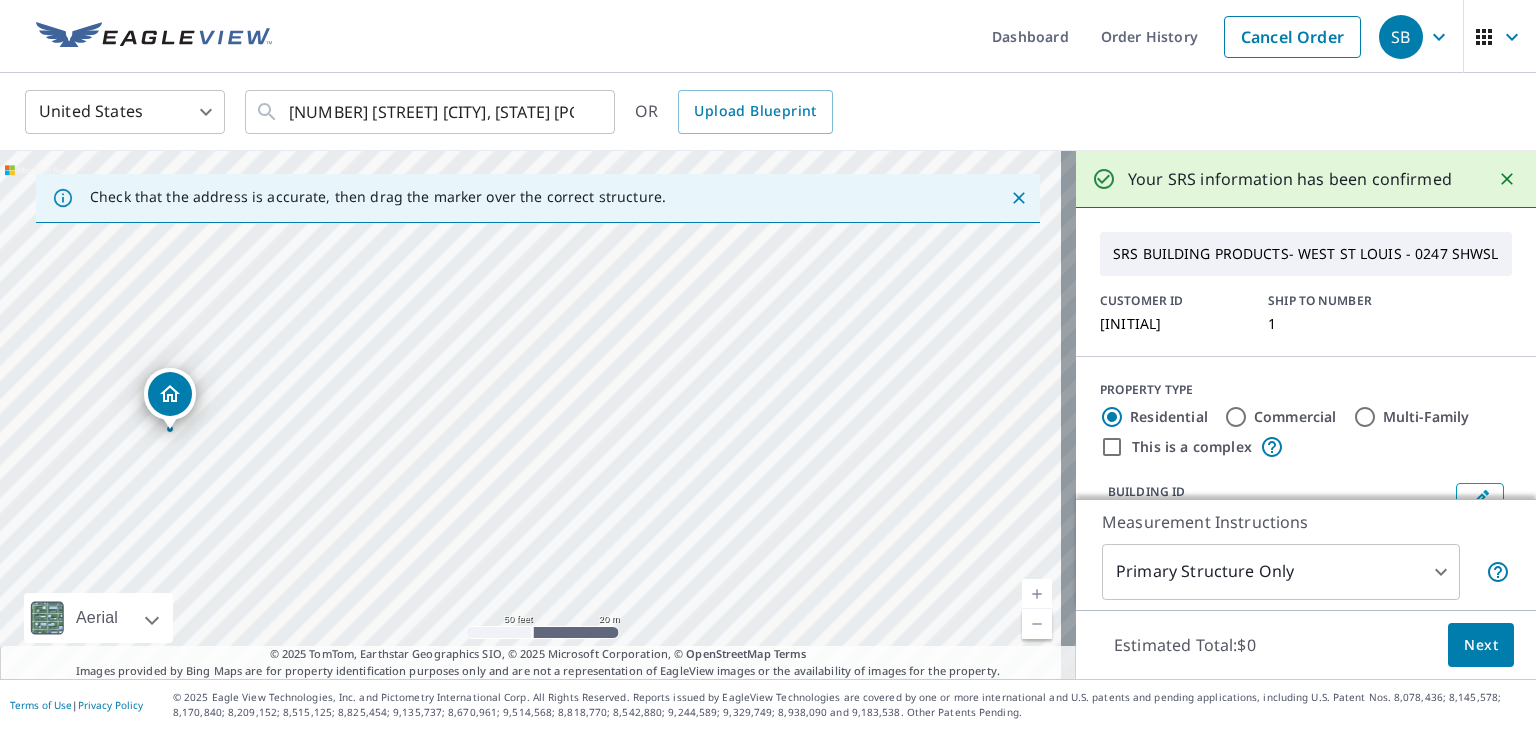 click at bounding box center (1037, 624) 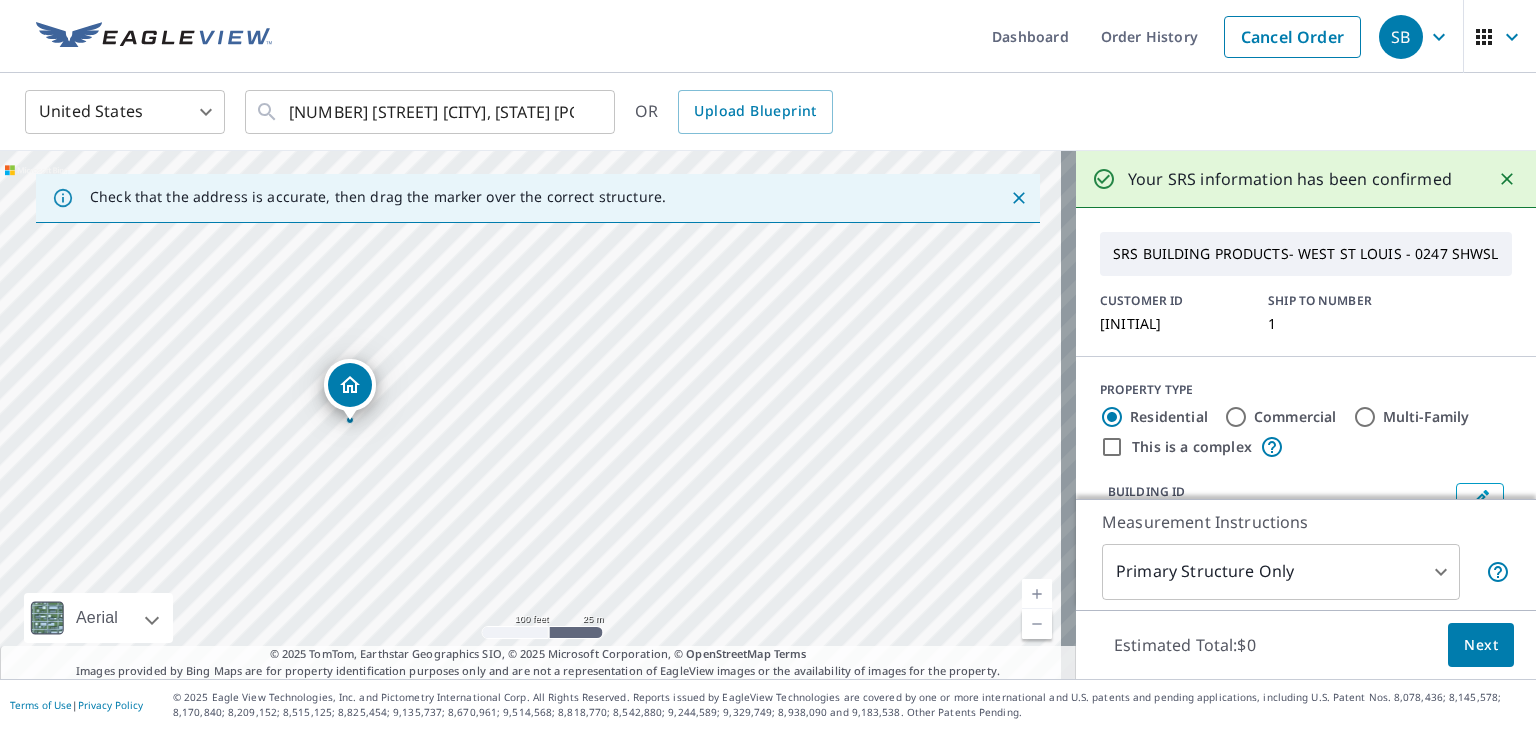 click on "SB SB
Dashboard Order History Cancel Order SB United States US ​ [NUMBER] [STREET] [CITY], [STATE] [POSTAL_CODE] ​ OR Upload Blueprint Check that the address is accurate, then drag the marker over the correct structure. [NUMBER] [STREET] [CITY], [STATE] [POSTAL_CODE] Aerial Road A standard road map Aerial A detailed look from above Labels Labels 100 feet 25 m © 2025 TomTom, © Vexcel Imaging, © 2025 Microsoft Corporation,  © OpenStreetMap Terms © 2025 TomTom, Earthstar Geographics SIO, © 2025 Microsoft Corporation, ©   OpenStreetMap   Terms Images provided by Bing Maps are for property identification purposes only and are not a representation of EagleView images or the availability of images for the property. Your SRS information has been confirmed SRS BUILDING PRODUCTS- WEST ST LOUIS - 0247 SHWSL CUSTOMER ID rya247 SHIP TO NUMBER 1 PROPERTY TYPE Residential Commercial Multi-Family This is a complex BUILDING ID [NUMBER] [STREET], [CITY], [STATE], [POSTAL_CODE] Full House Products New Full House™ $90.3 Roof Products New Premium New 2" at bounding box center (768, 365) 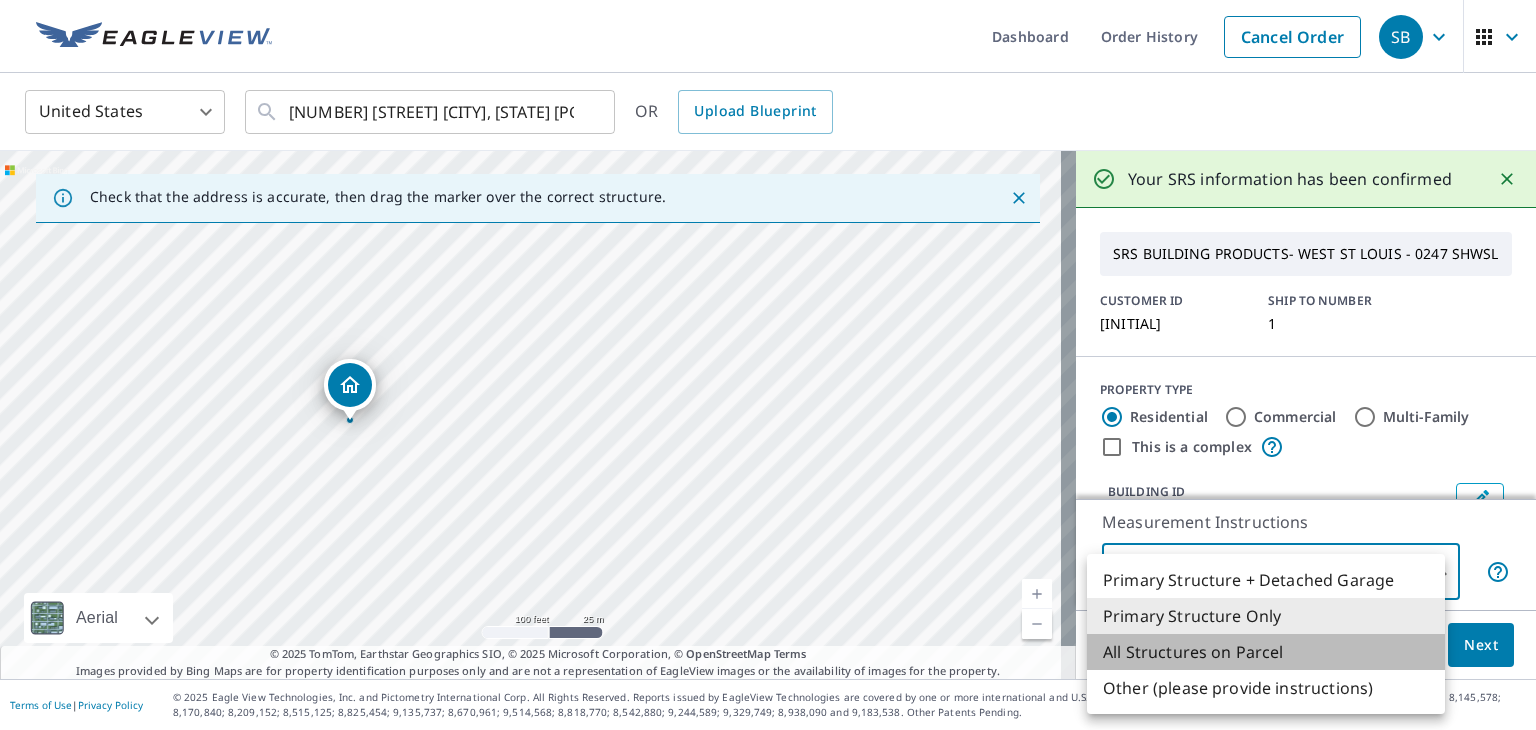 click on "All Structures on Parcel" at bounding box center (1266, 652) 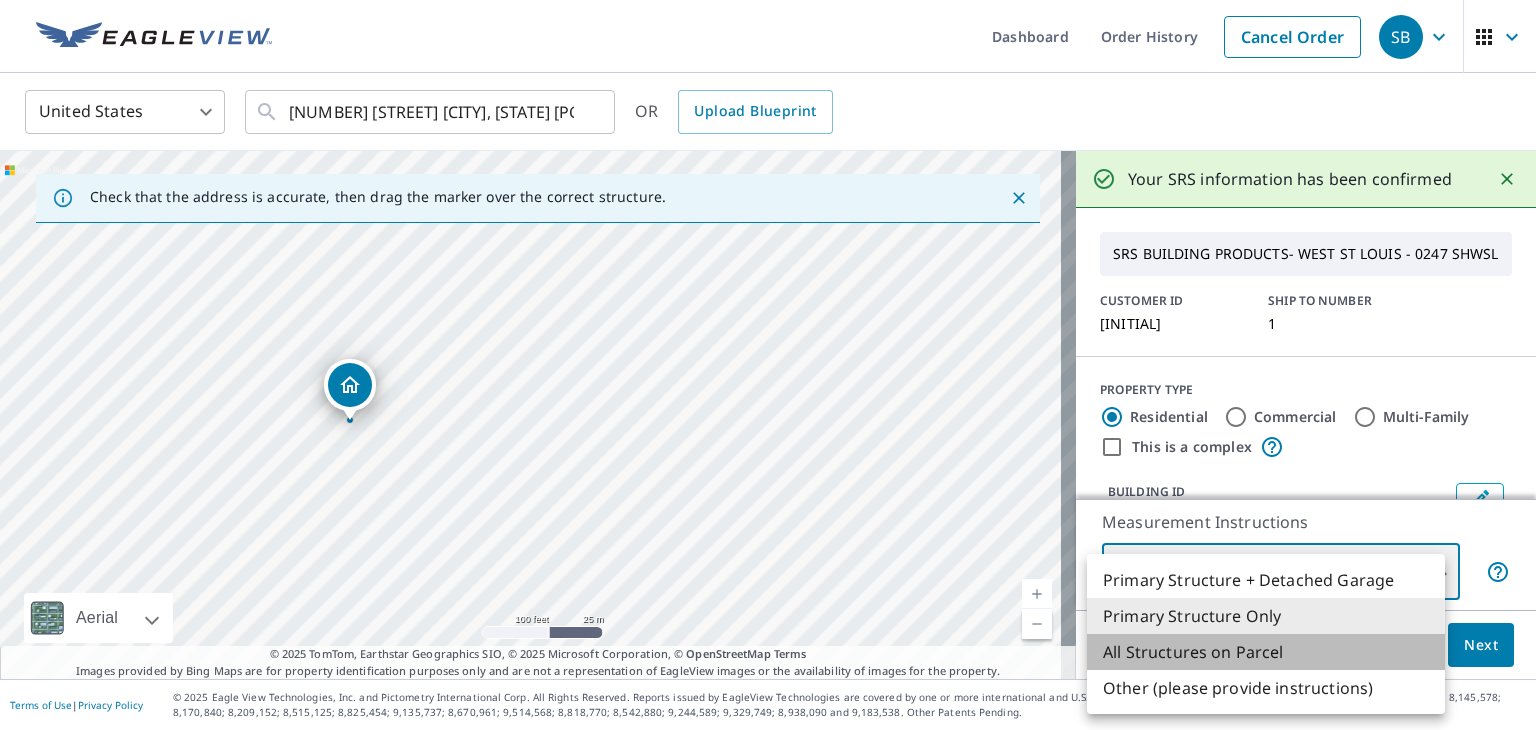 type on "3" 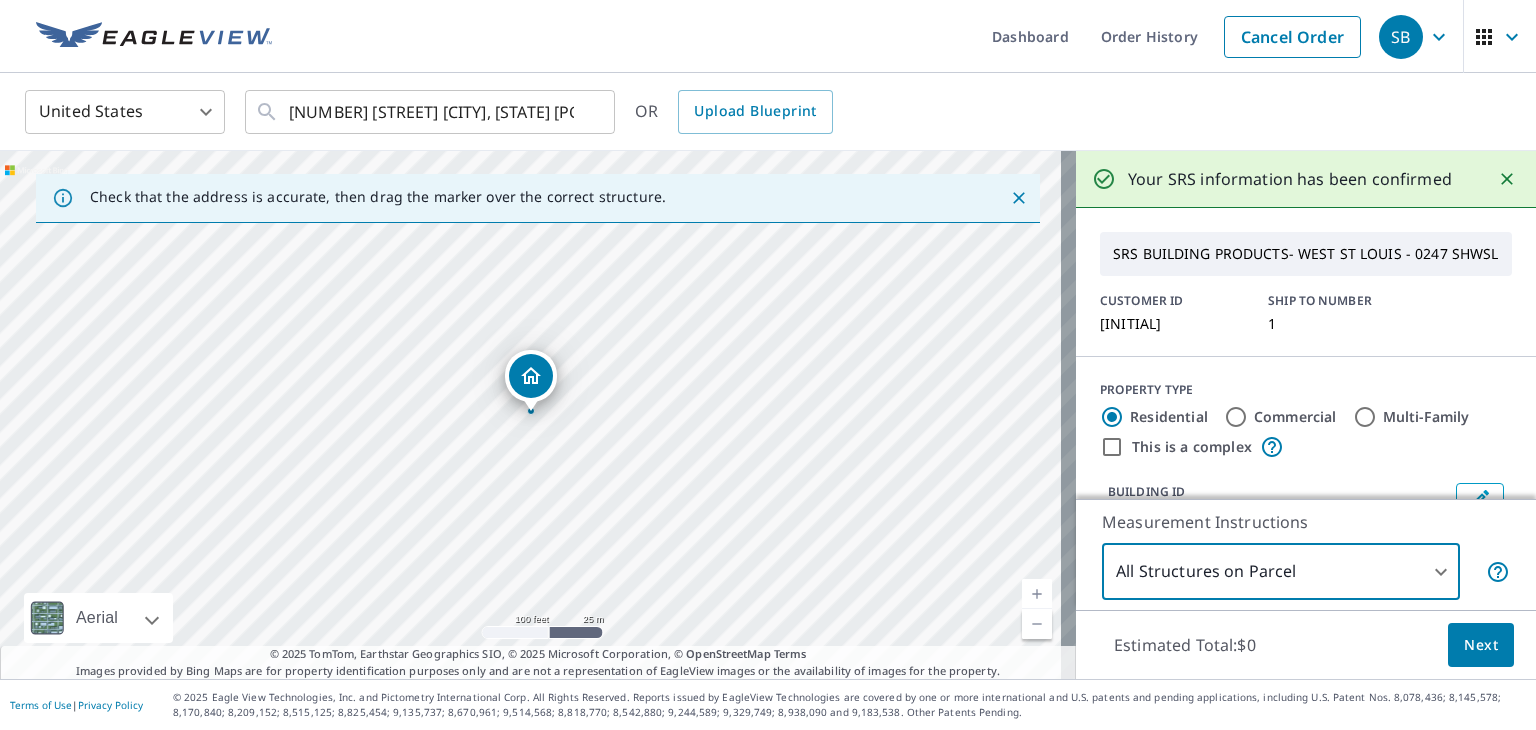 click at bounding box center [1037, 624] 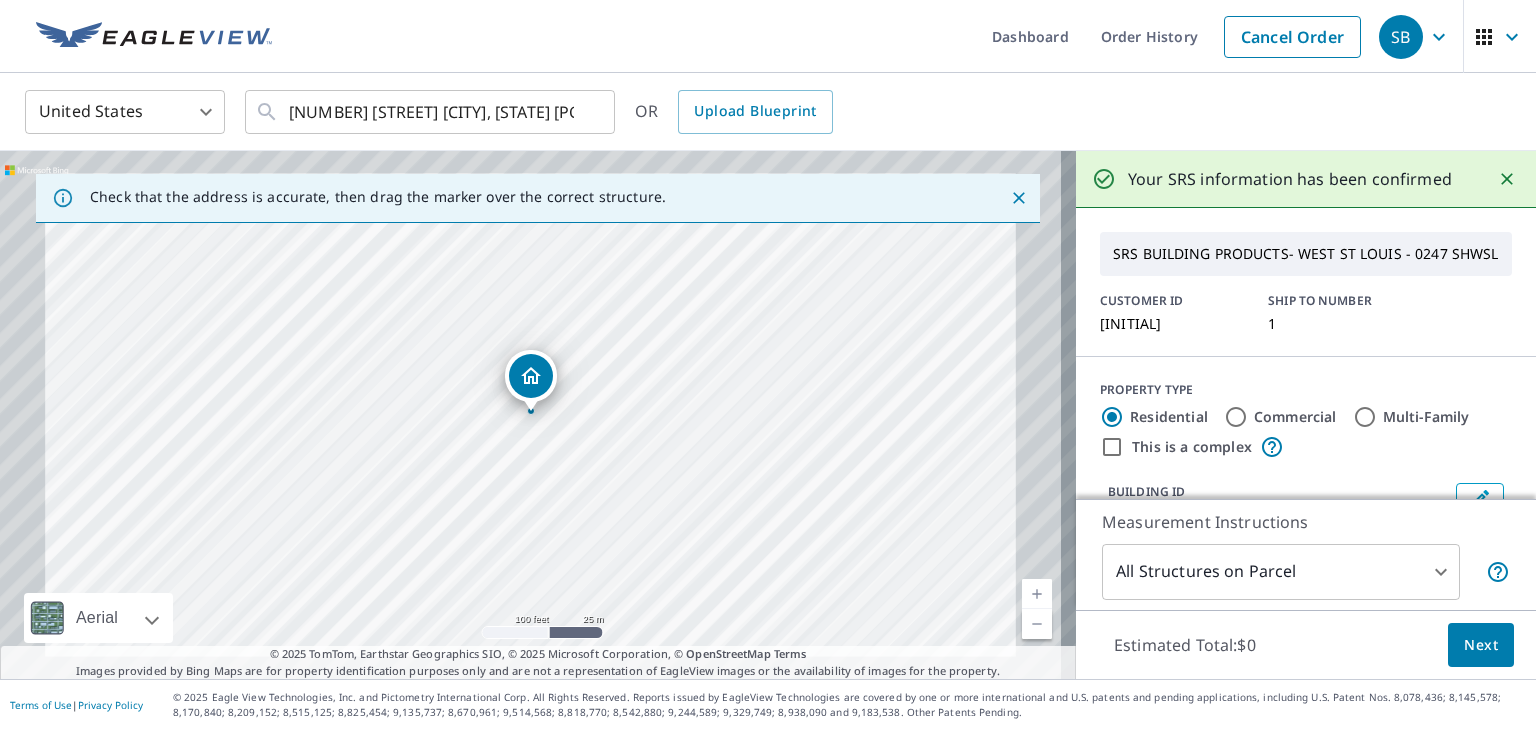 click at bounding box center [1037, 624] 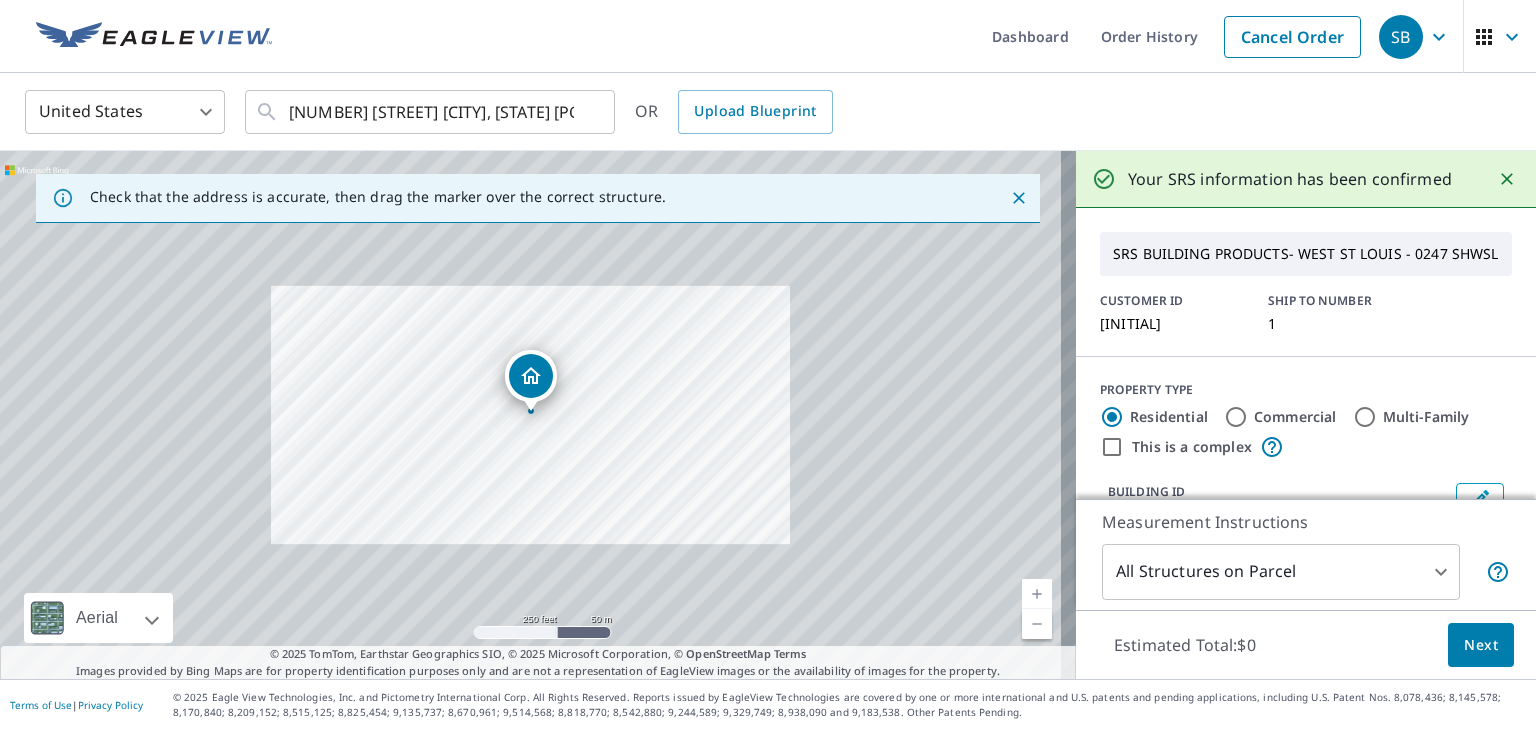 click at bounding box center [1037, 624] 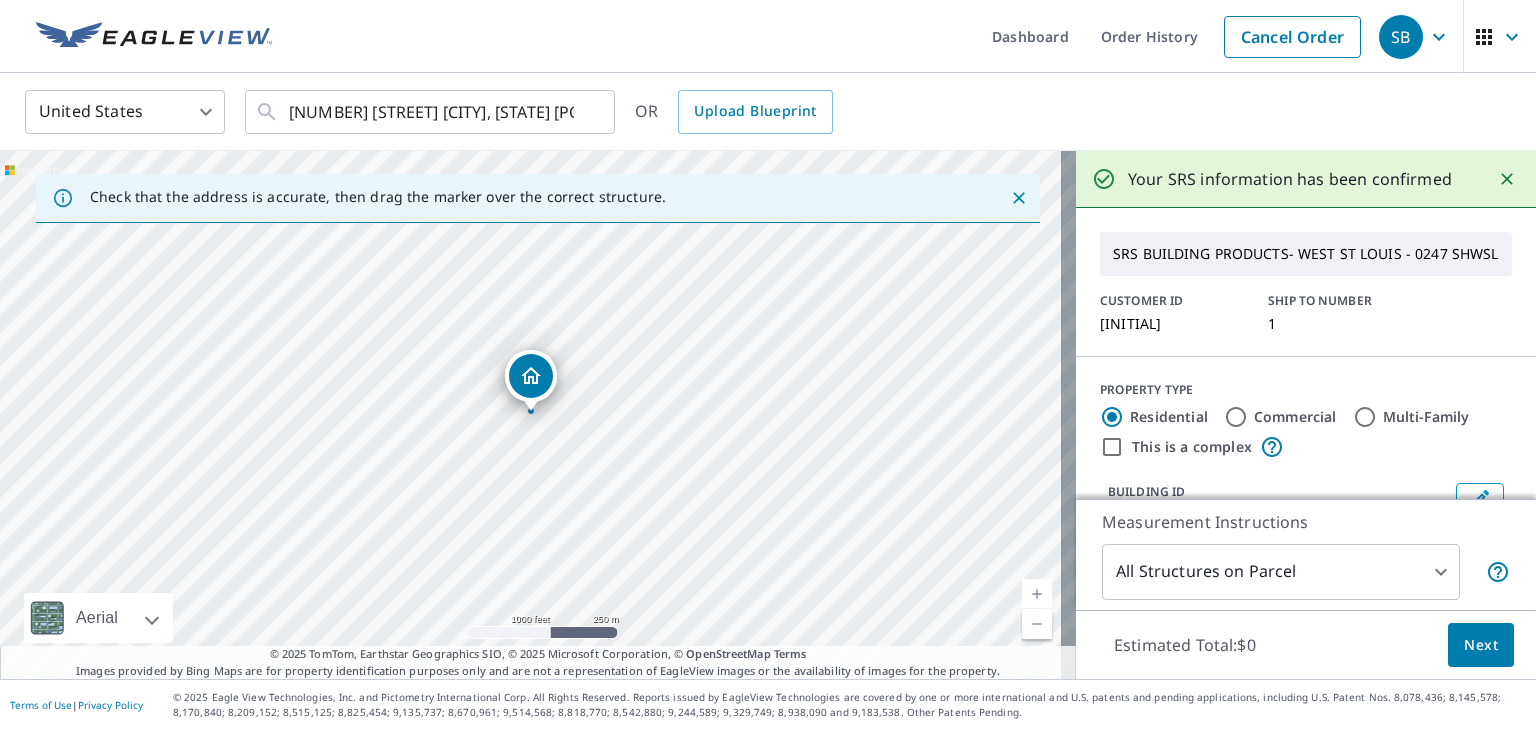 click at bounding box center (1037, 624) 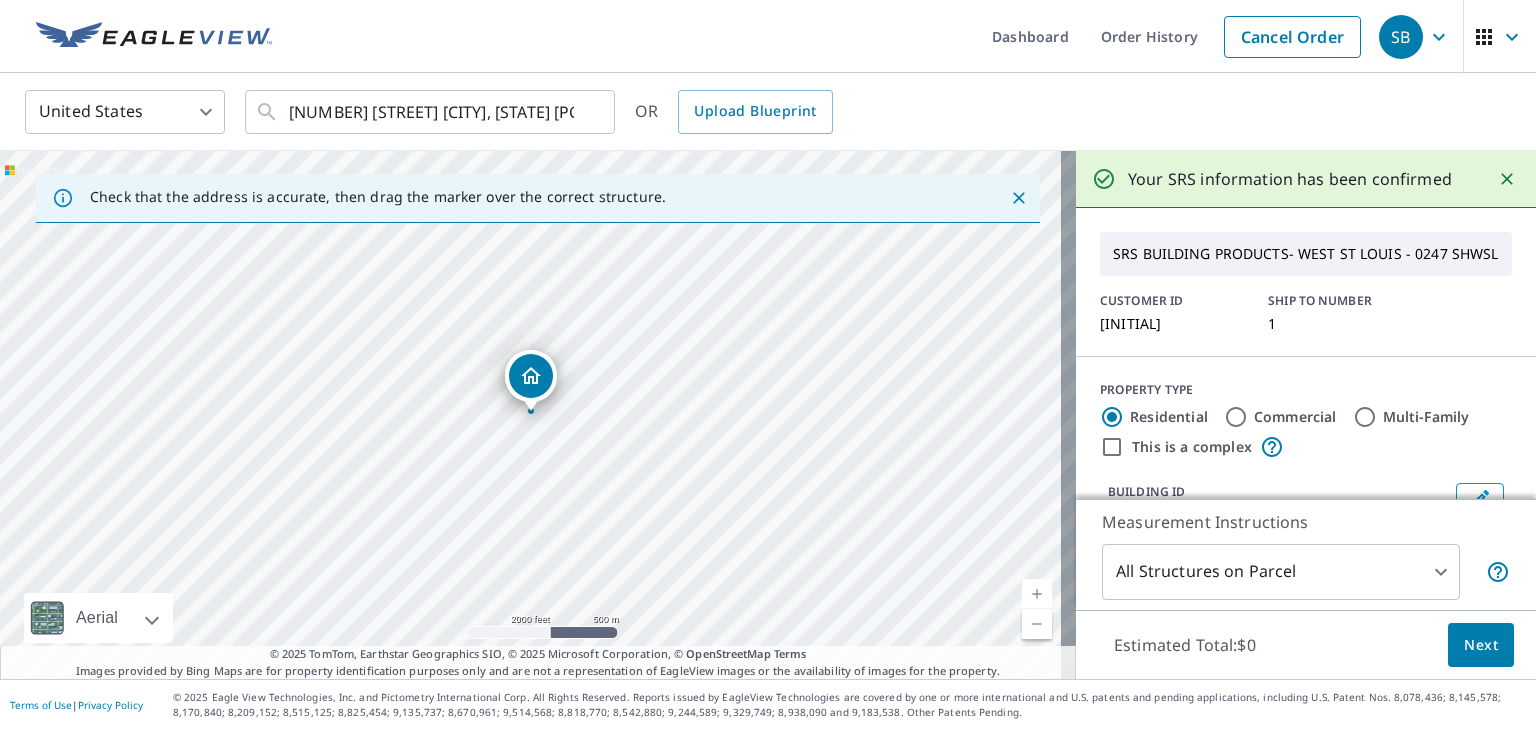 click at bounding box center (1037, 624) 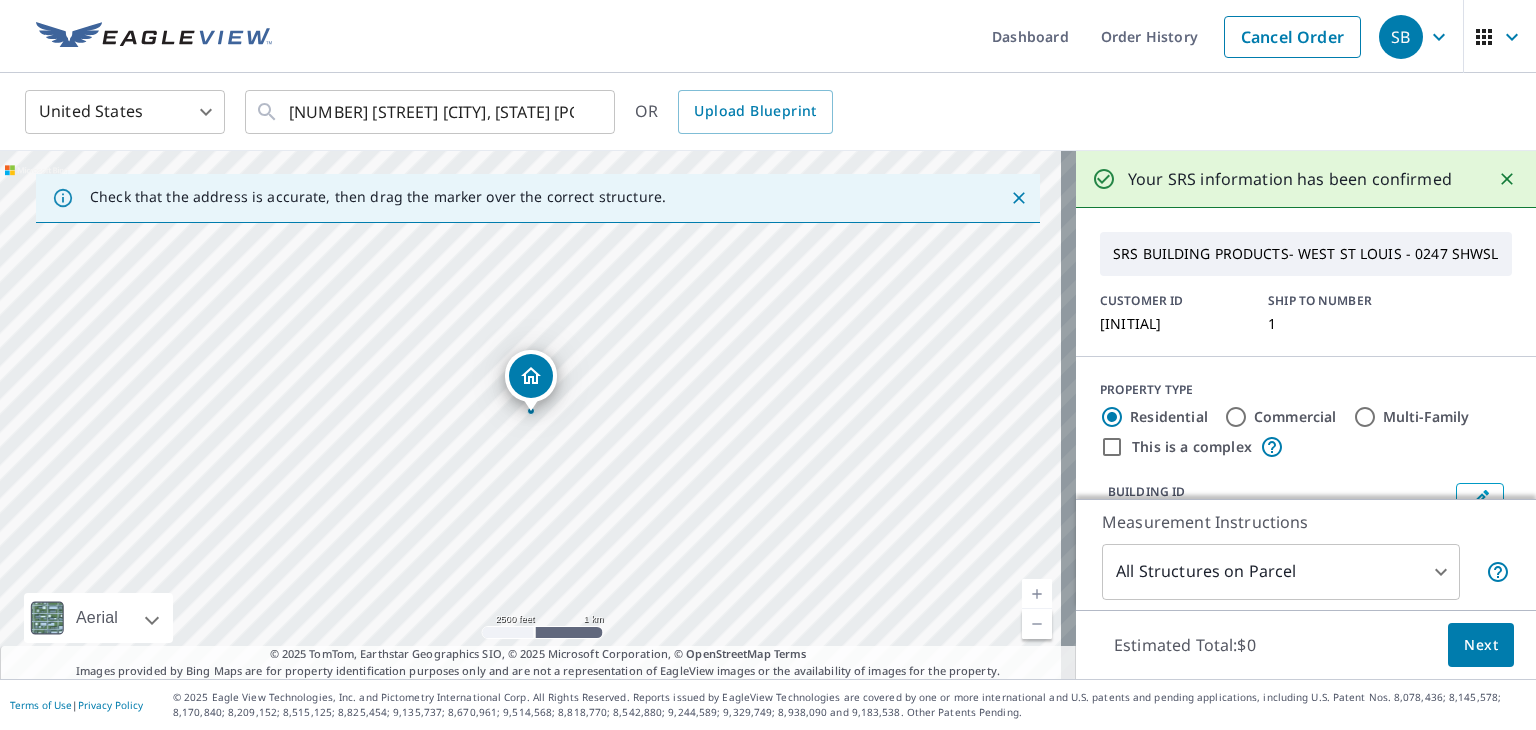 click at bounding box center (1037, 624) 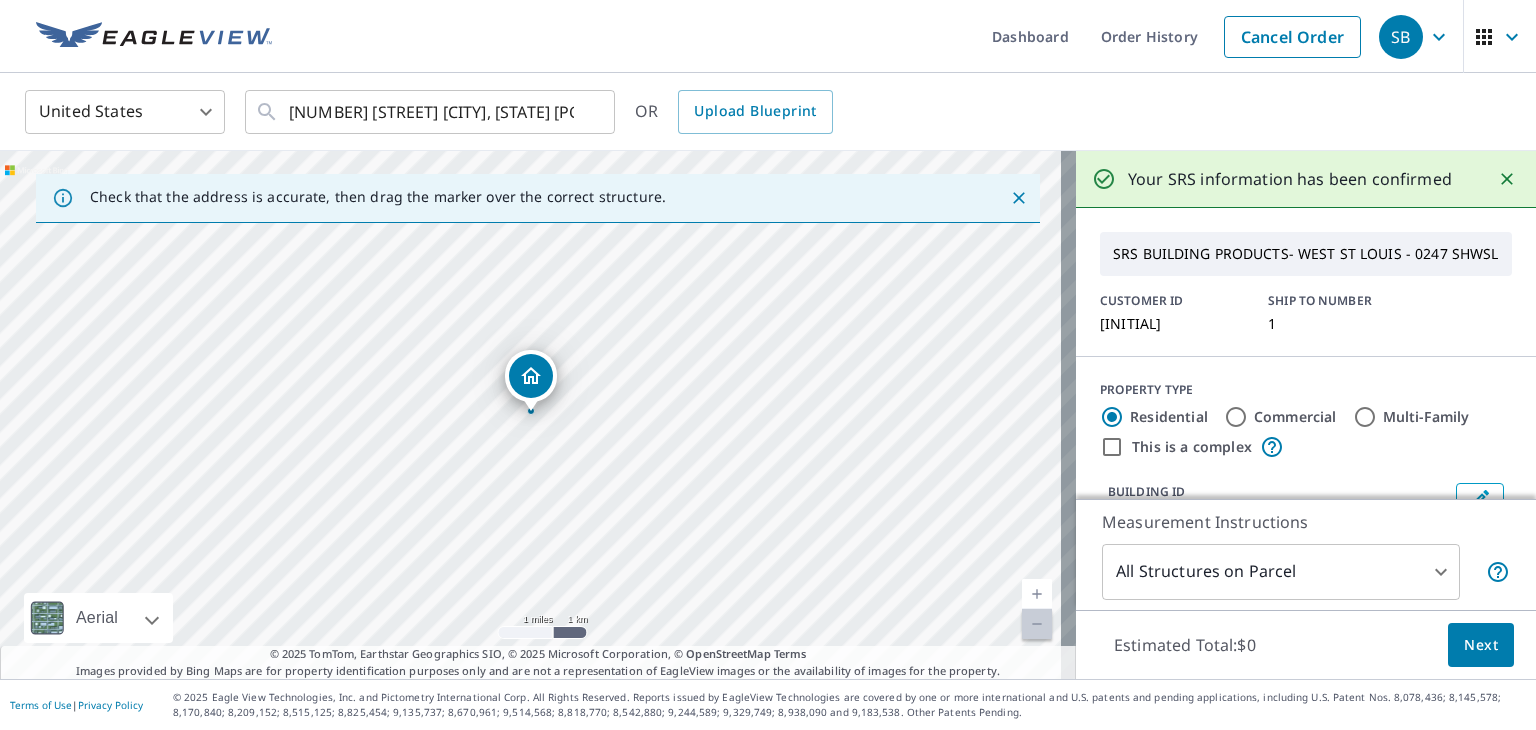 click at bounding box center [1037, 594] 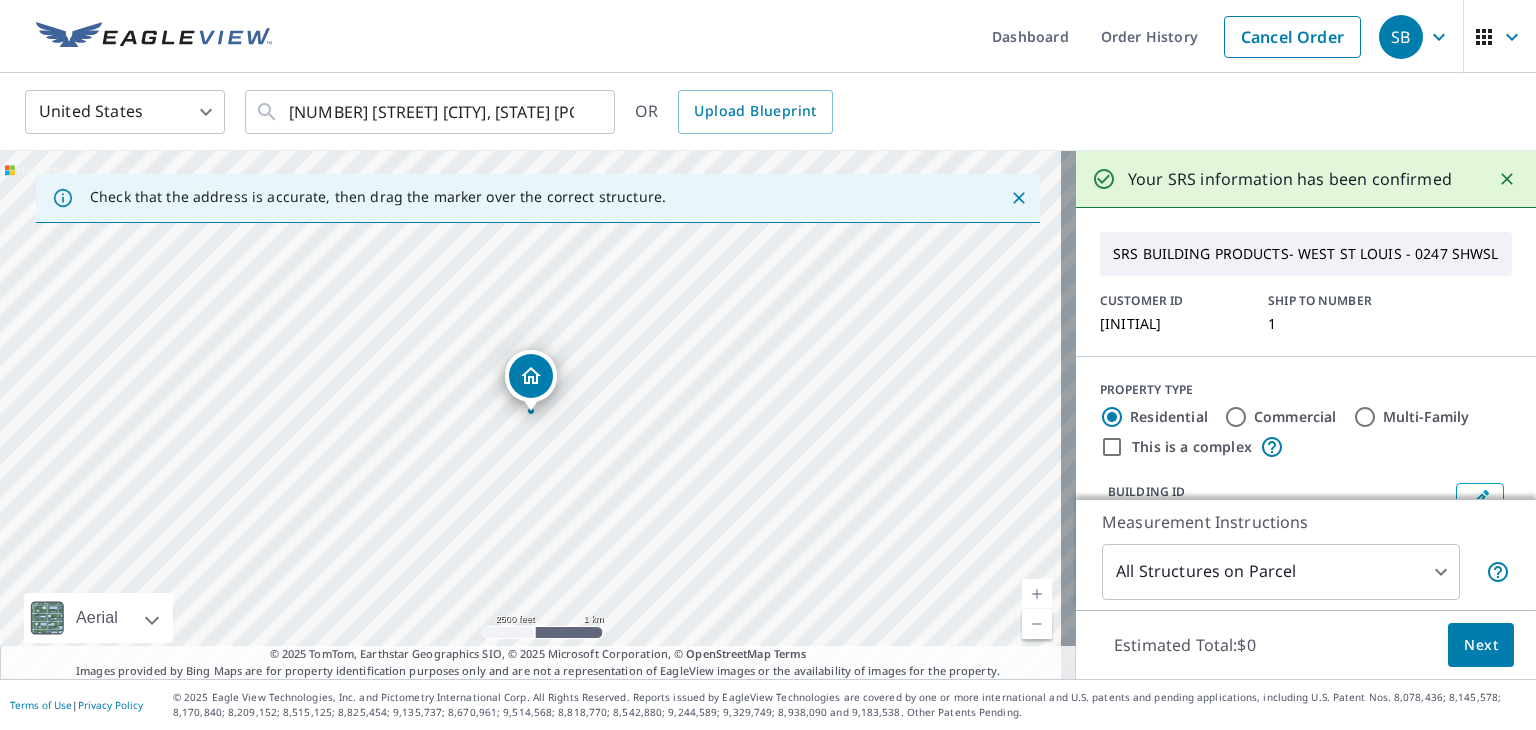 click at bounding box center [1037, 624] 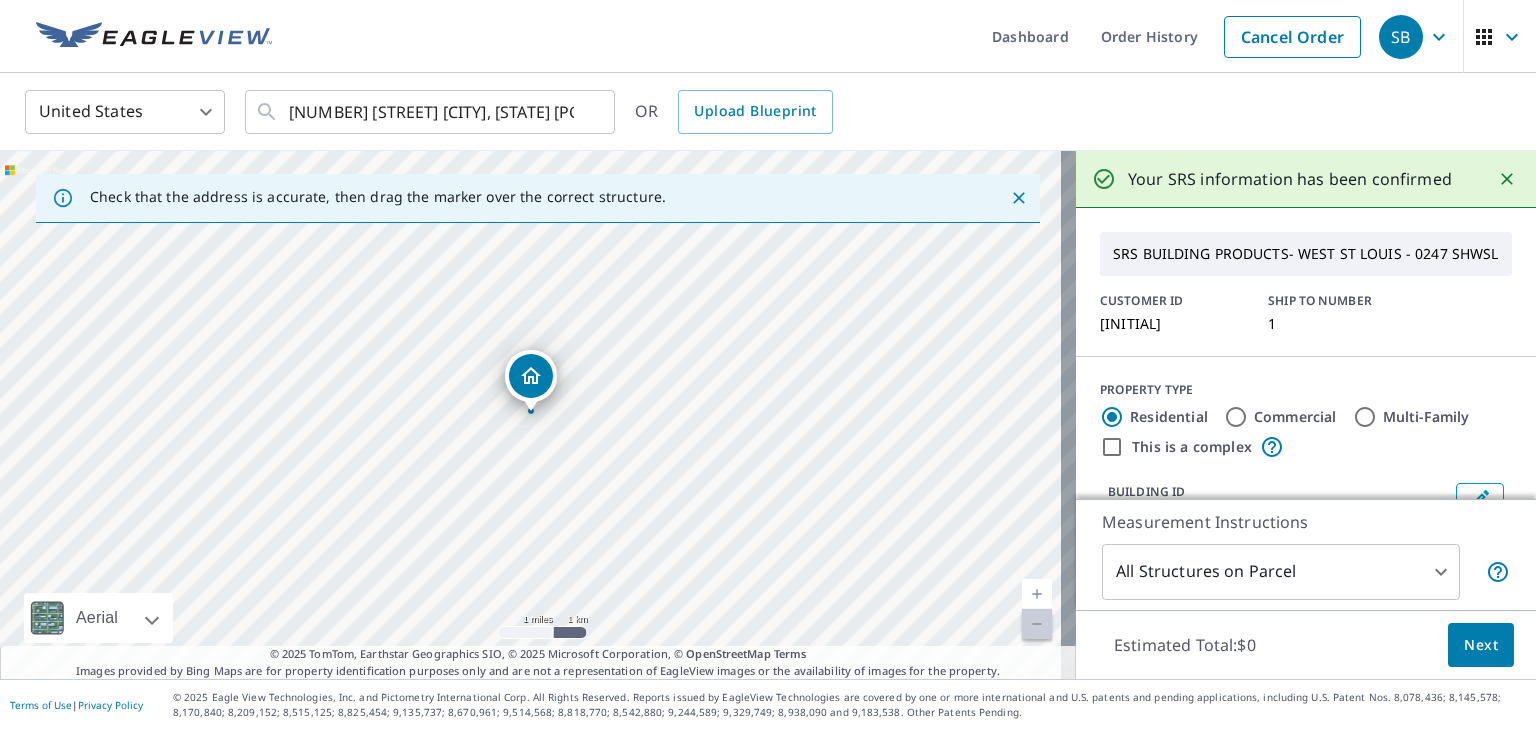 click at bounding box center (1037, 594) 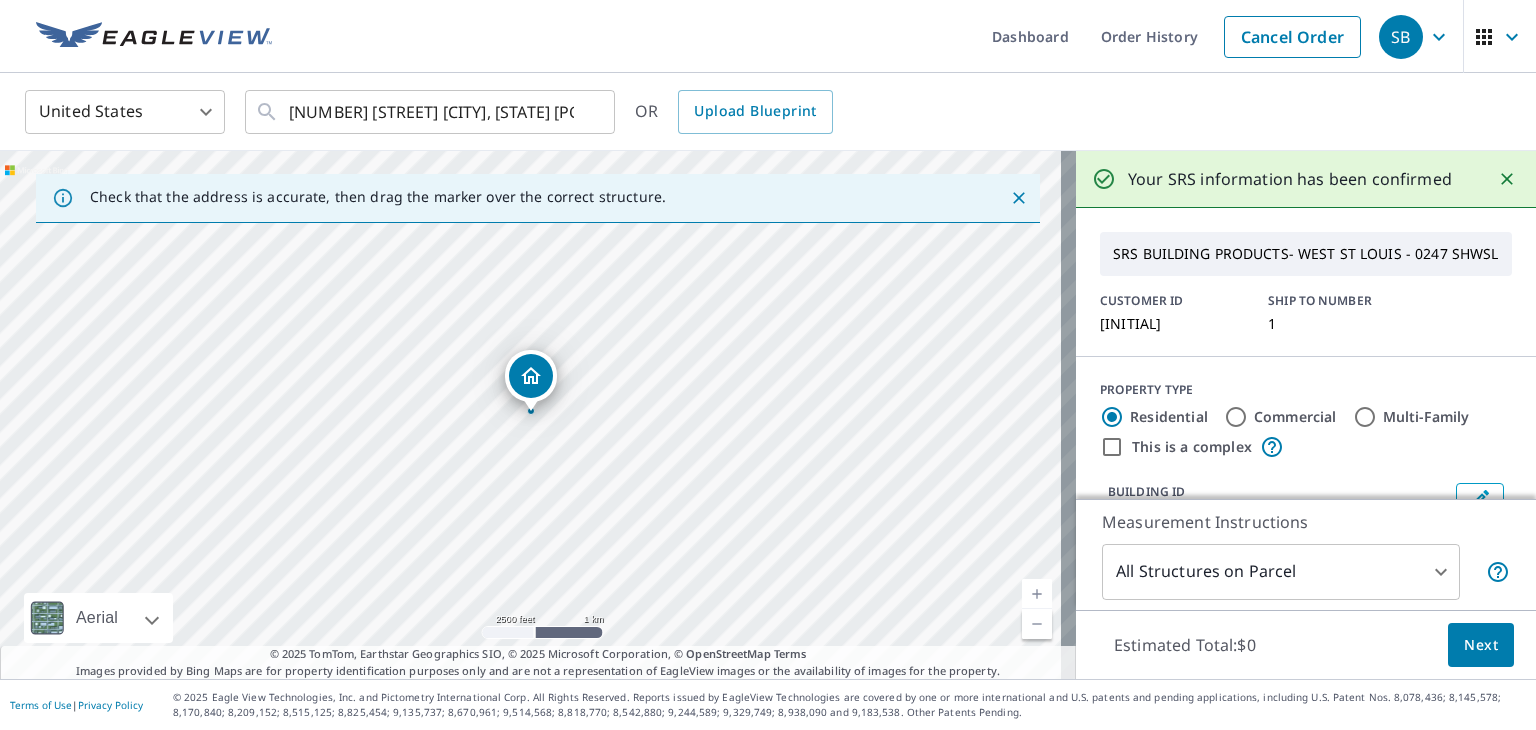 click at bounding box center [1037, 594] 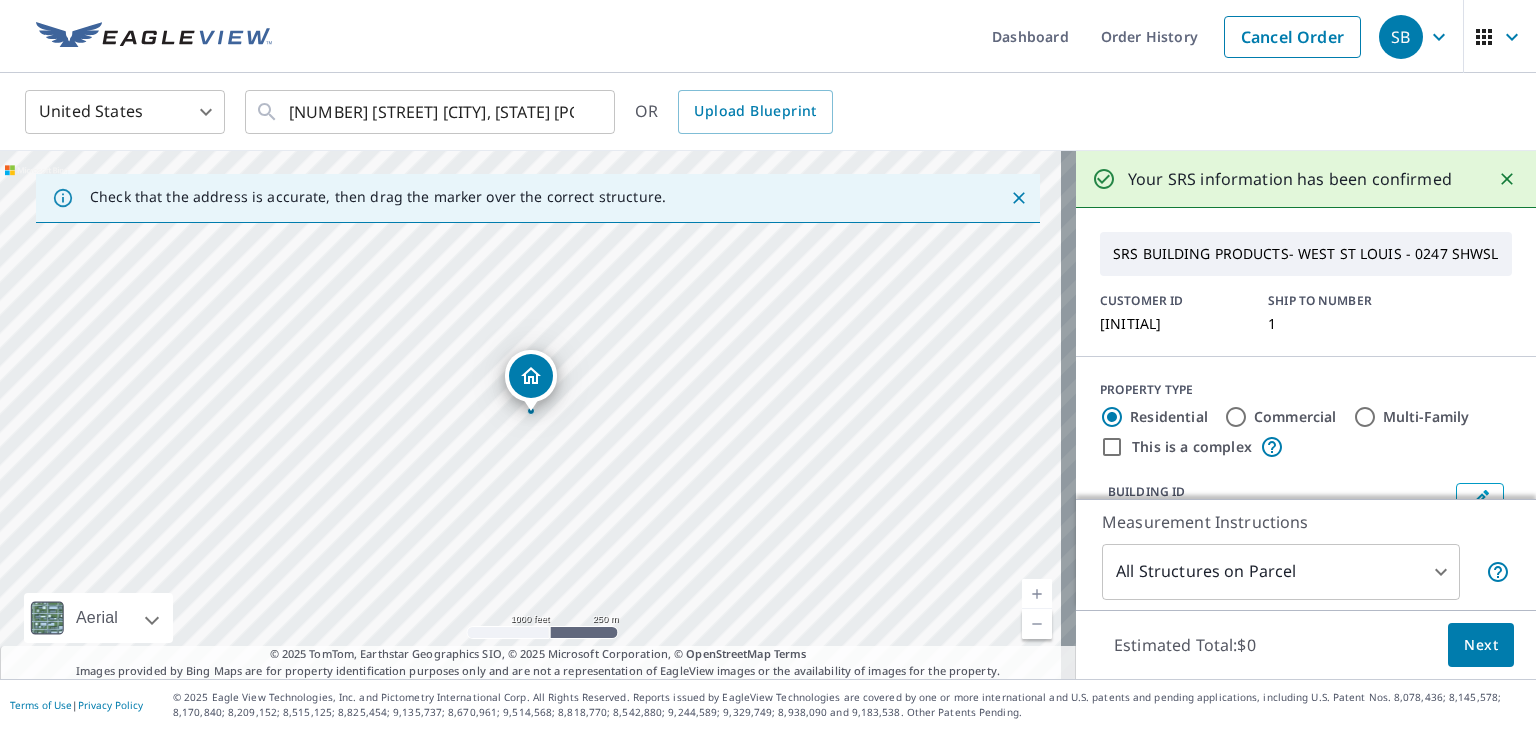 click at bounding box center (1037, 594) 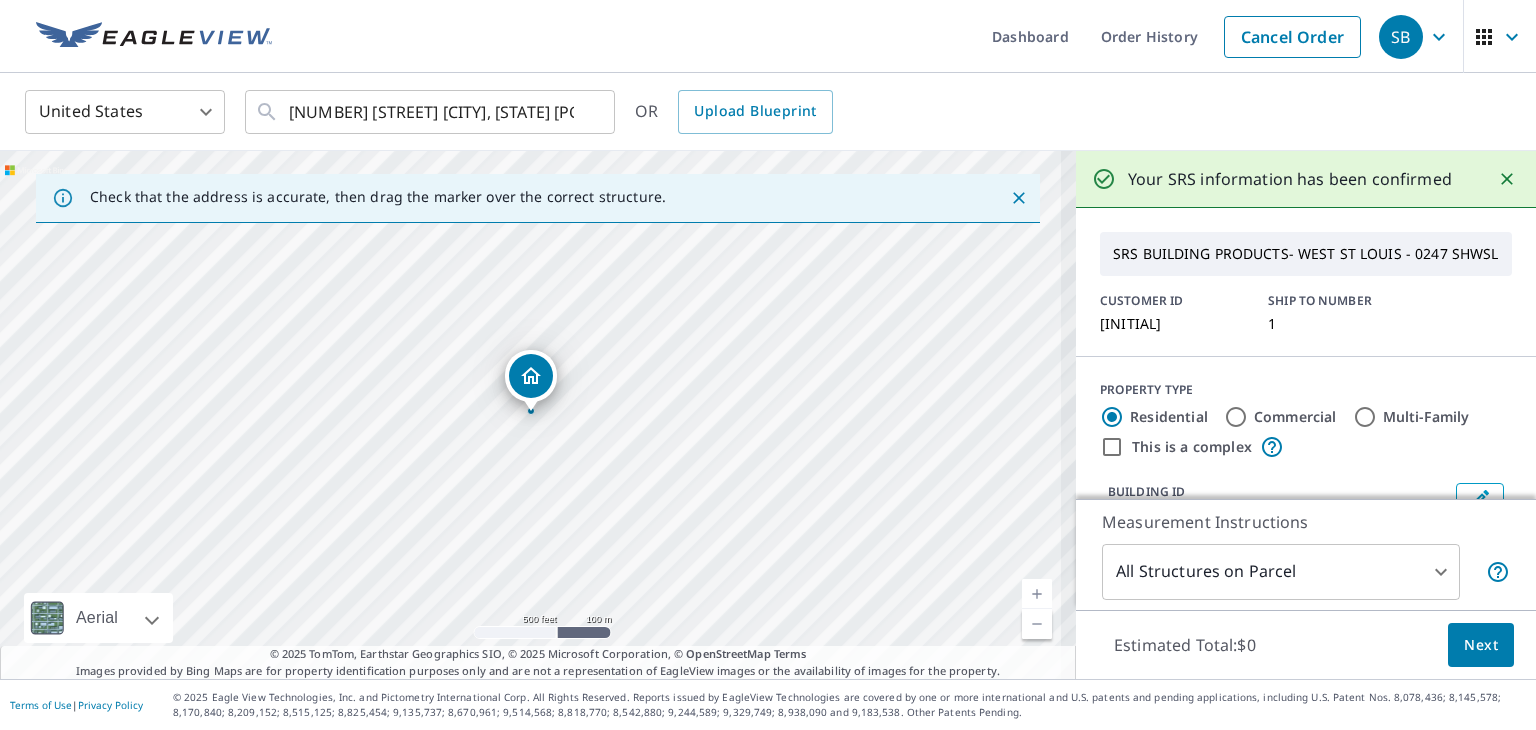 click at bounding box center [1037, 594] 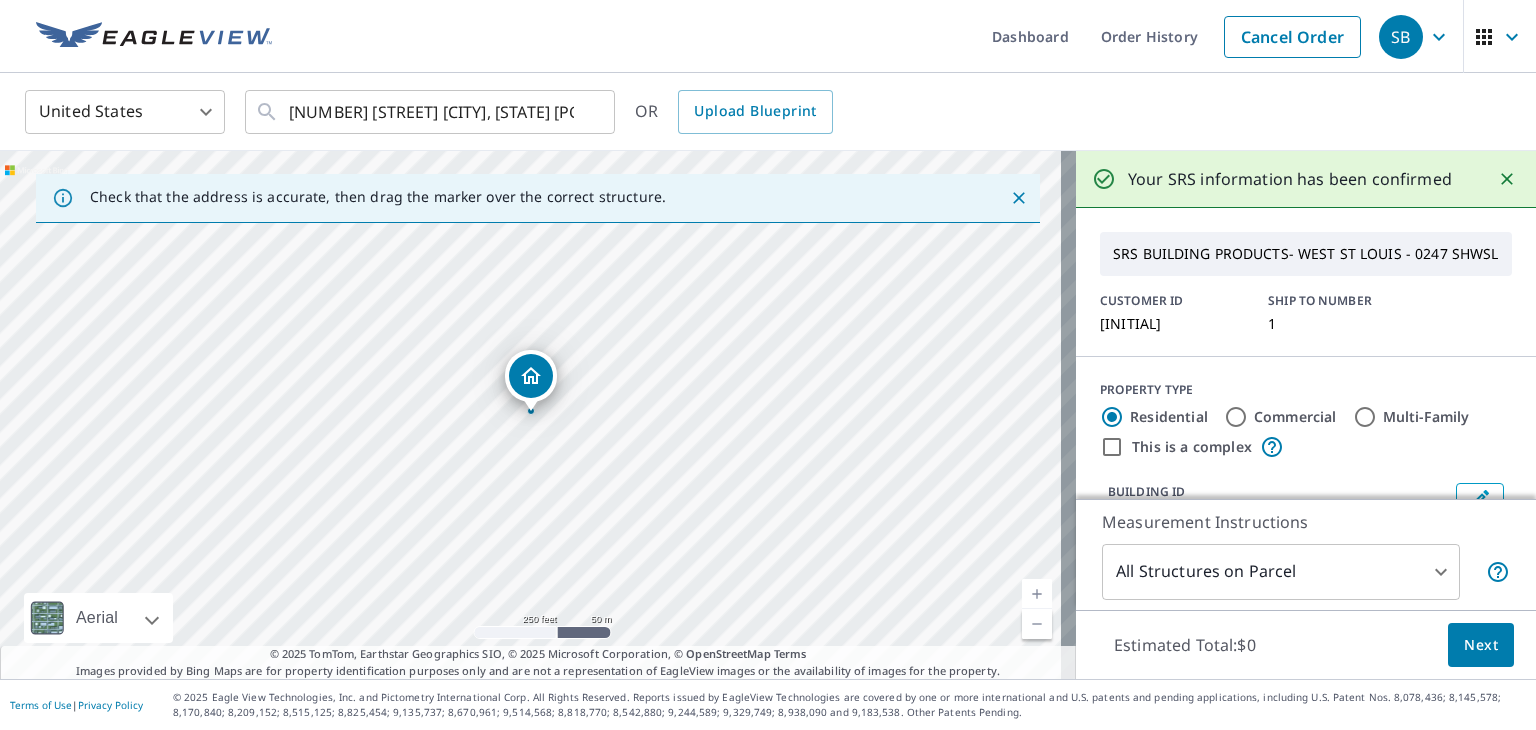 click at bounding box center [1037, 594] 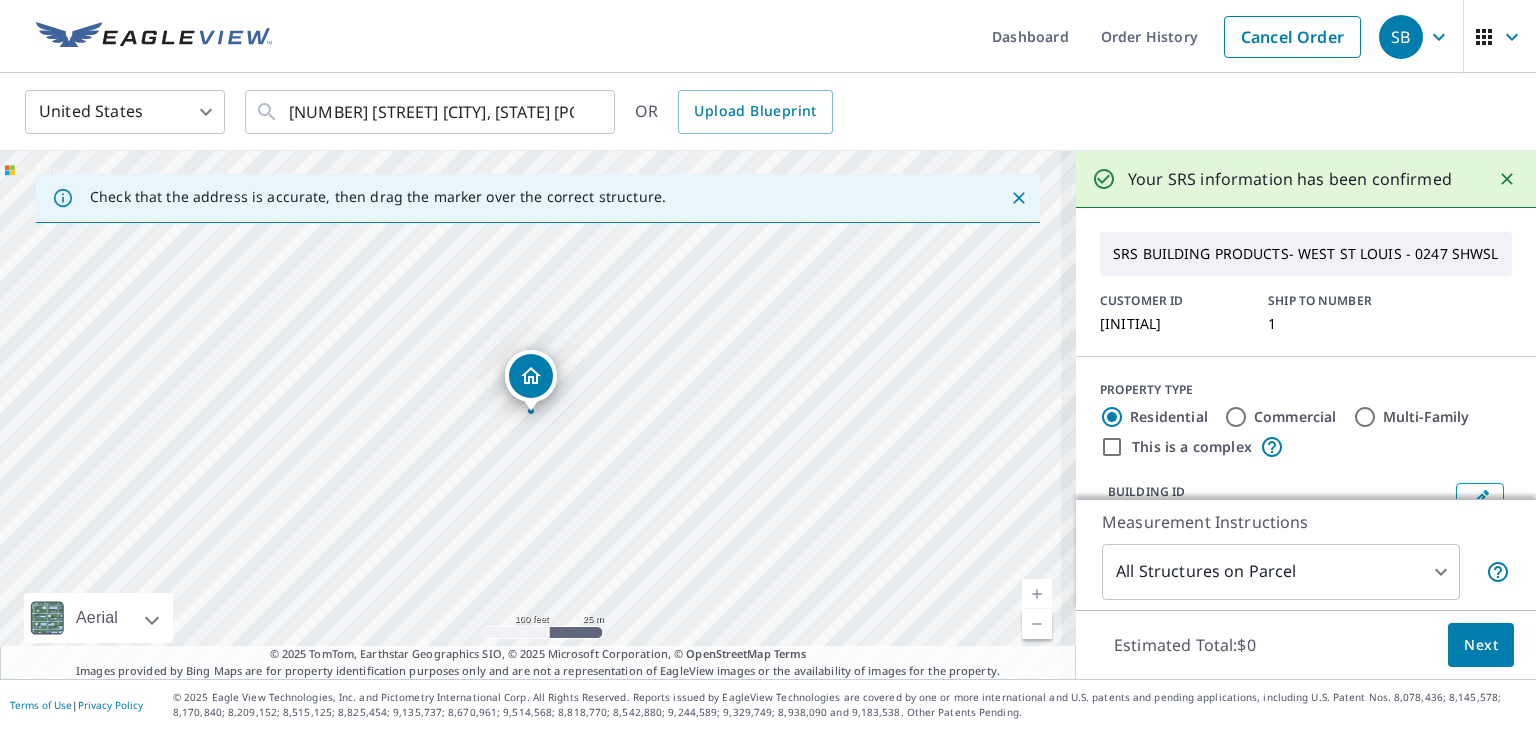 click at bounding box center (1037, 594) 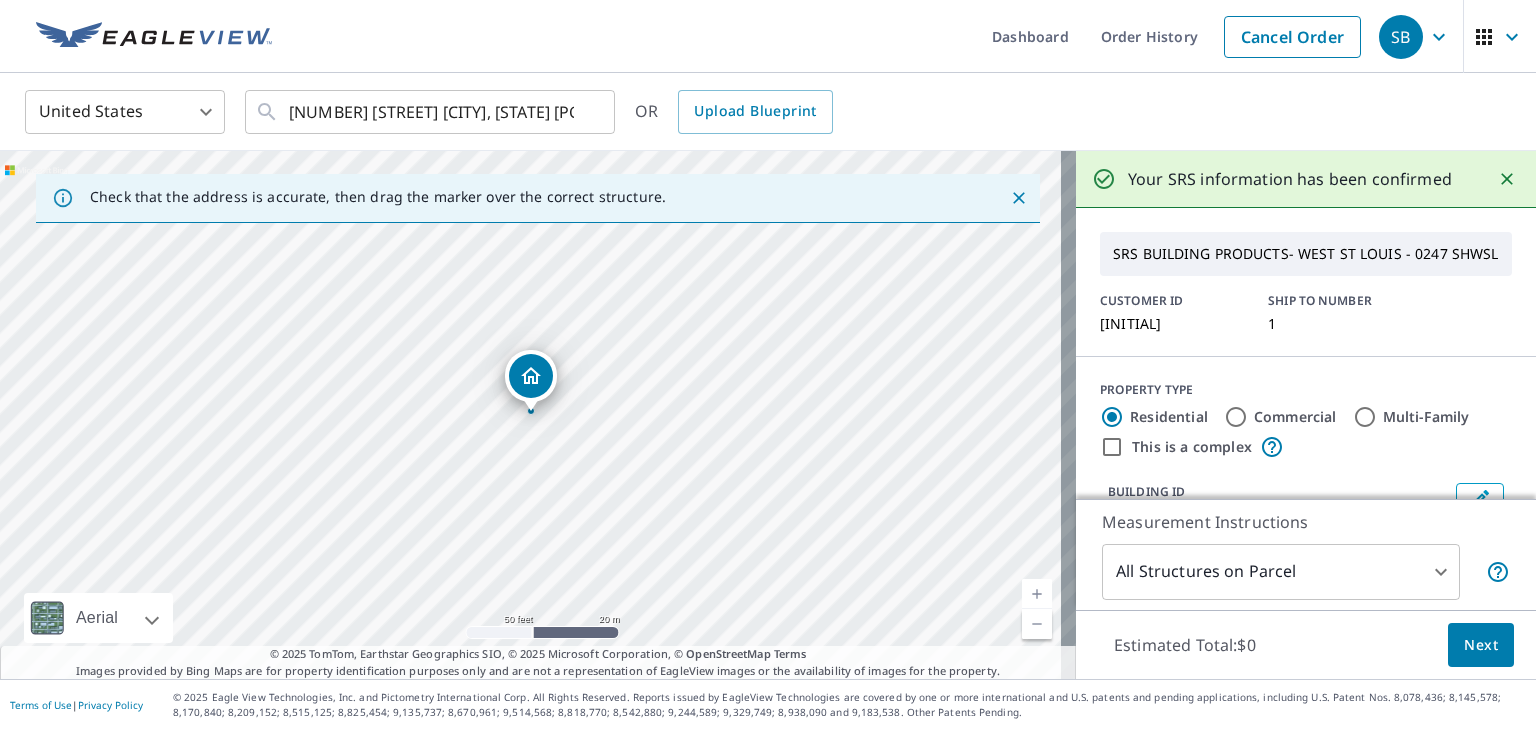 click at bounding box center (1037, 624) 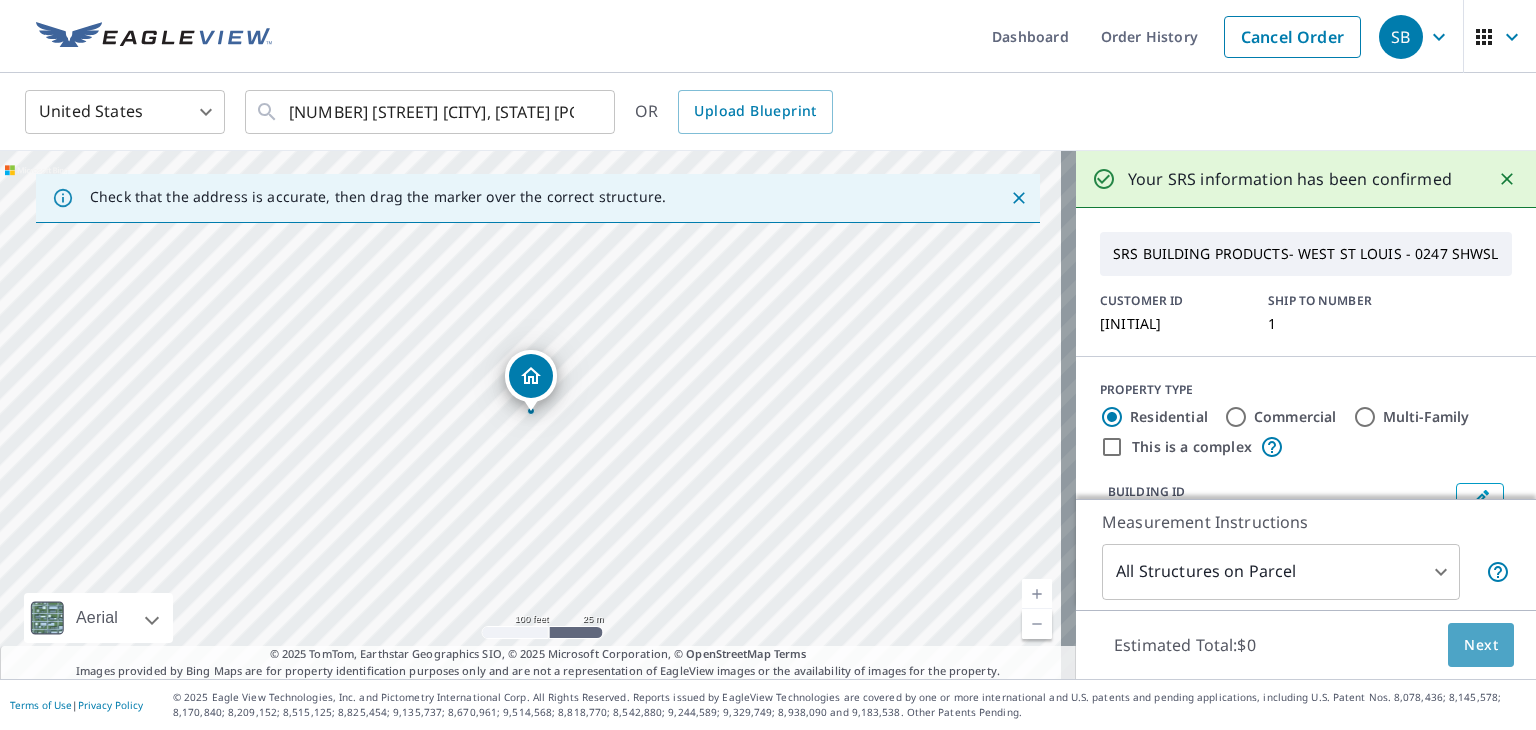 click on "Next" at bounding box center [1481, 645] 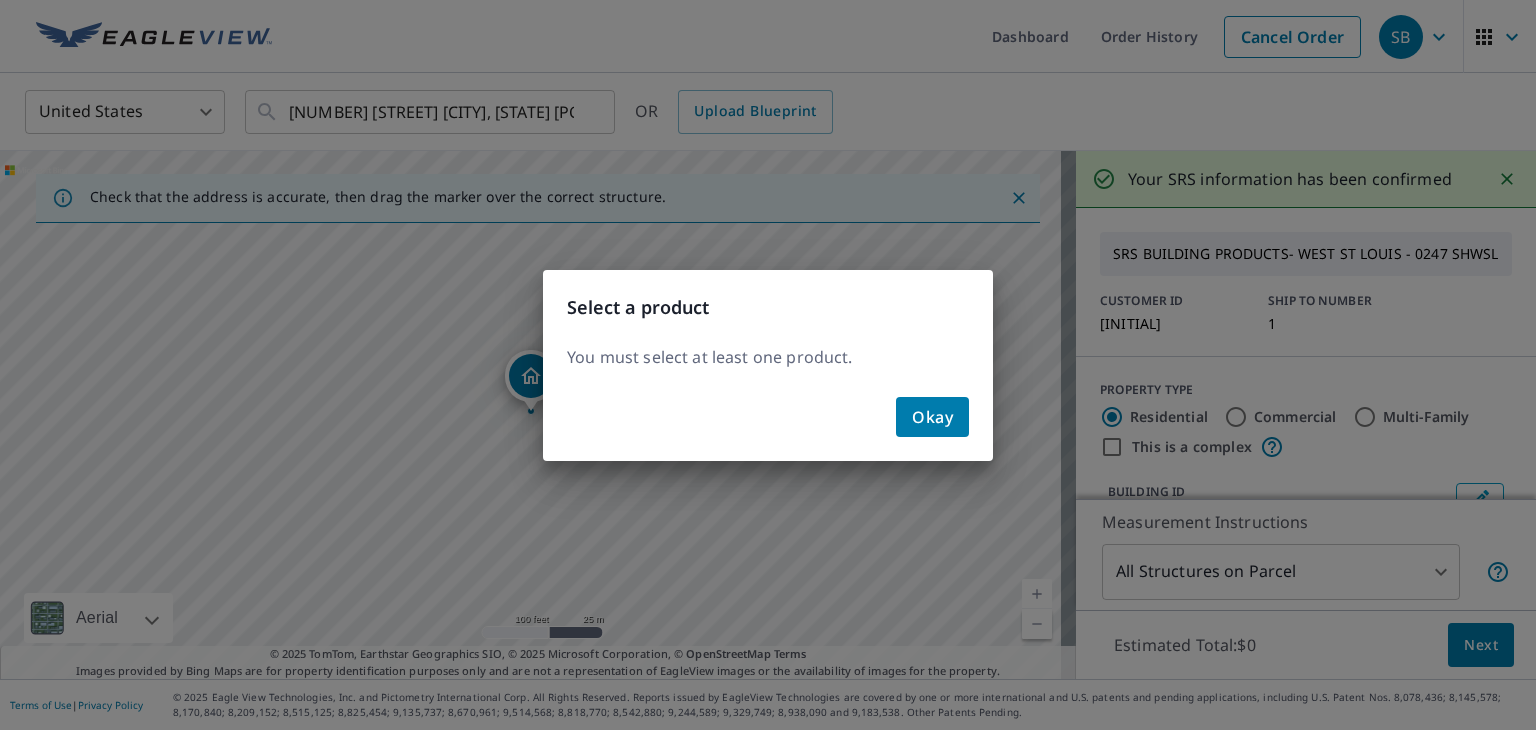 click on "Okay" at bounding box center (932, 417) 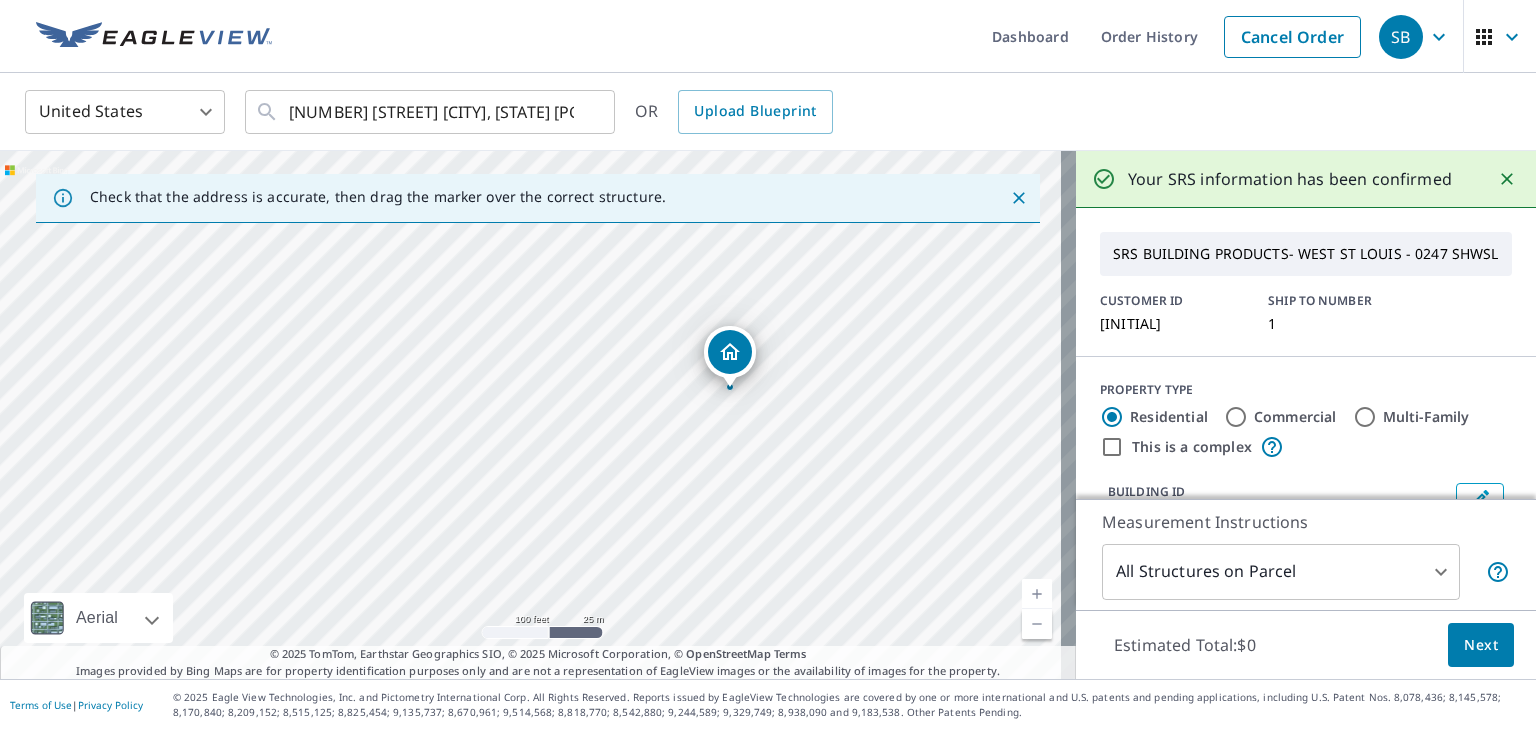 drag, startPoint x: 535, startPoint y: 368, endPoint x: 734, endPoint y: 344, distance: 200.44202 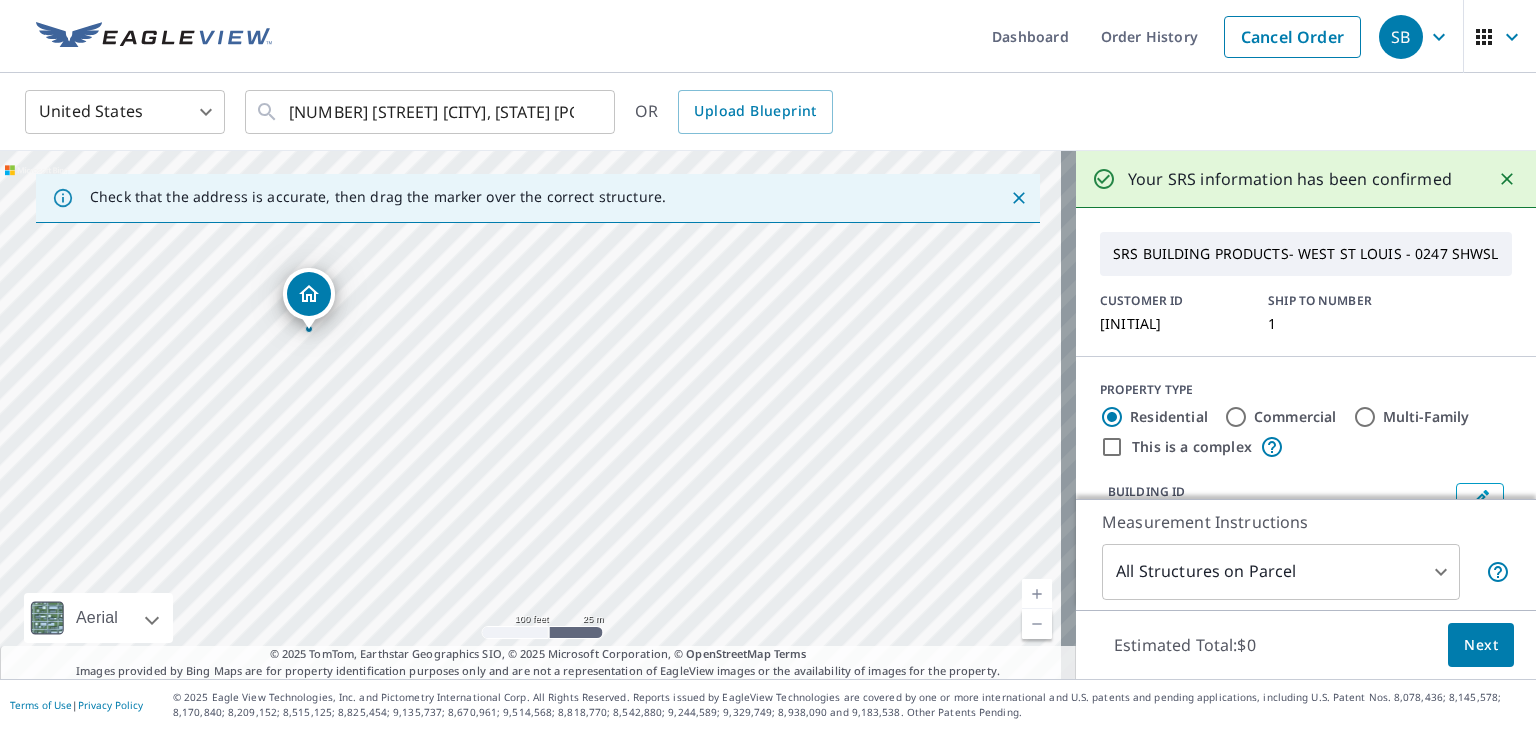 drag, startPoint x: 516, startPoint y: 375, endPoint x: 292, endPoint y: 293, distance: 238.53722 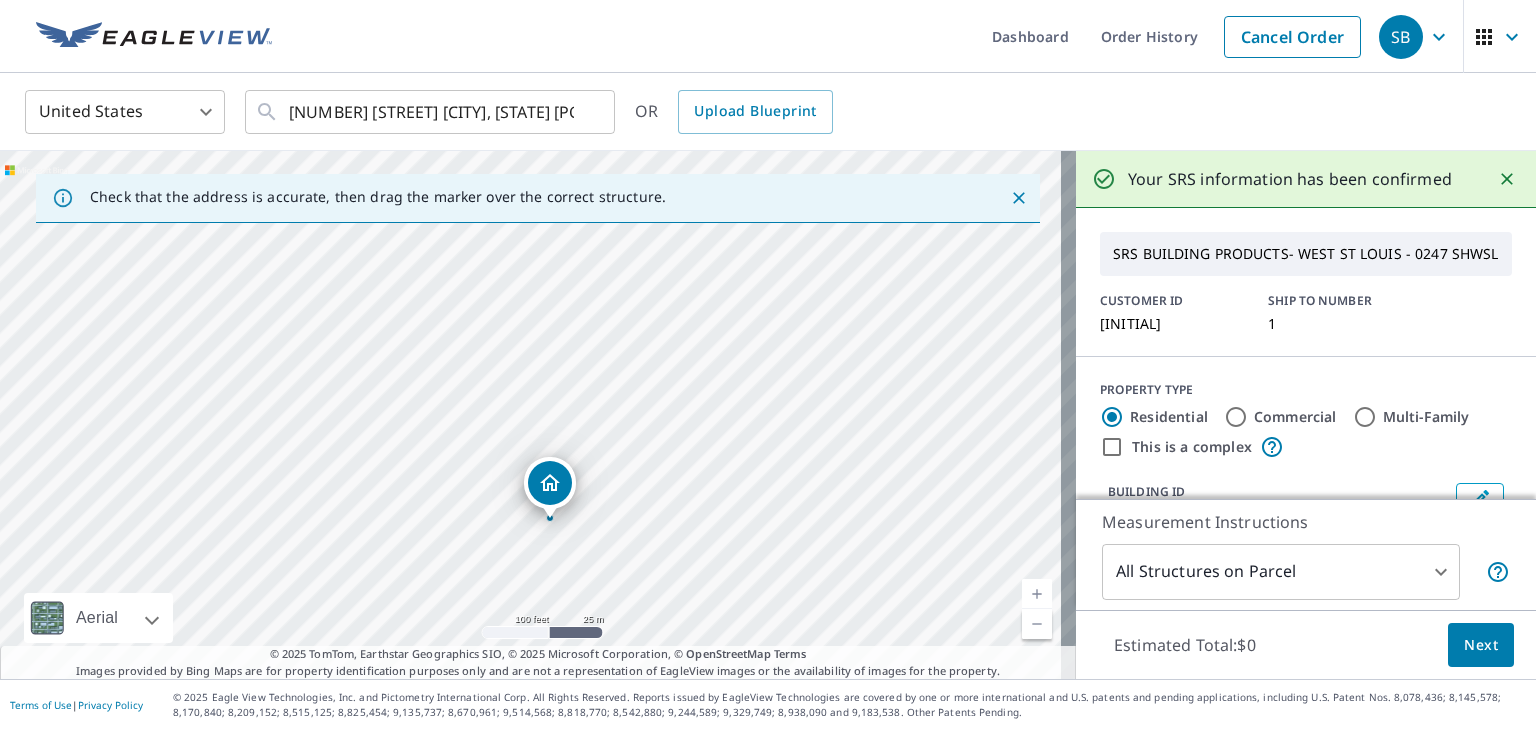 drag, startPoint x: 528, startPoint y: 372, endPoint x: 547, endPoint y: 477, distance: 106.7052 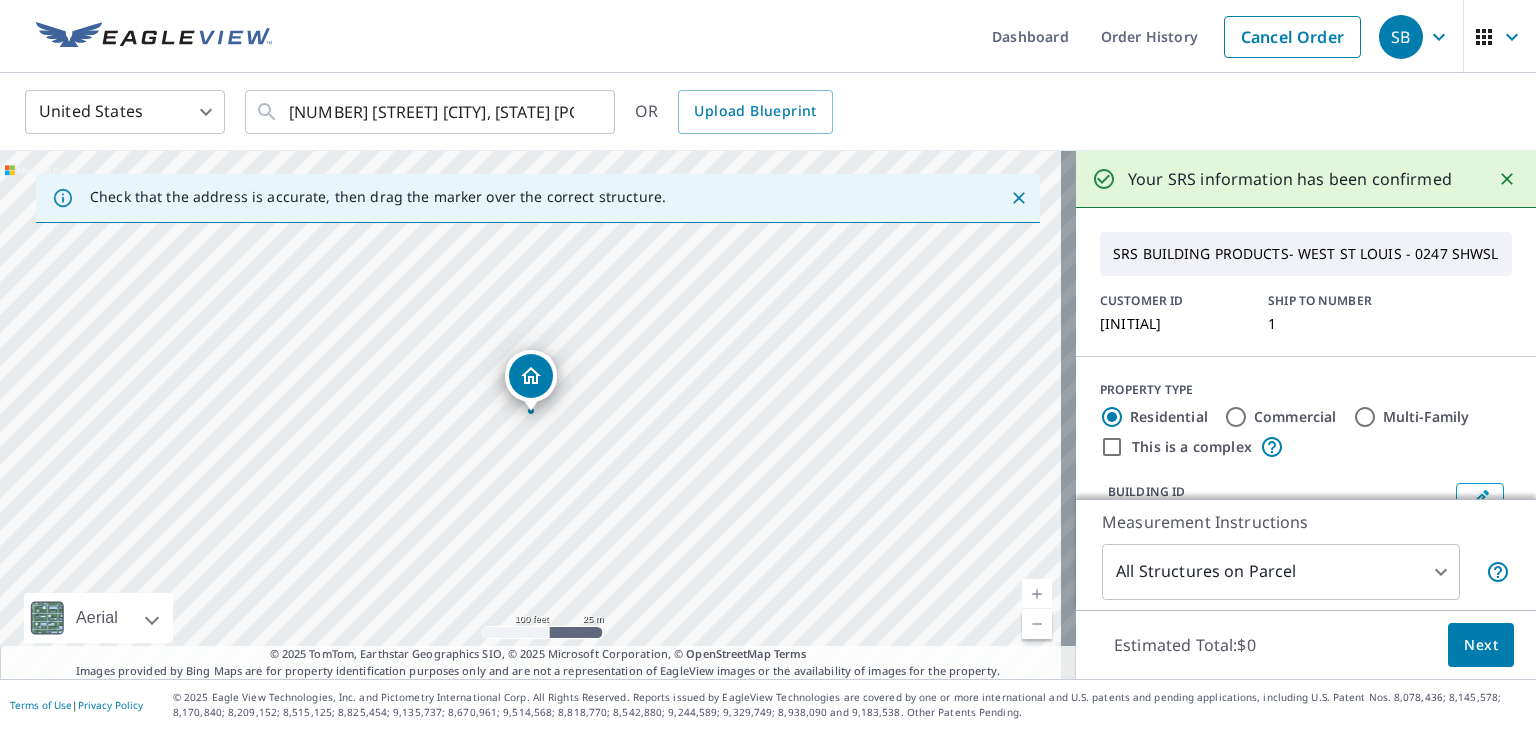 click at bounding box center (1037, 624) 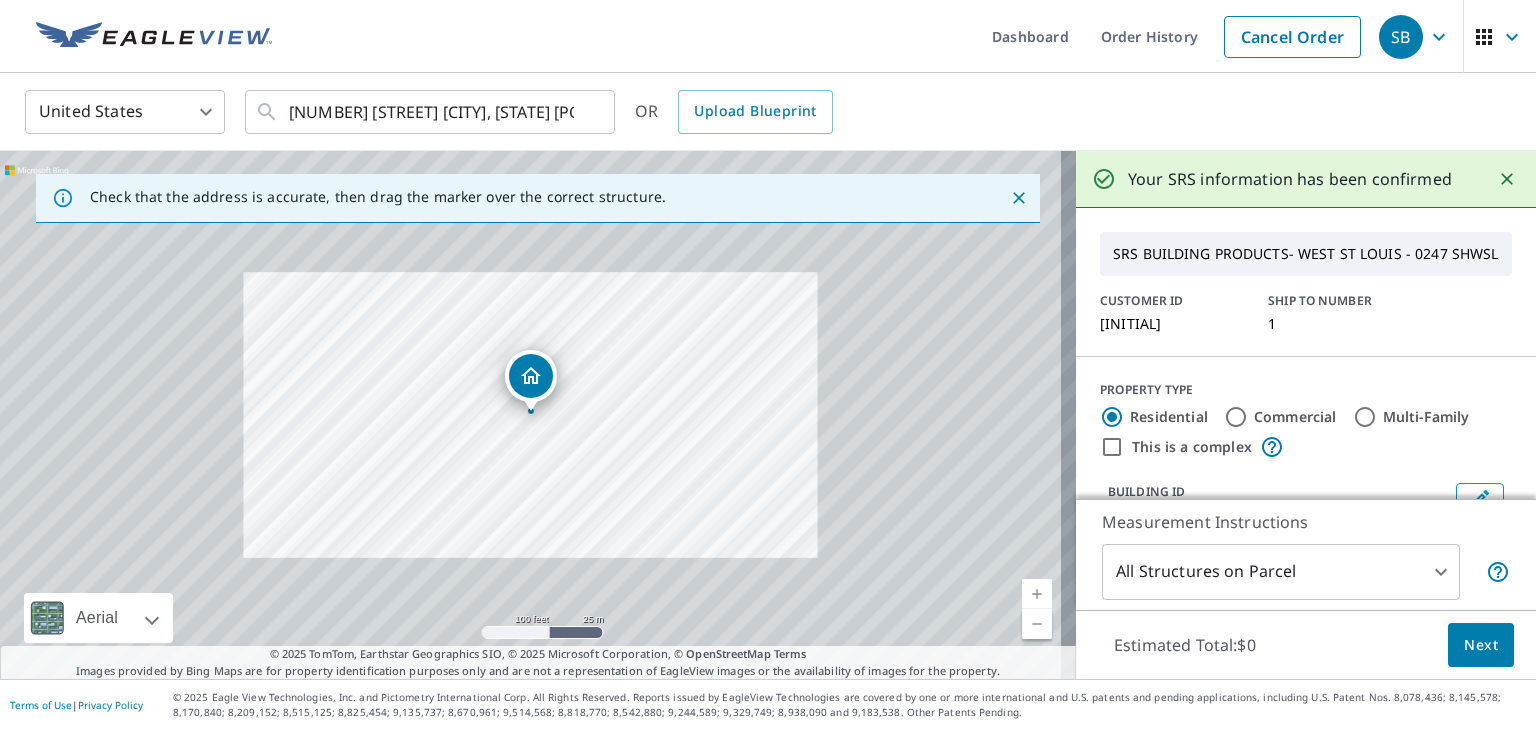 click at bounding box center (1037, 624) 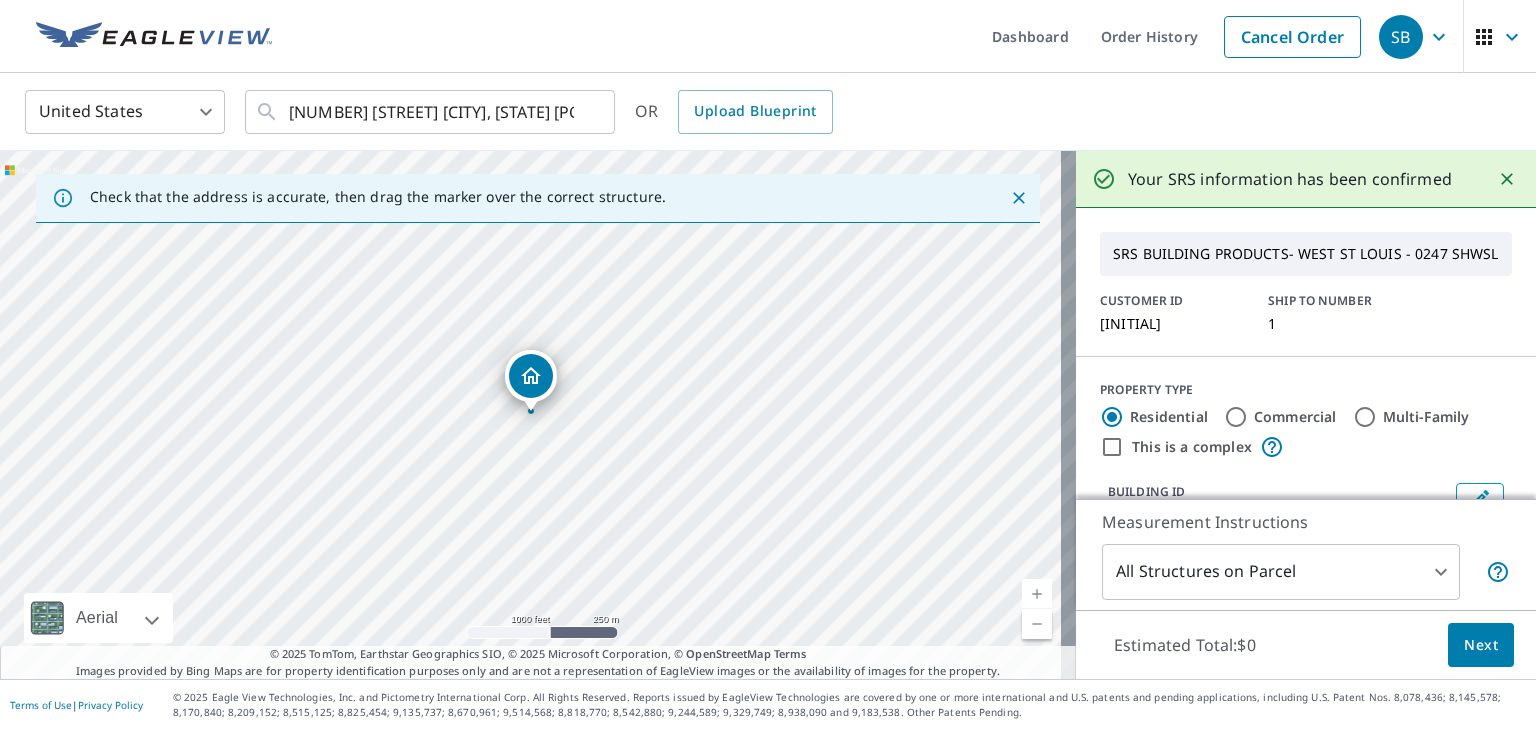 click at bounding box center (1037, 624) 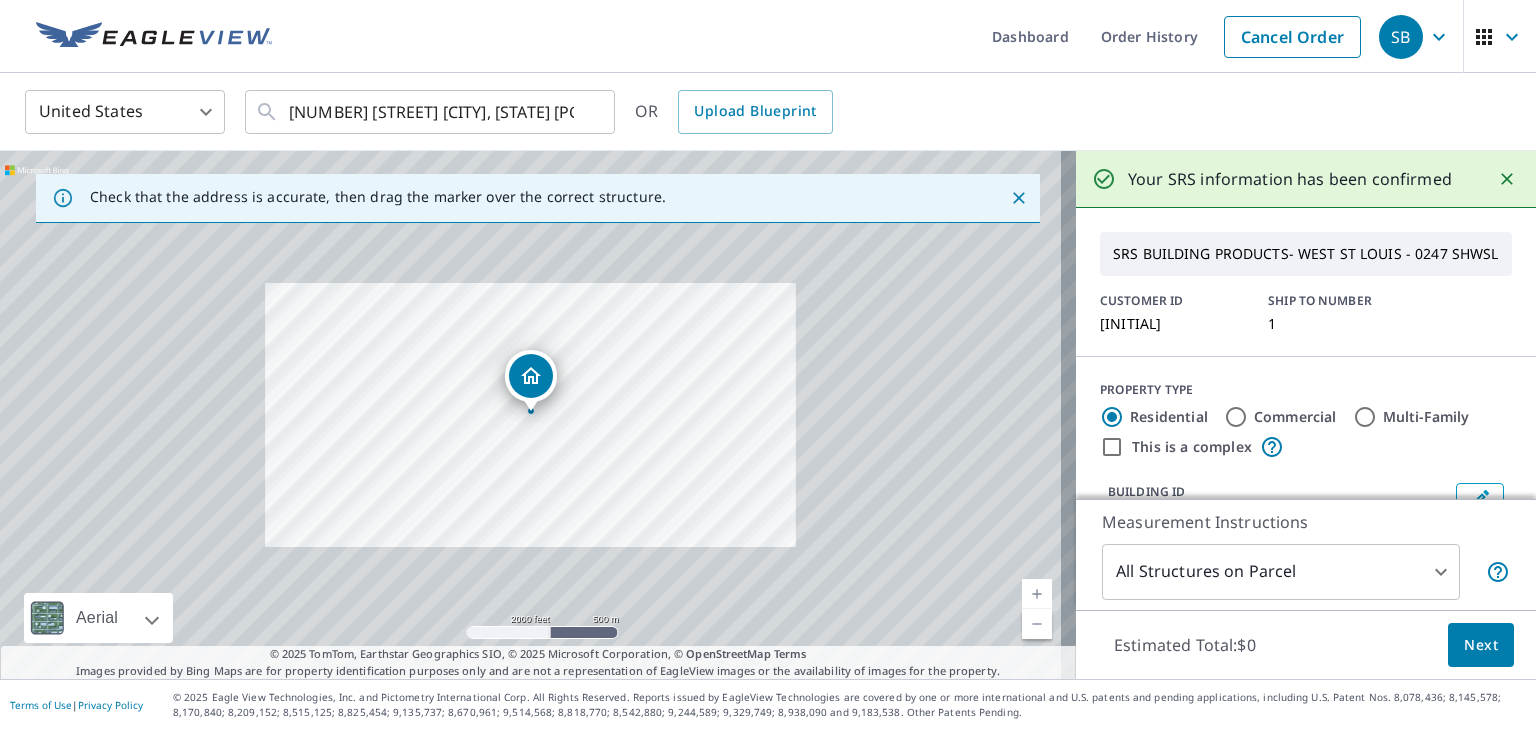 click at bounding box center [1037, 624] 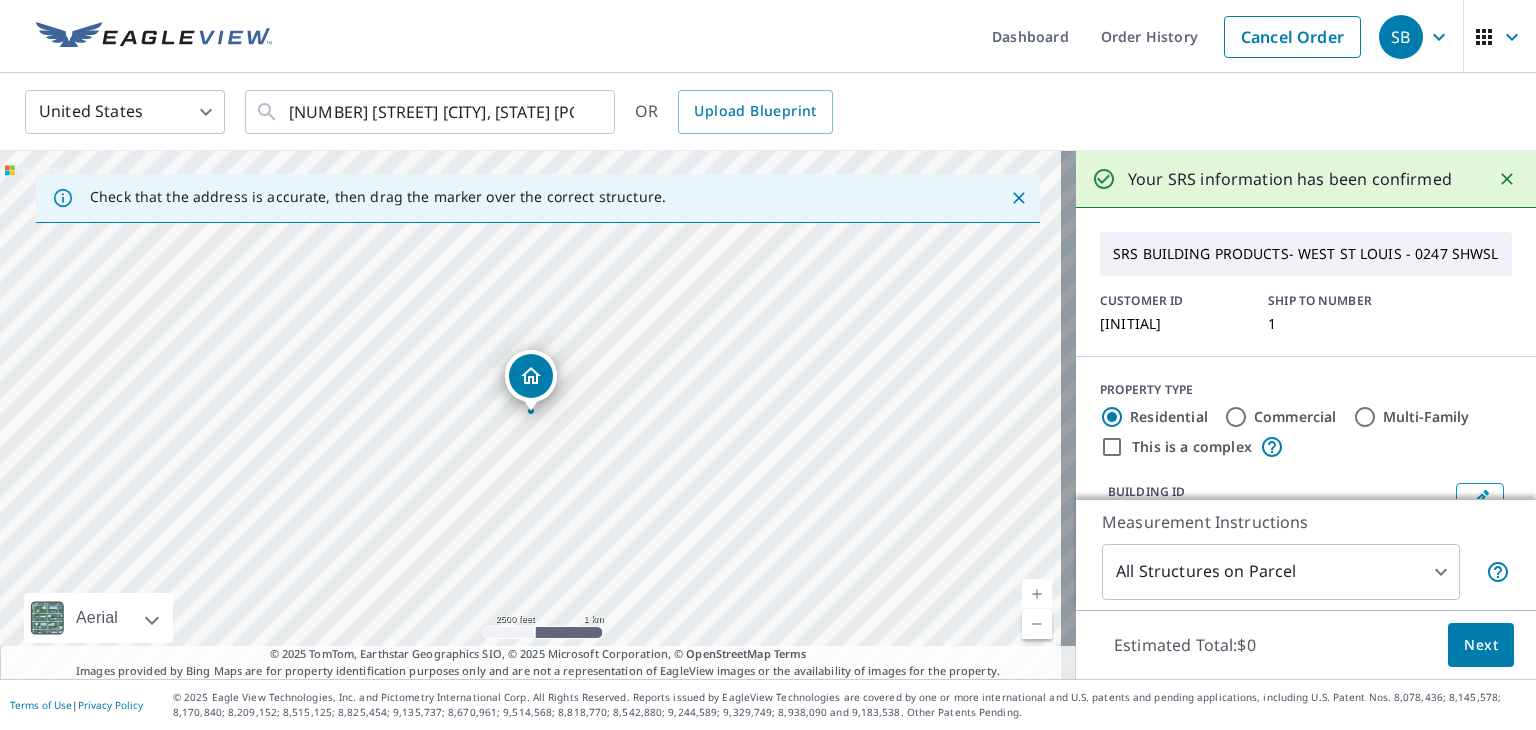 click at bounding box center [1037, 624] 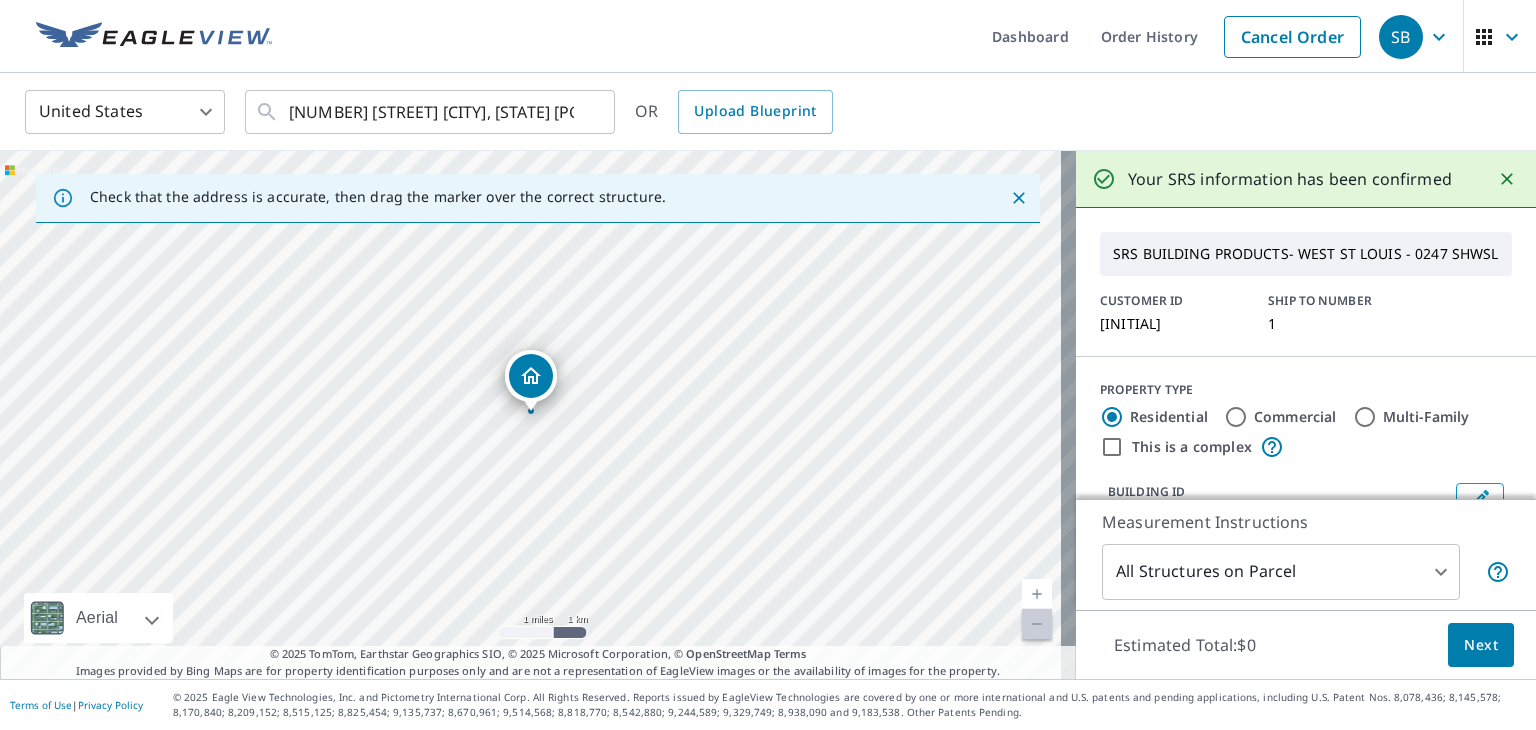 click at bounding box center (1037, 594) 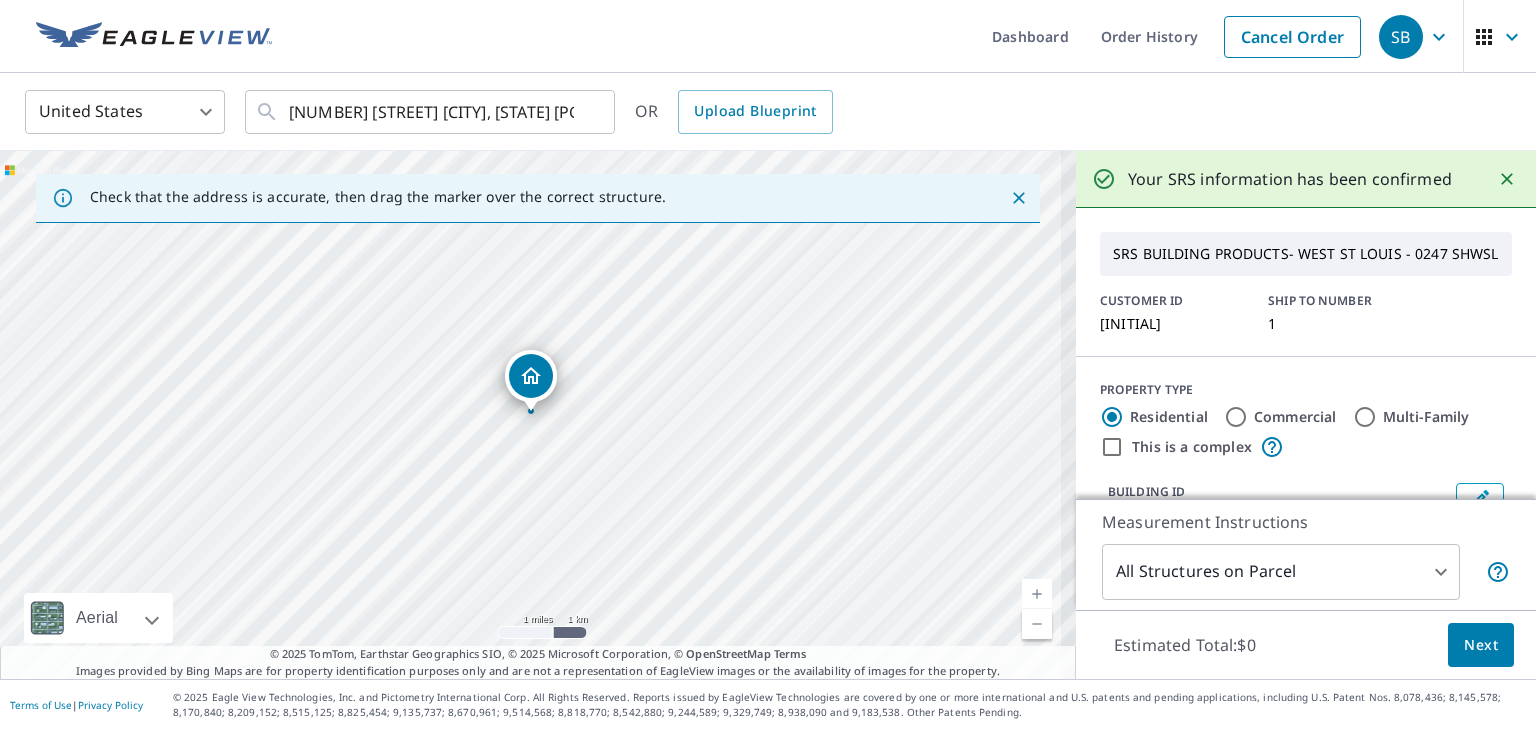 click at bounding box center [1037, 594] 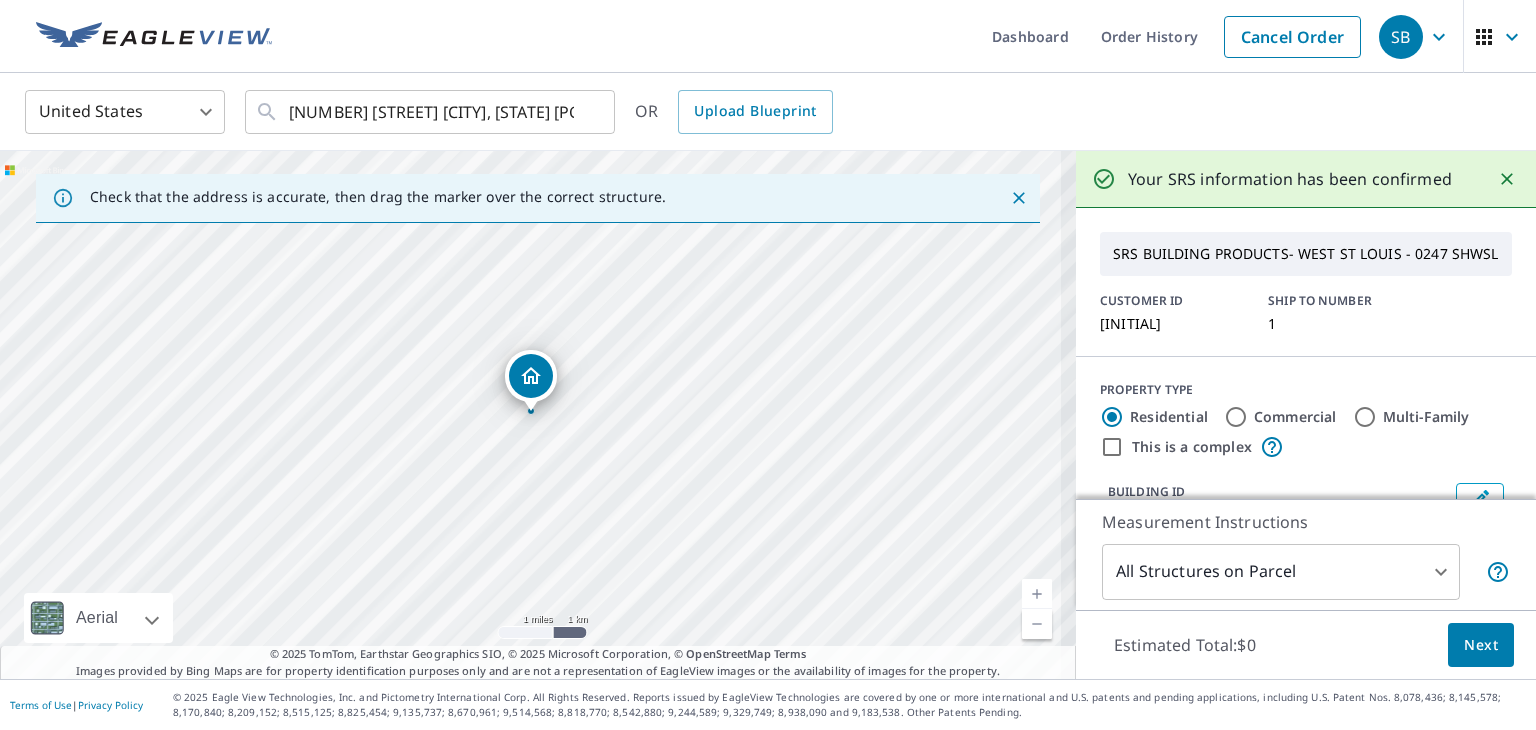 click at bounding box center (1037, 594) 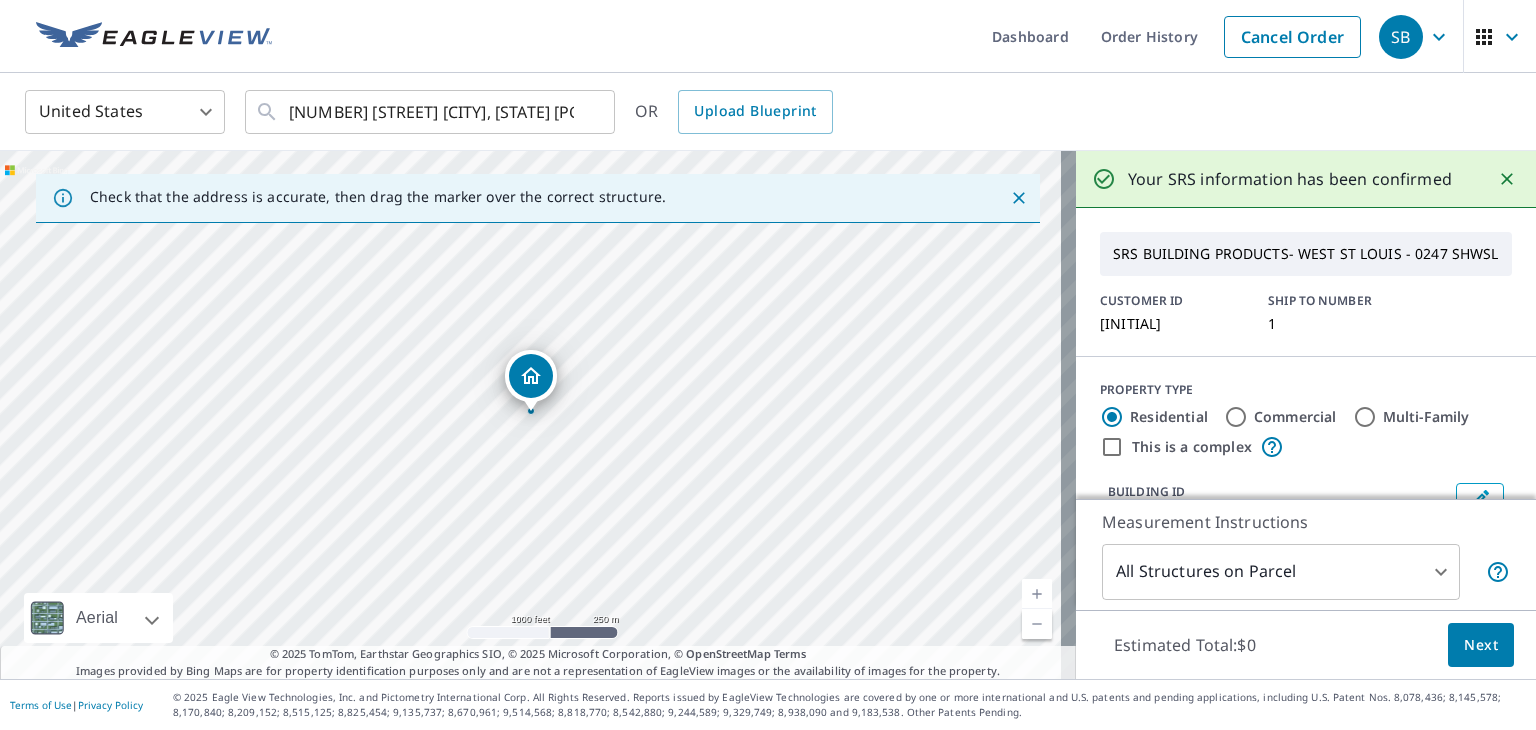 click at bounding box center (1037, 594) 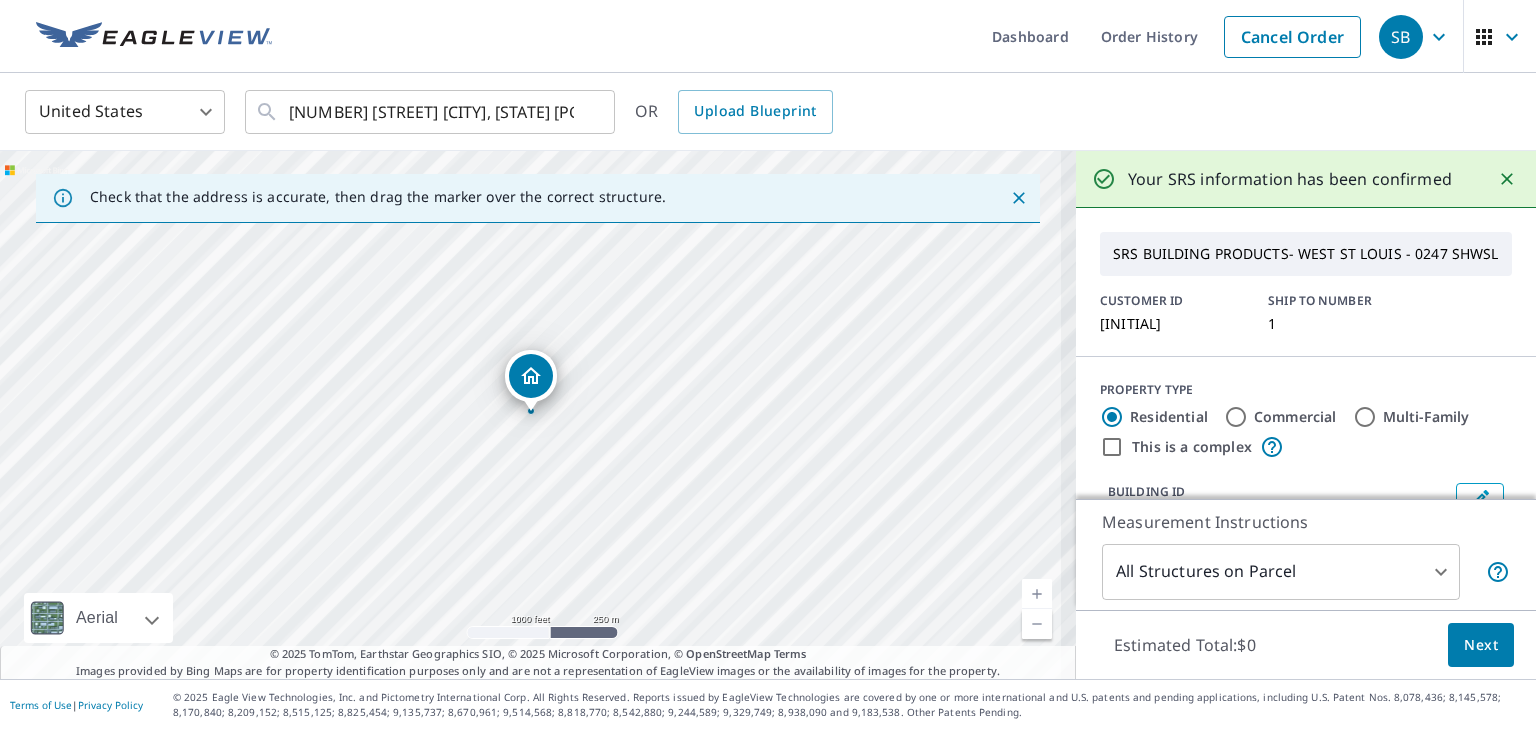 click at bounding box center (1037, 594) 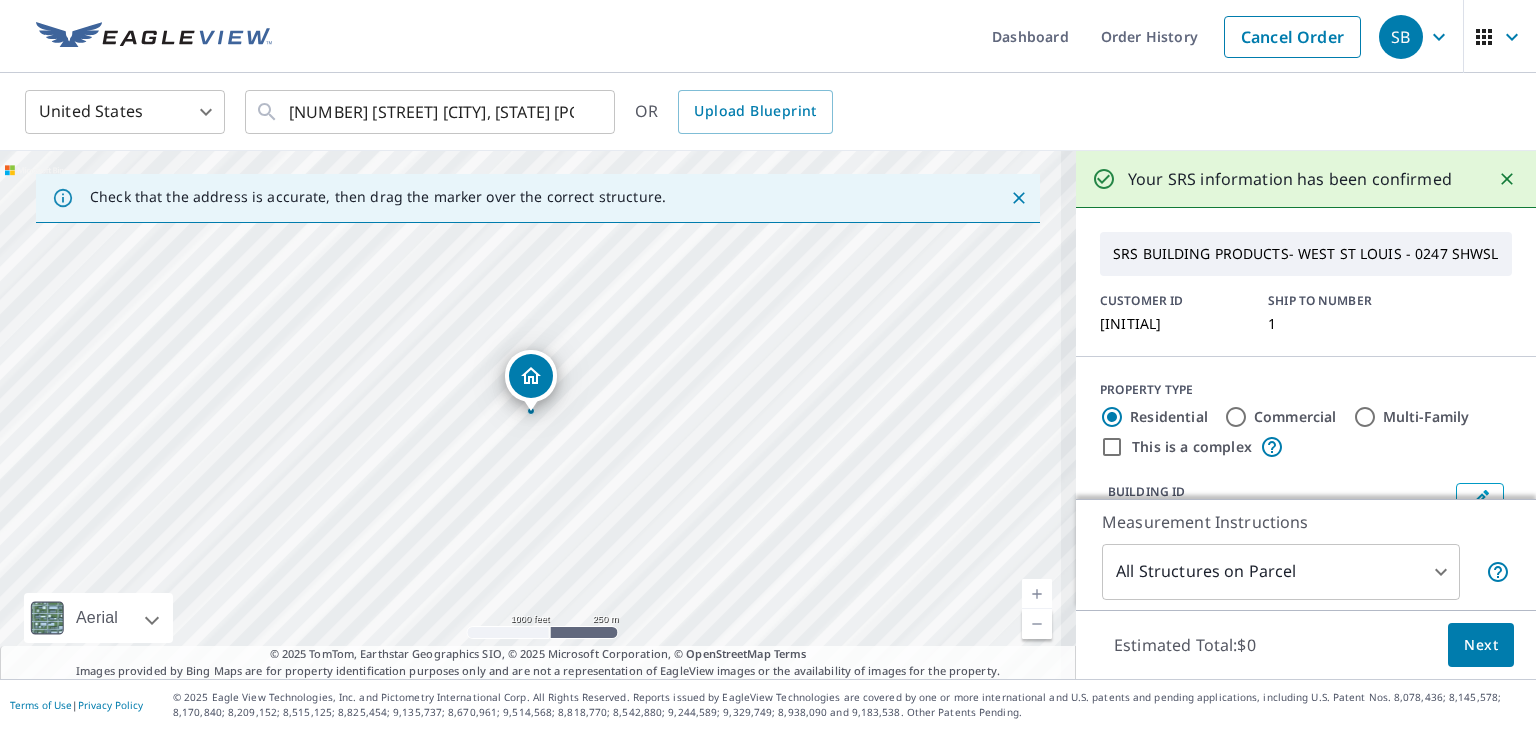 click at bounding box center [1037, 594] 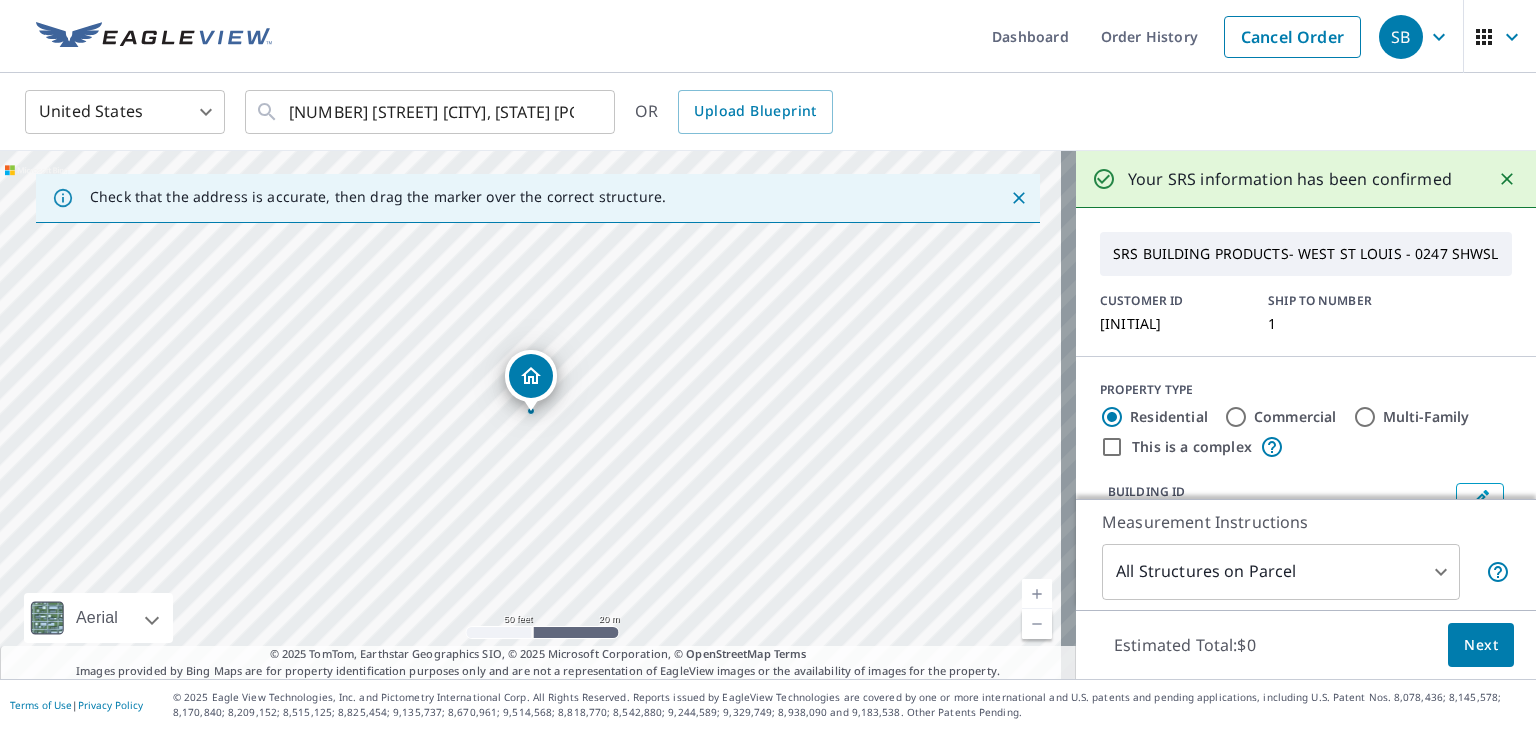 click at bounding box center [1037, 624] 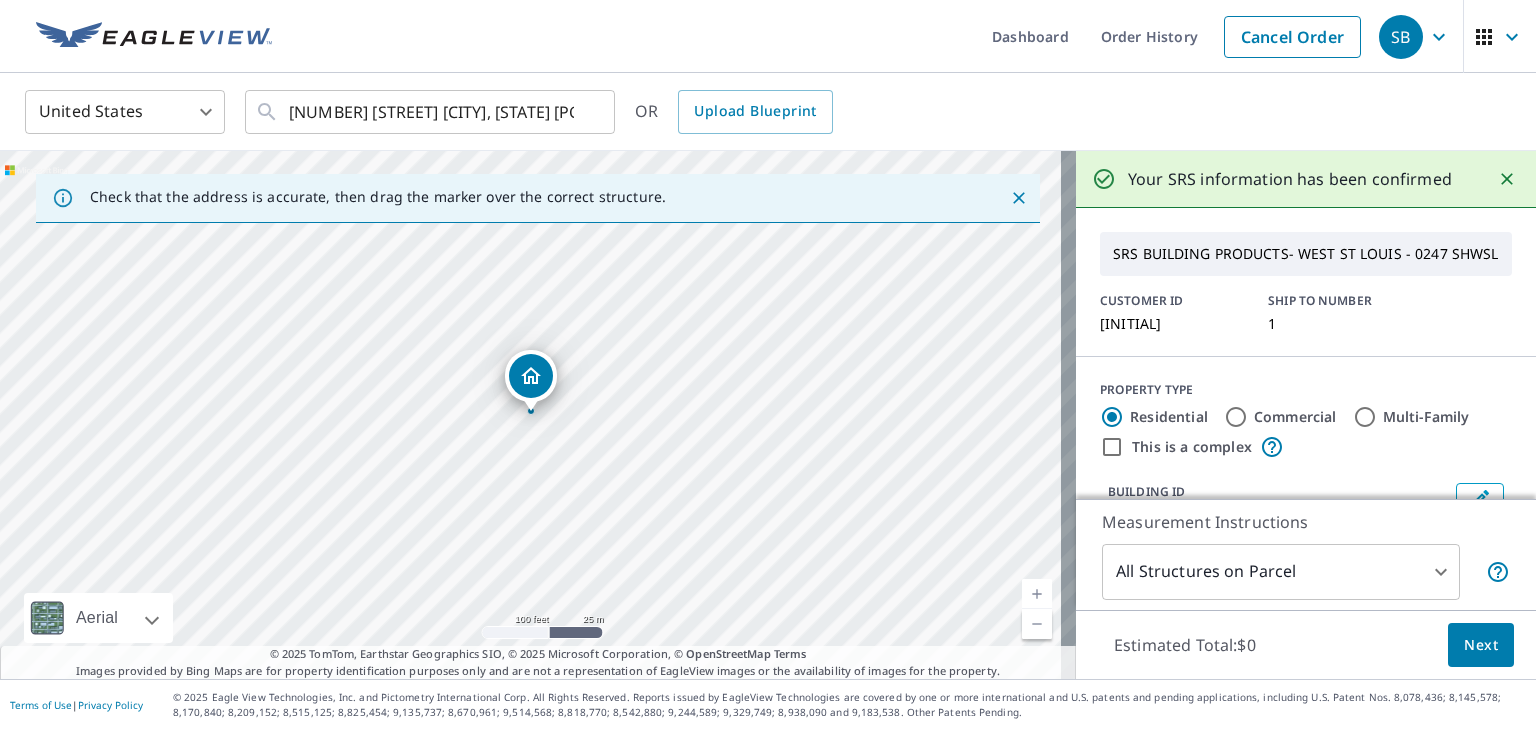click at bounding box center (1037, 624) 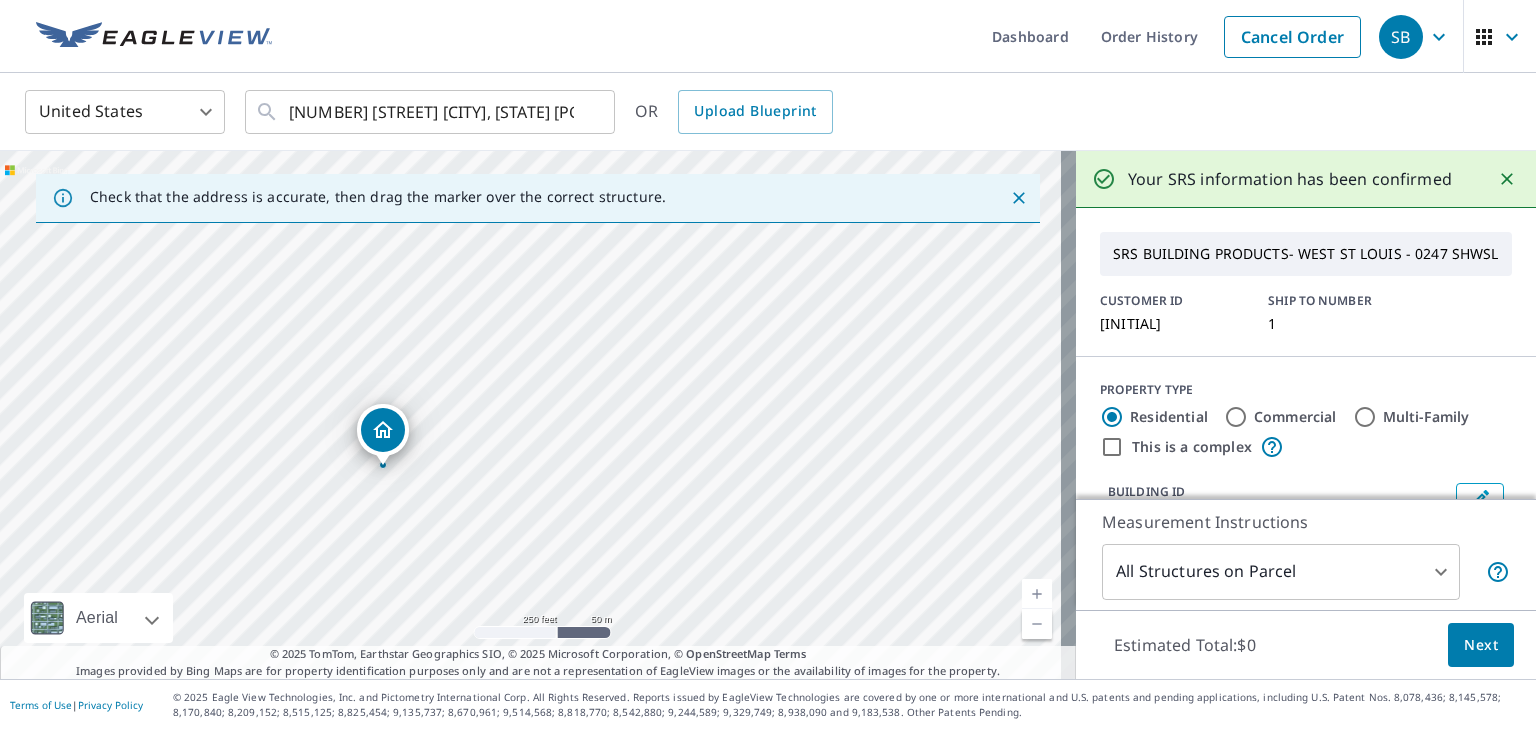 drag, startPoint x: 522, startPoint y: 373, endPoint x: 373, endPoint y: 426, distance: 158.14551 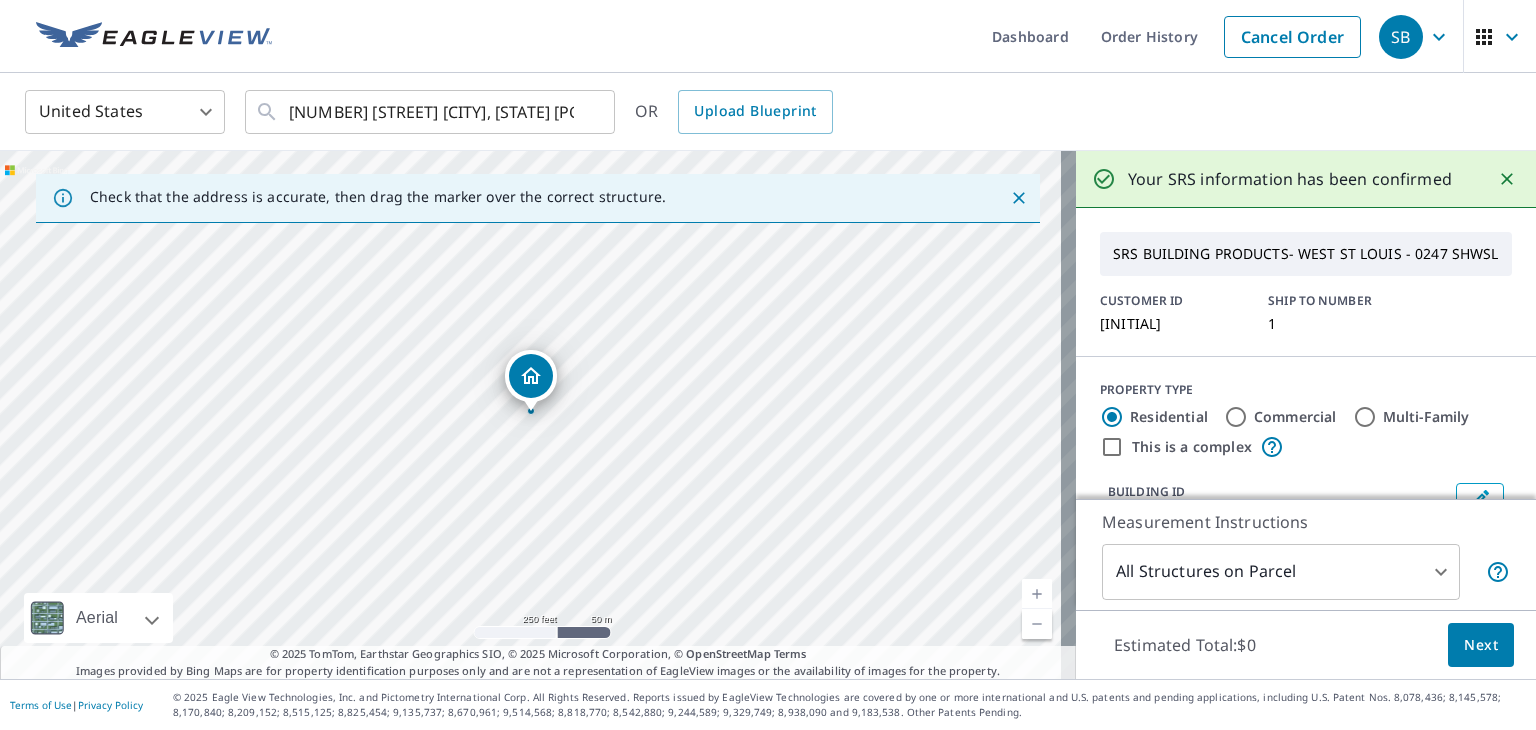 click at bounding box center (1037, 594) 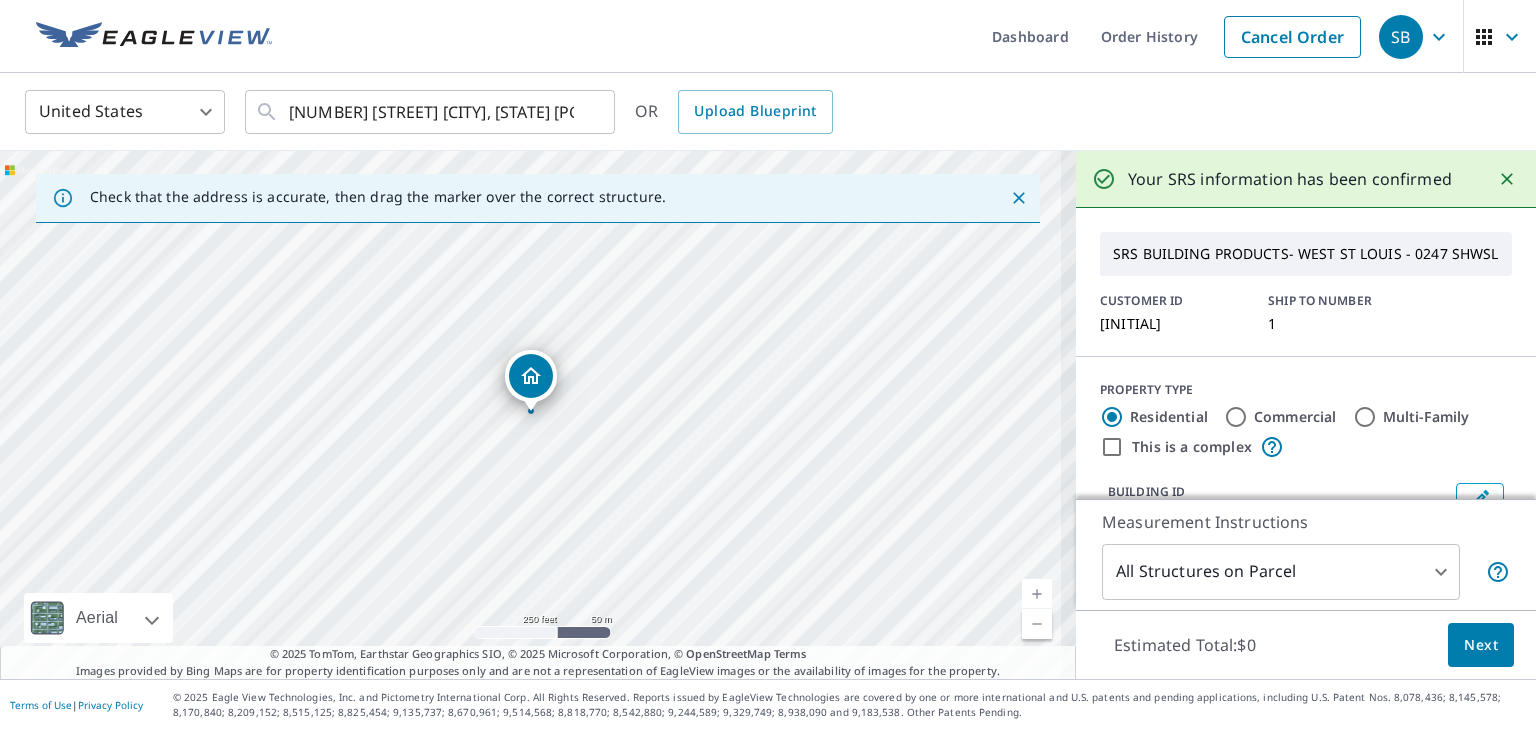 click at bounding box center [1037, 594] 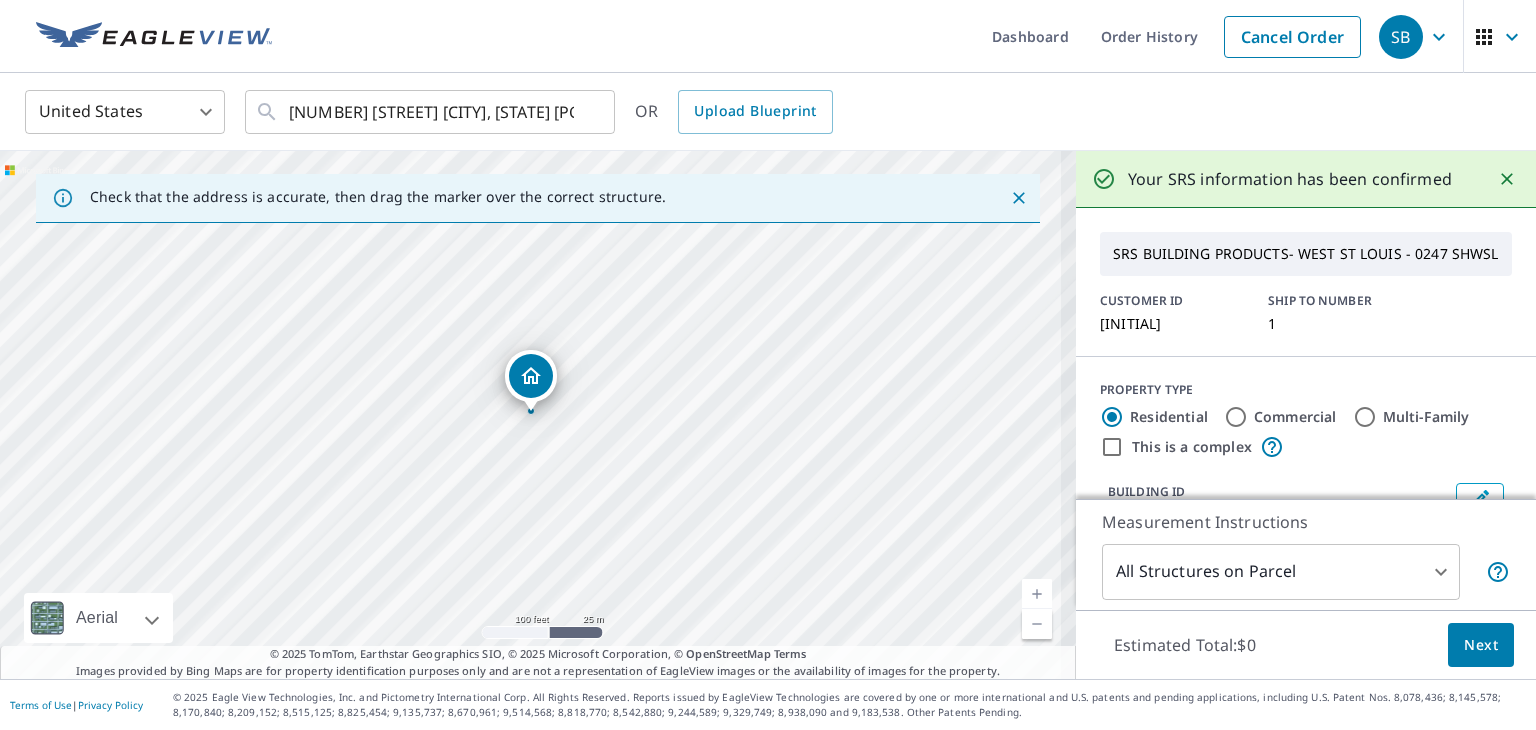 click at bounding box center [1037, 594] 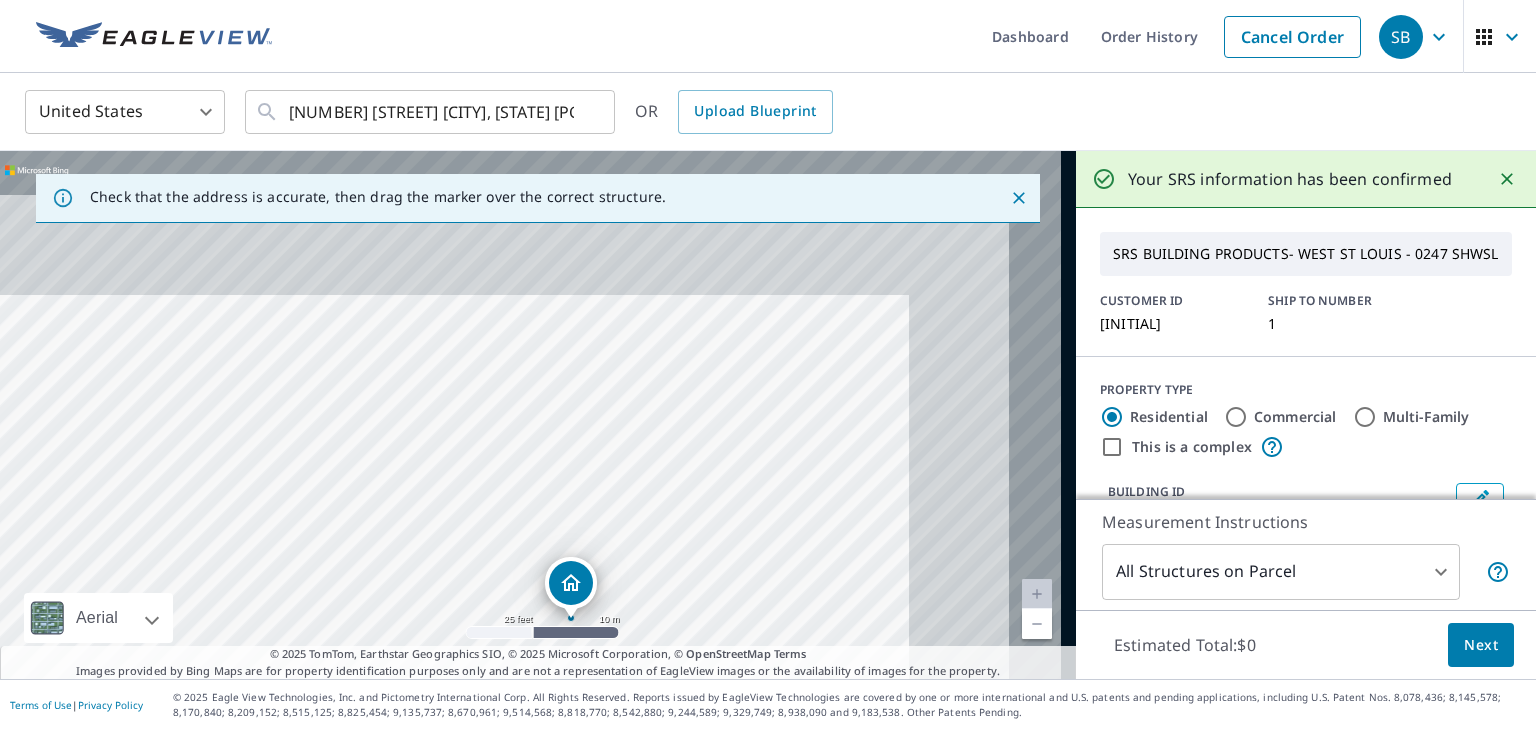 drag, startPoint x: 845, startPoint y: 405, endPoint x: 604, endPoint y: 776, distance: 442.4048 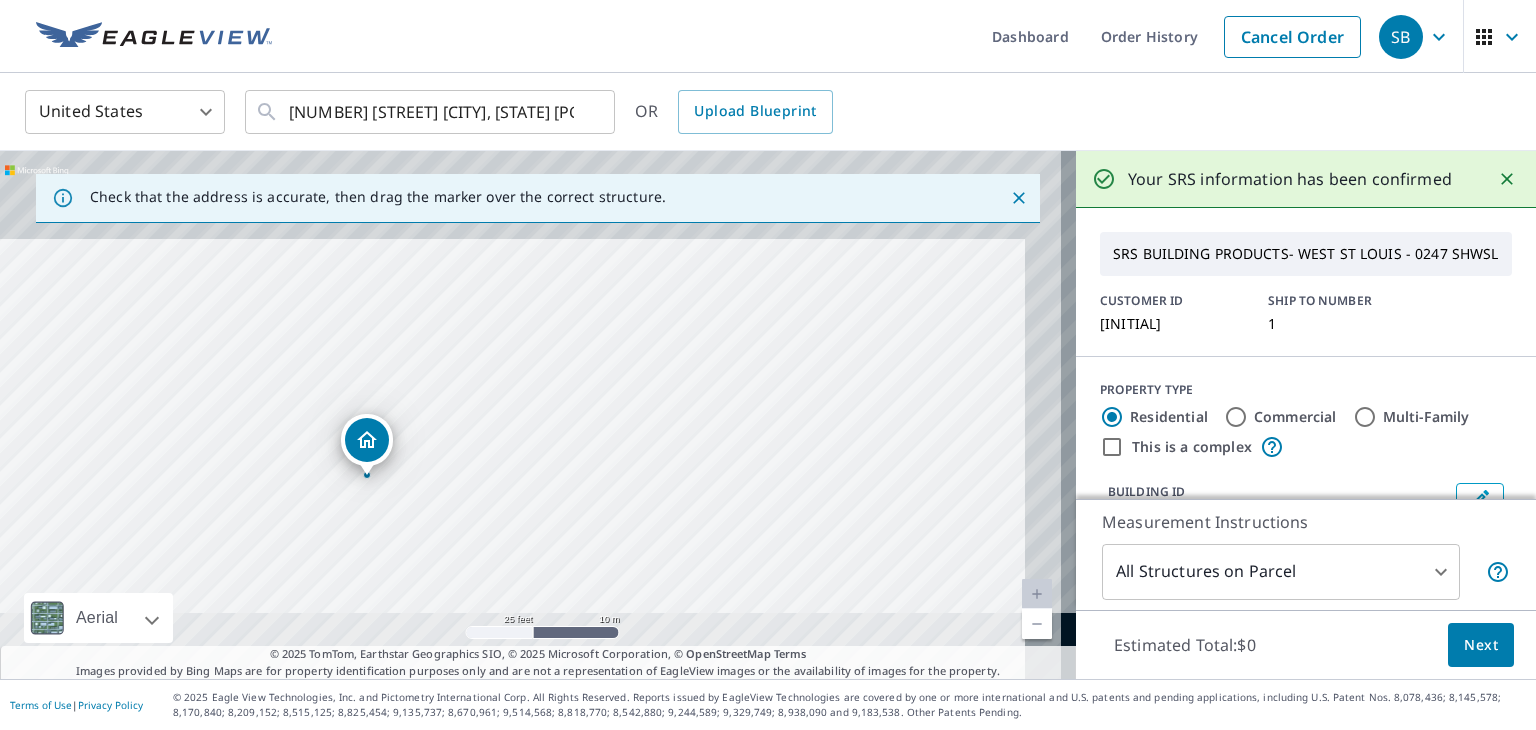 drag, startPoint x: 717, startPoint y: 381, endPoint x: 673, endPoint y: 491, distance: 118.473625 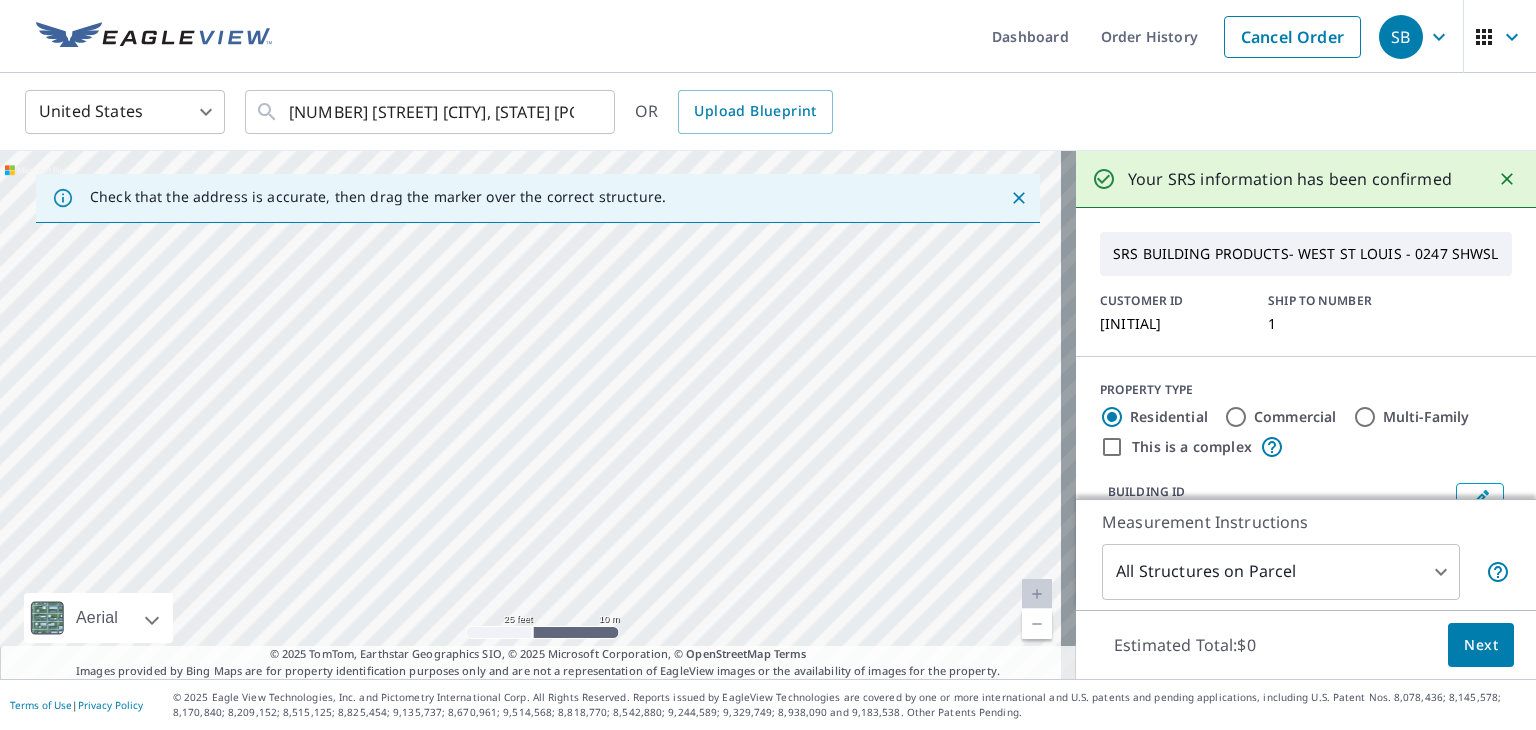drag, startPoint x: 691, startPoint y: 273, endPoint x: 186, endPoint y: 764, distance: 704.3479 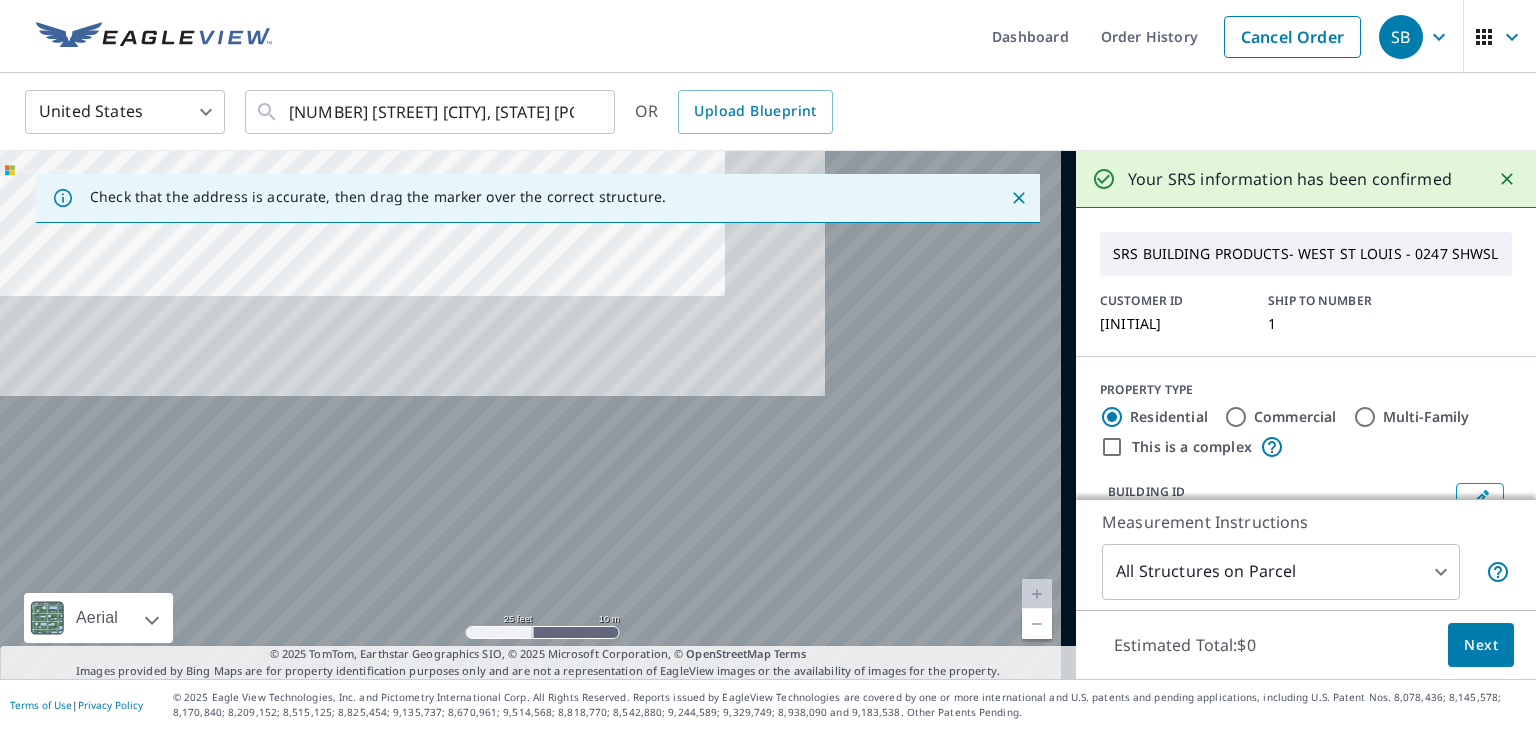 click on "[NUMBER] [STREET] [CITY], [STATE] [POSTAL_CODE]" at bounding box center [538, 415] 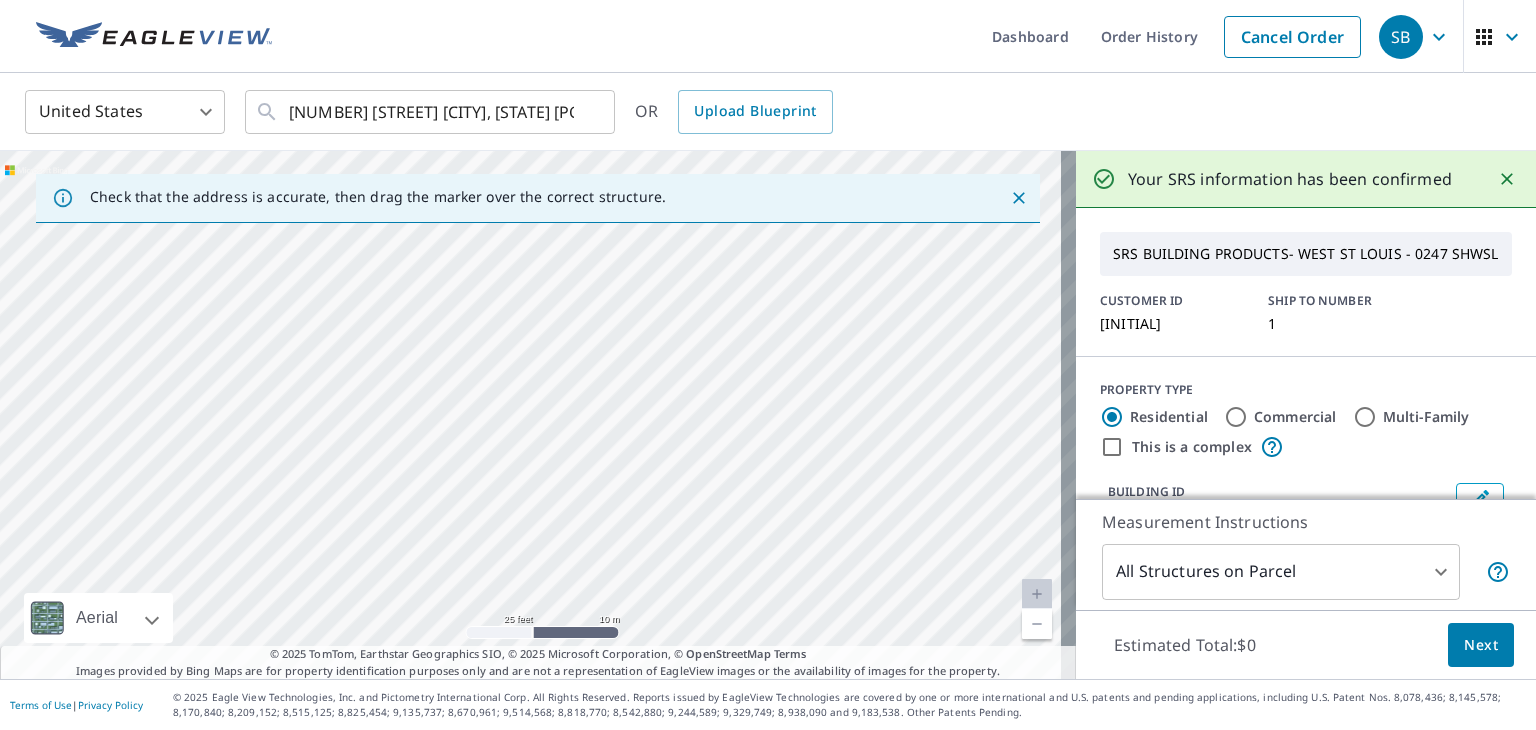 click on "[NUMBER] [STREET] [CITY], [STATE] [POSTAL_CODE]" at bounding box center [538, 415] 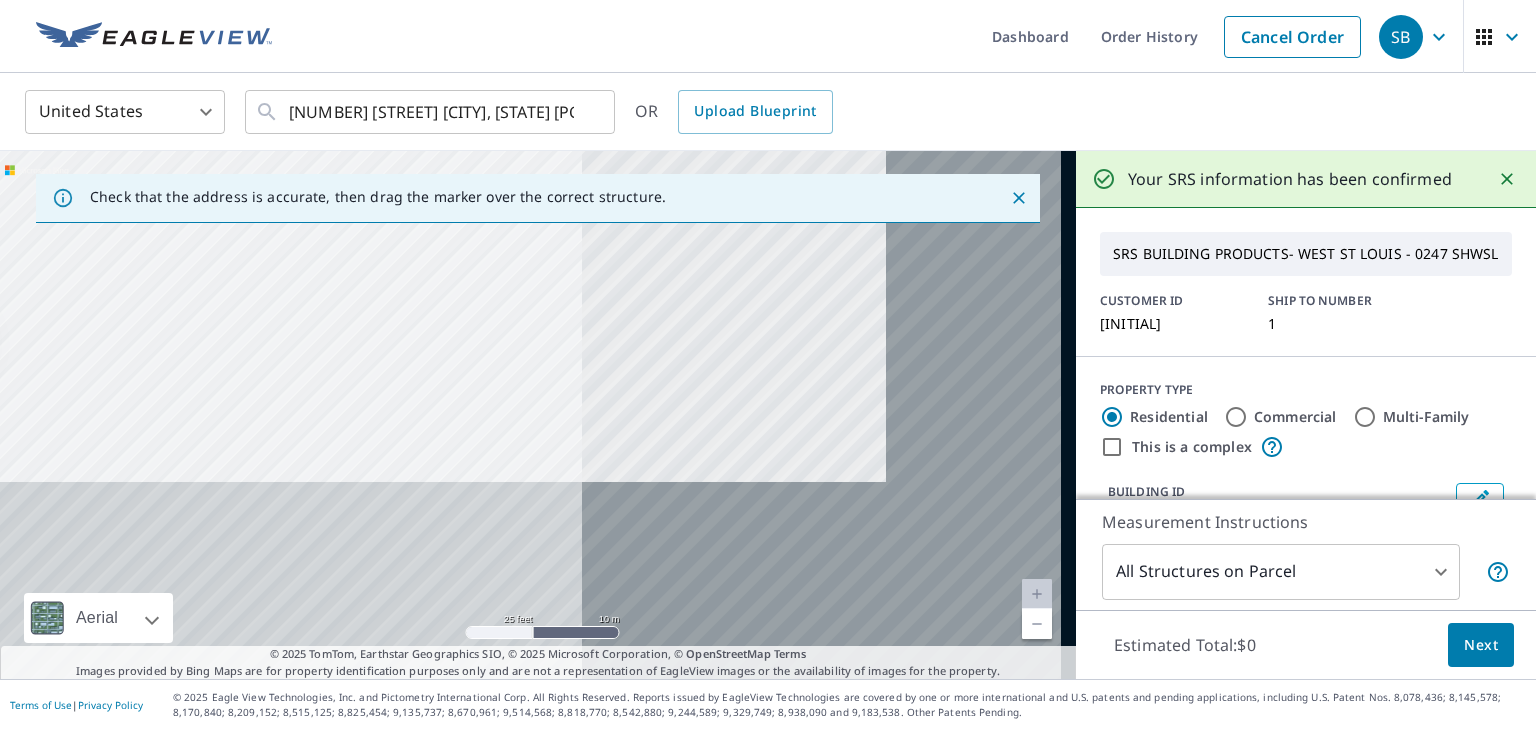 drag, startPoint x: 721, startPoint y: 361, endPoint x: 150, endPoint y: 316, distance: 572.77045 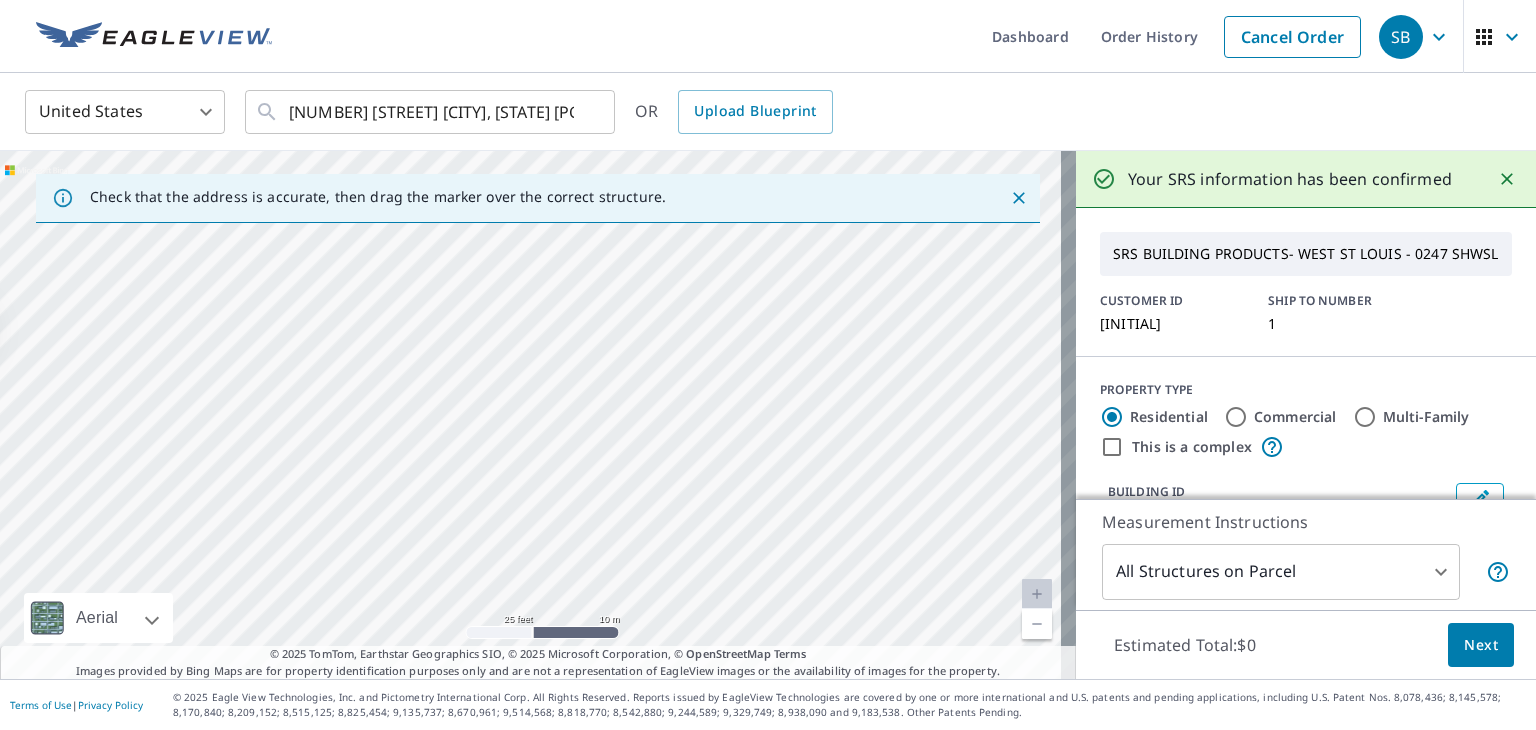 click at bounding box center [1037, 624] 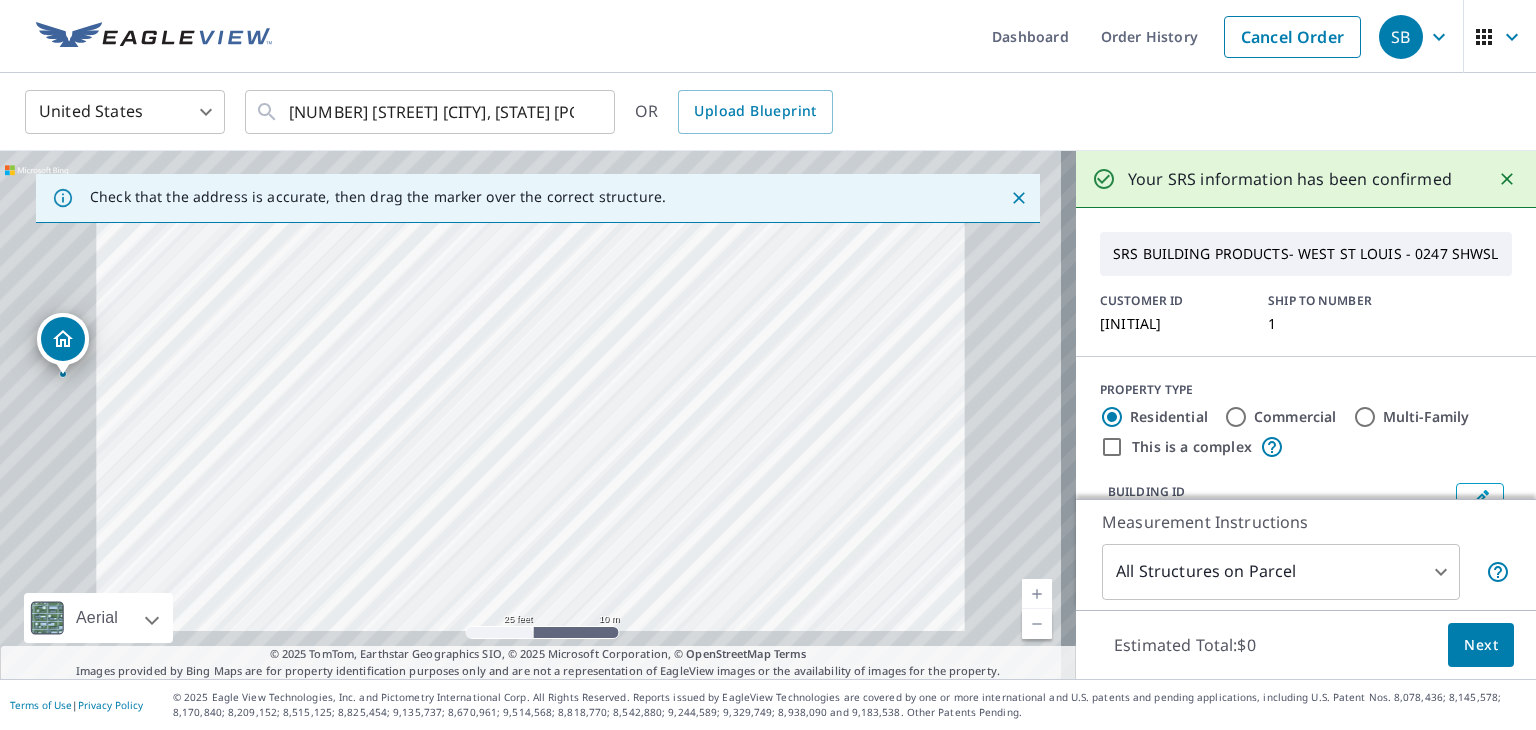 click at bounding box center (1037, 624) 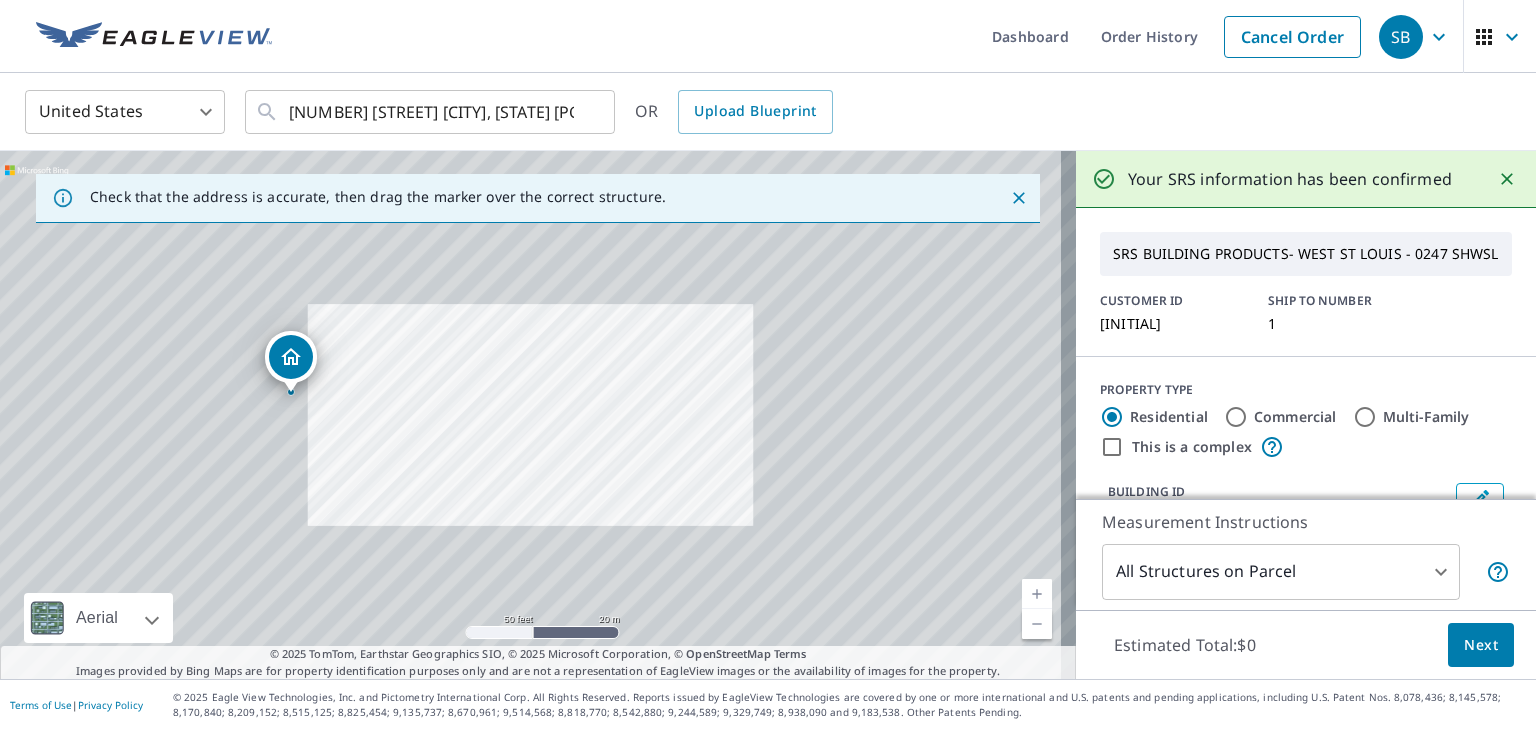 click at bounding box center [1037, 624] 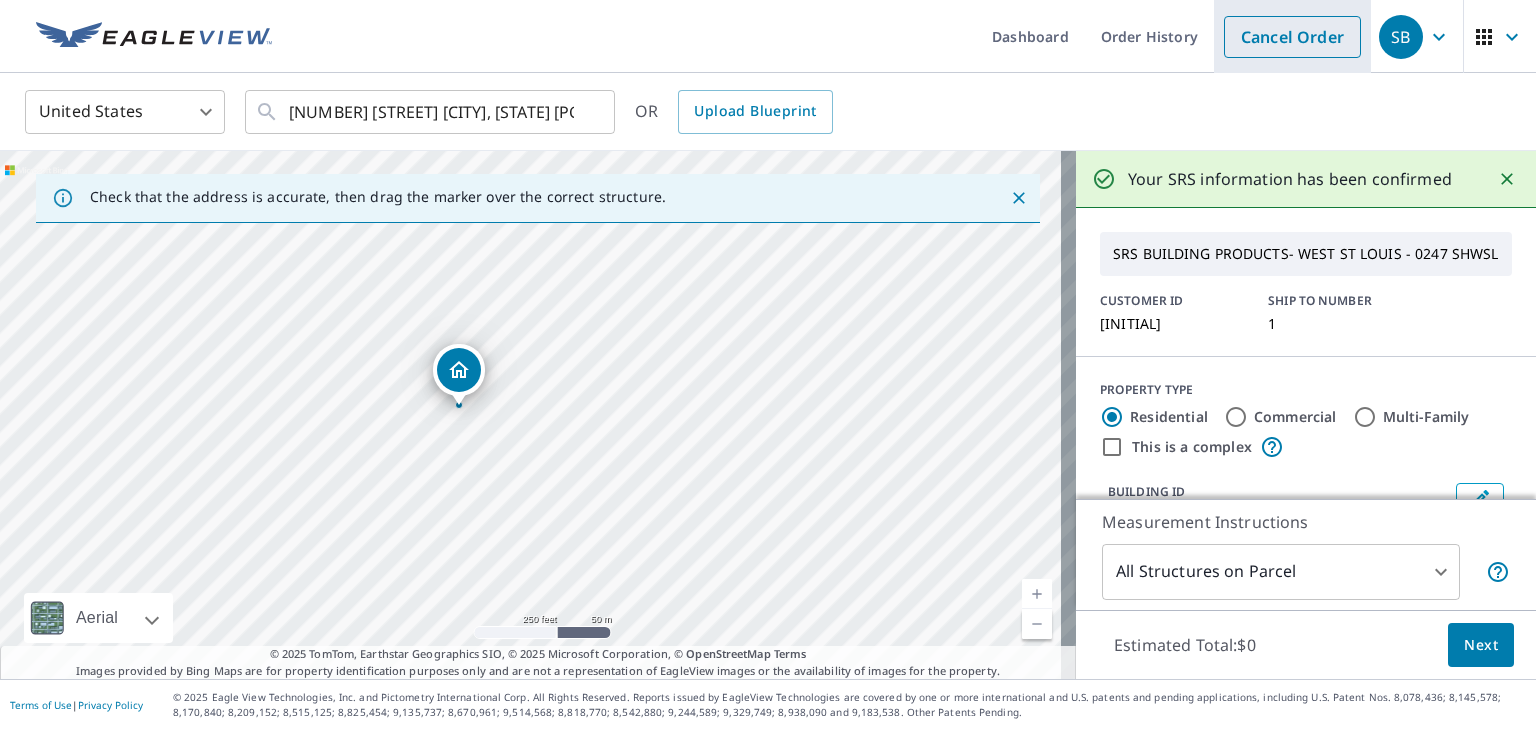 click on "Cancel Order" at bounding box center [1292, 37] 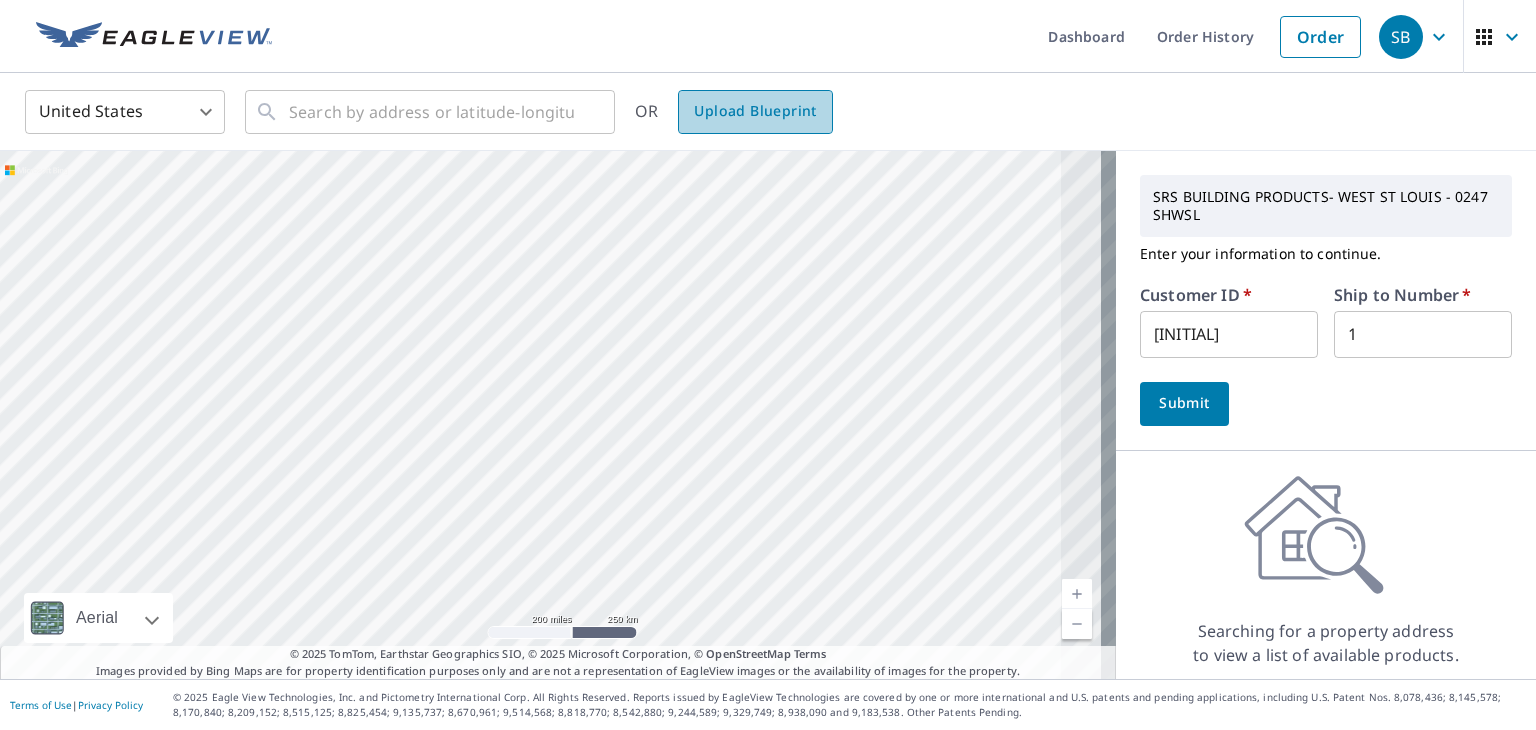 click on "Upload Blueprint" at bounding box center [755, 111] 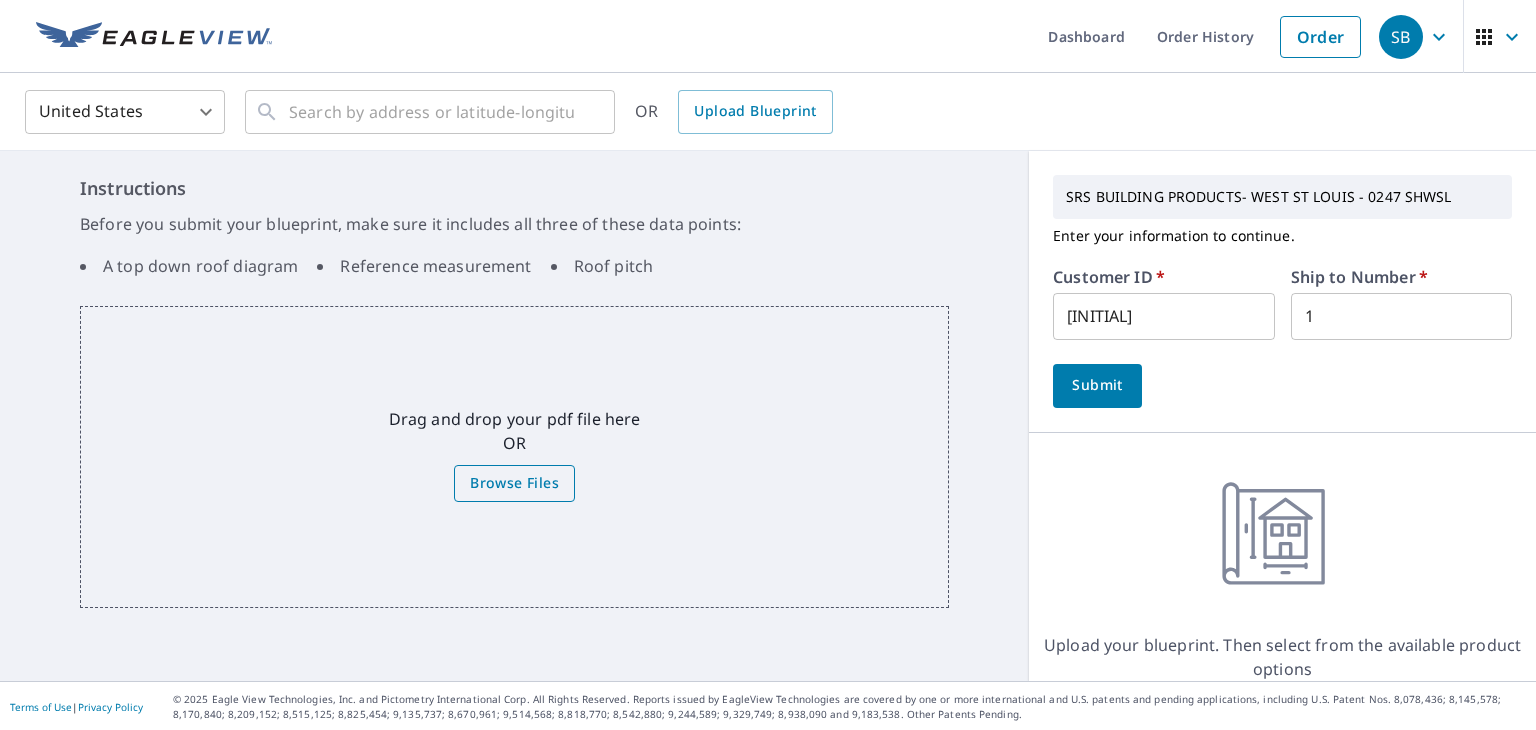 click on "Browse Files" at bounding box center [514, 483] 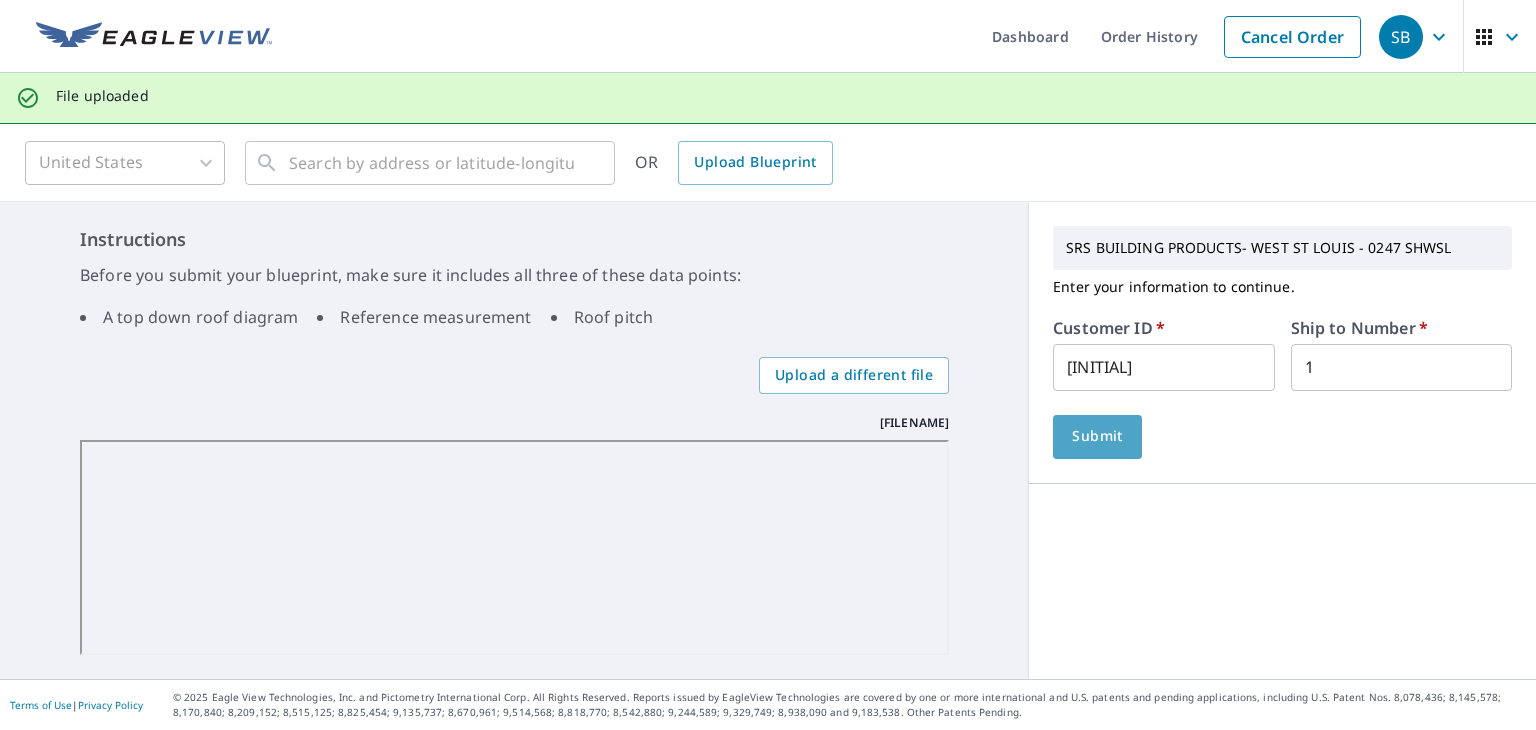 click on "Submit" at bounding box center (1097, 436) 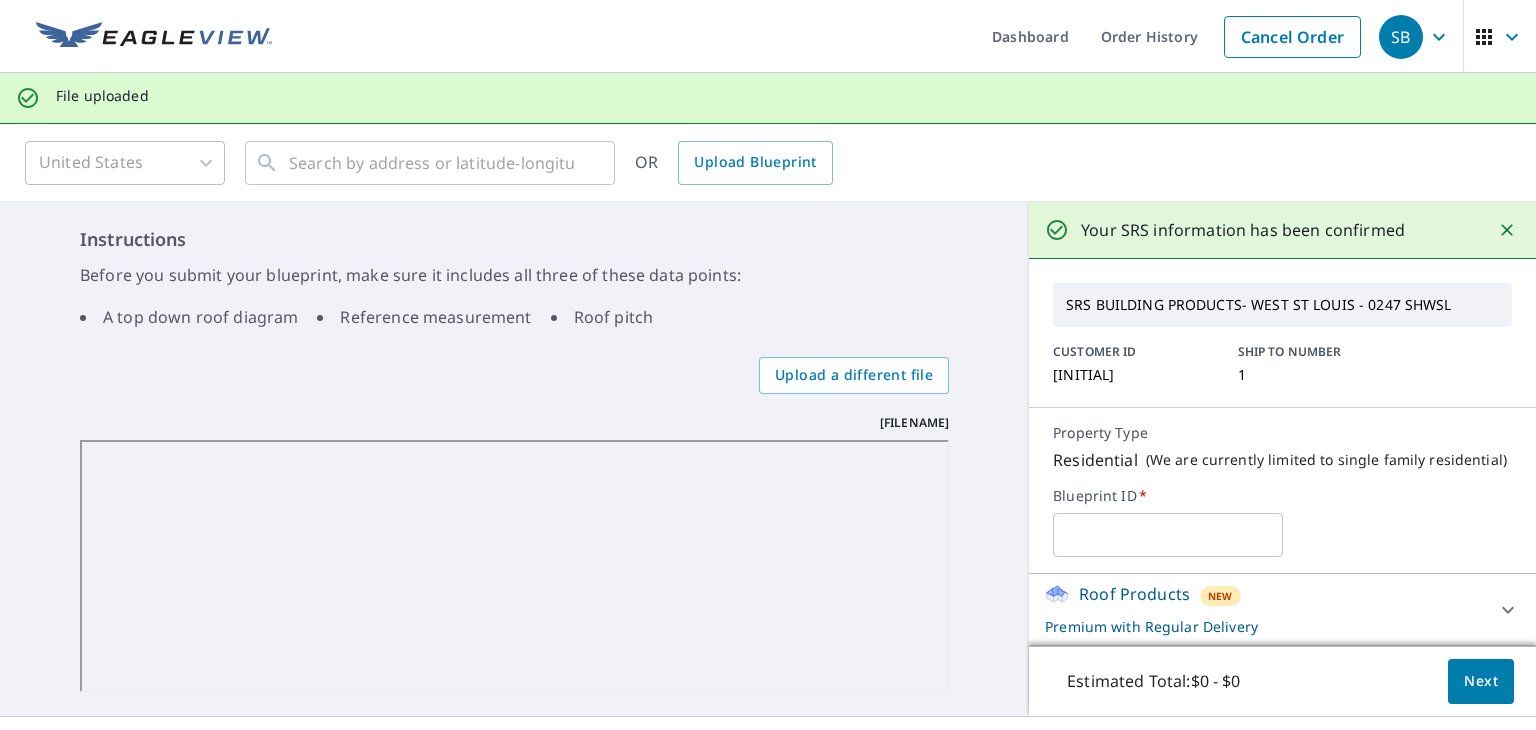 click at bounding box center (1167, 535) 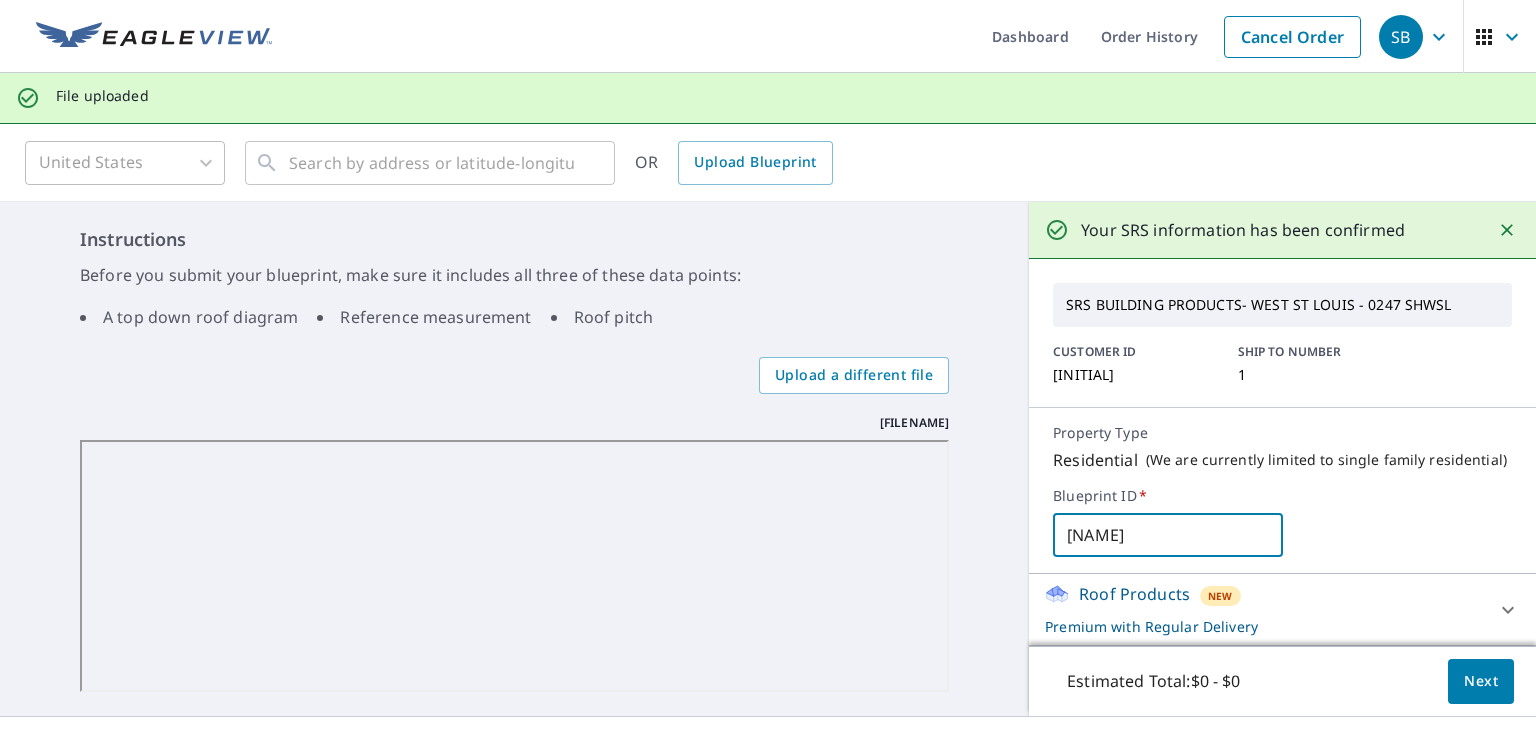 scroll, scrollTop: 35, scrollLeft: 0, axis: vertical 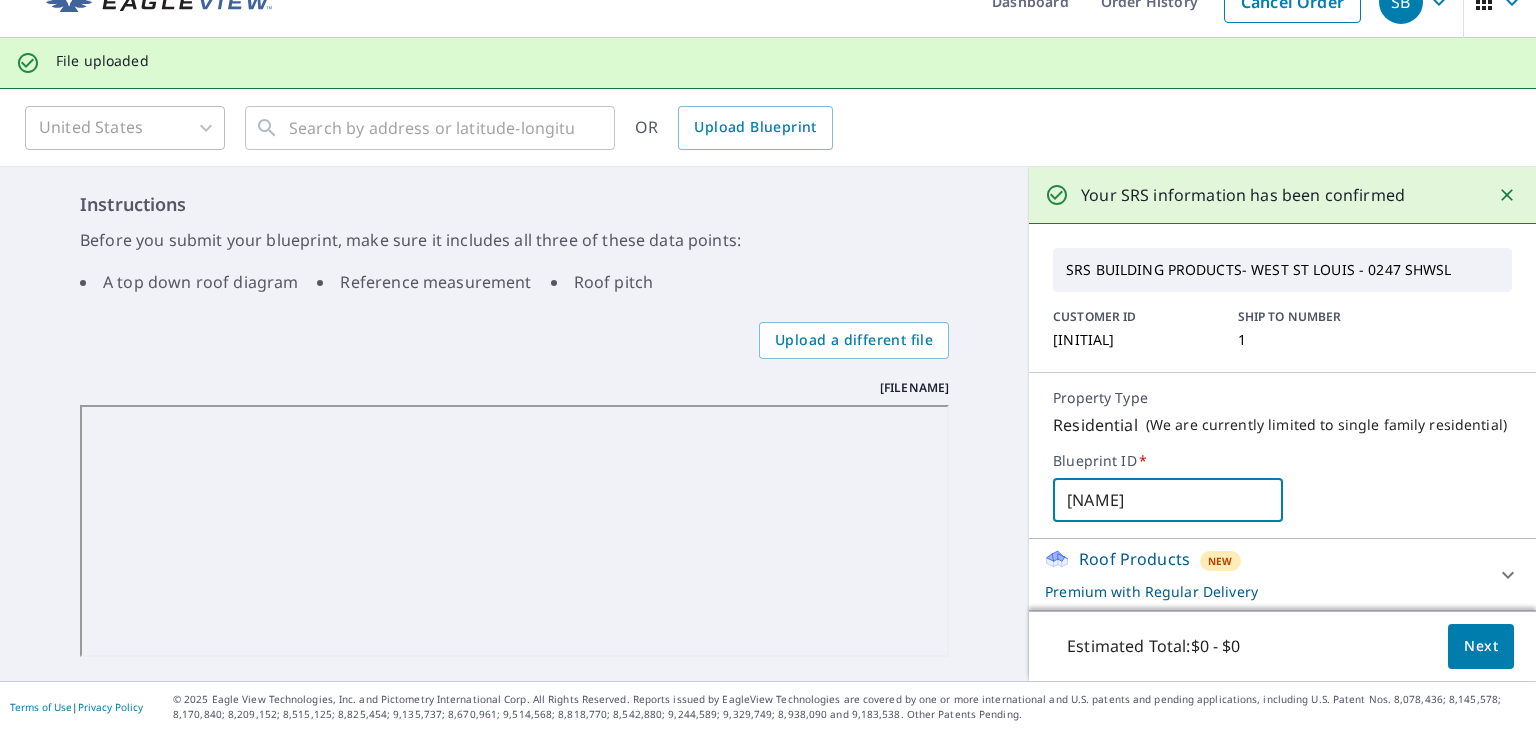 type on "[NAME]" 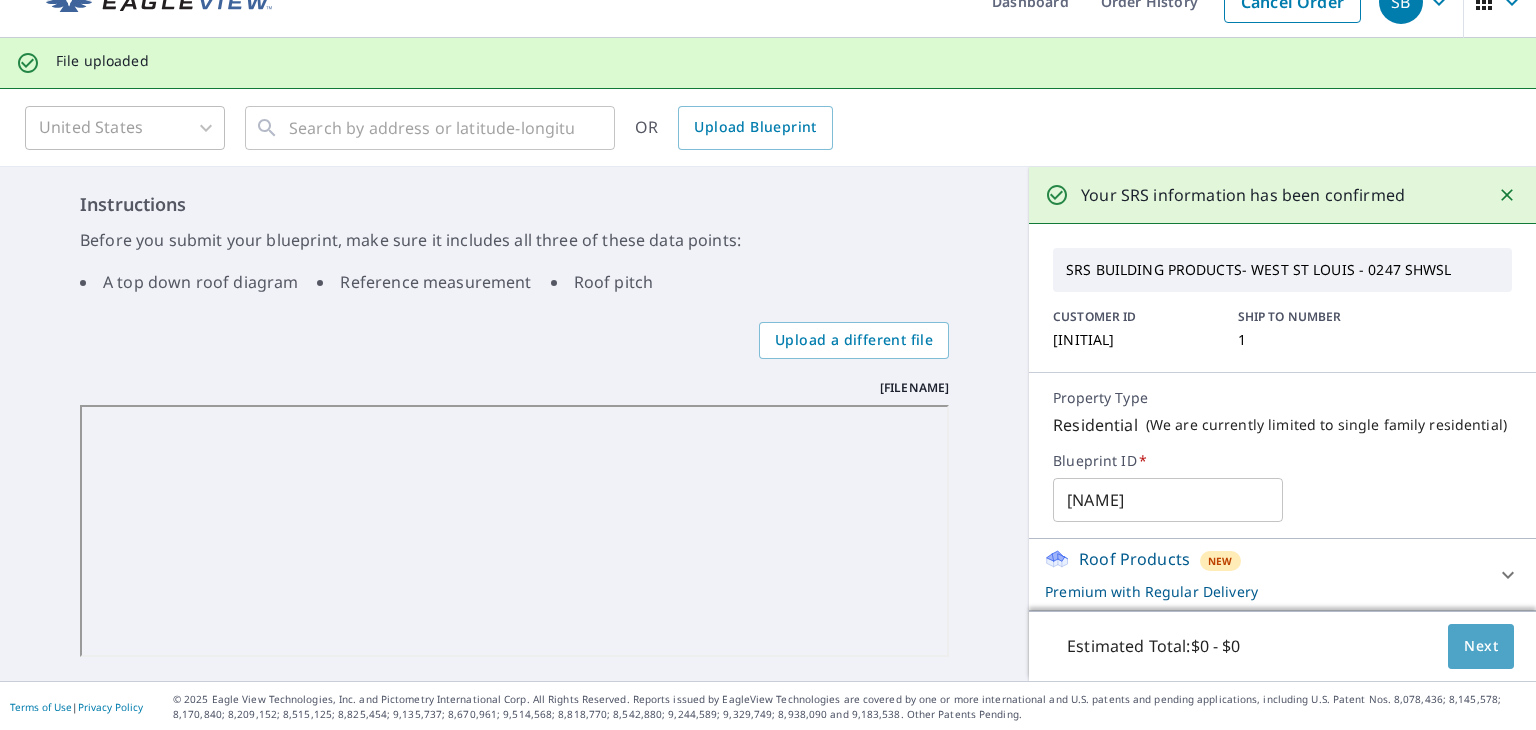 click on "Next" at bounding box center (1481, 646) 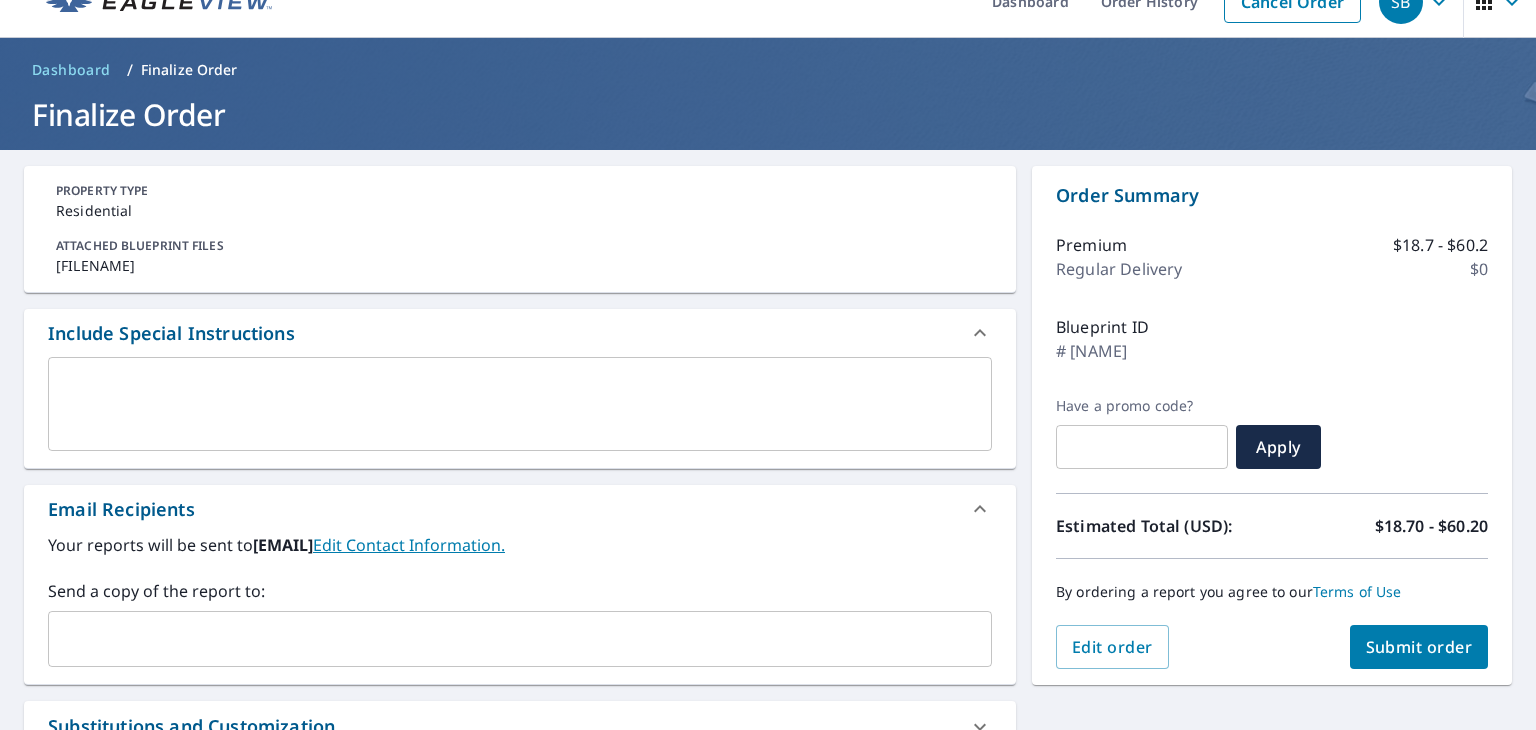 click on "​" at bounding box center (520, 639) 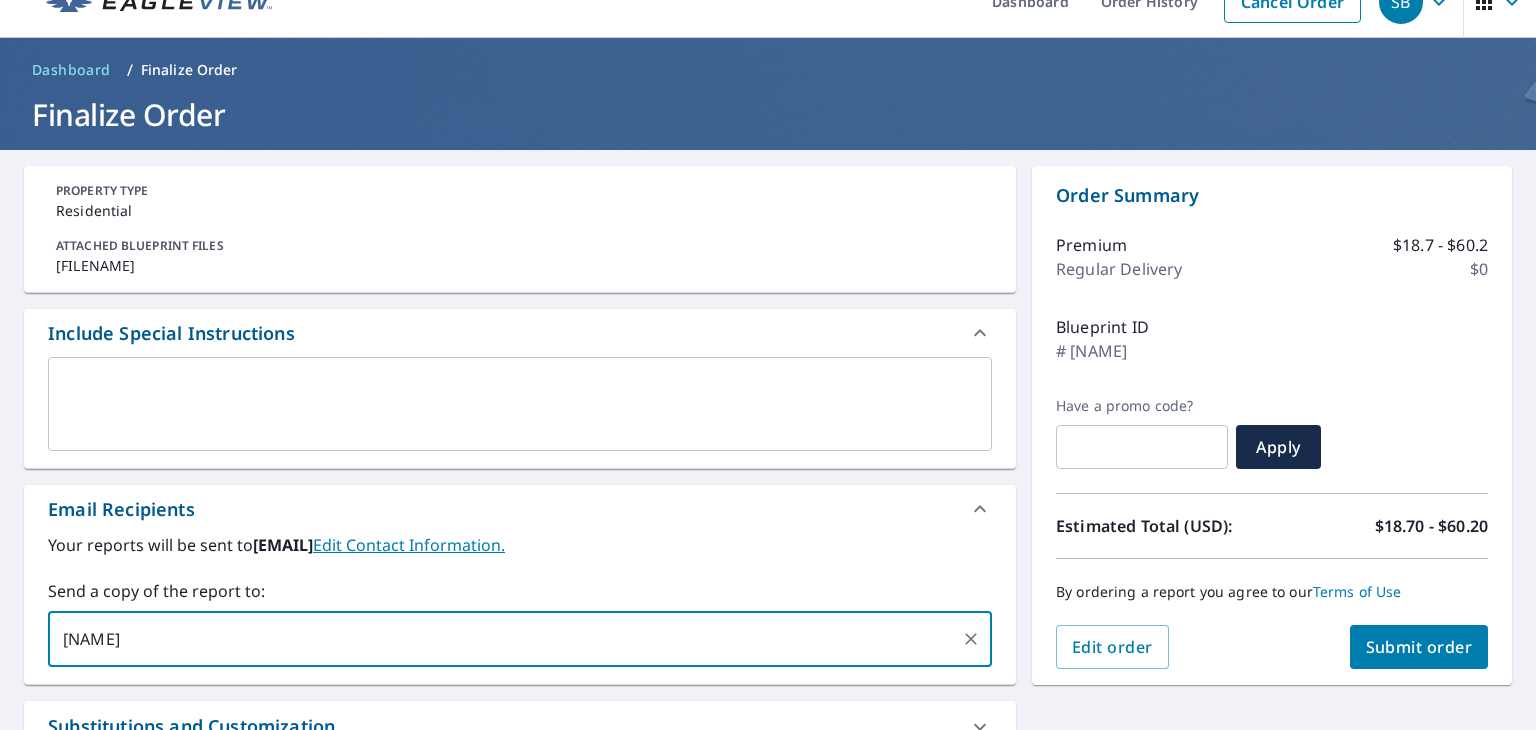 type on "[EMAIL]" 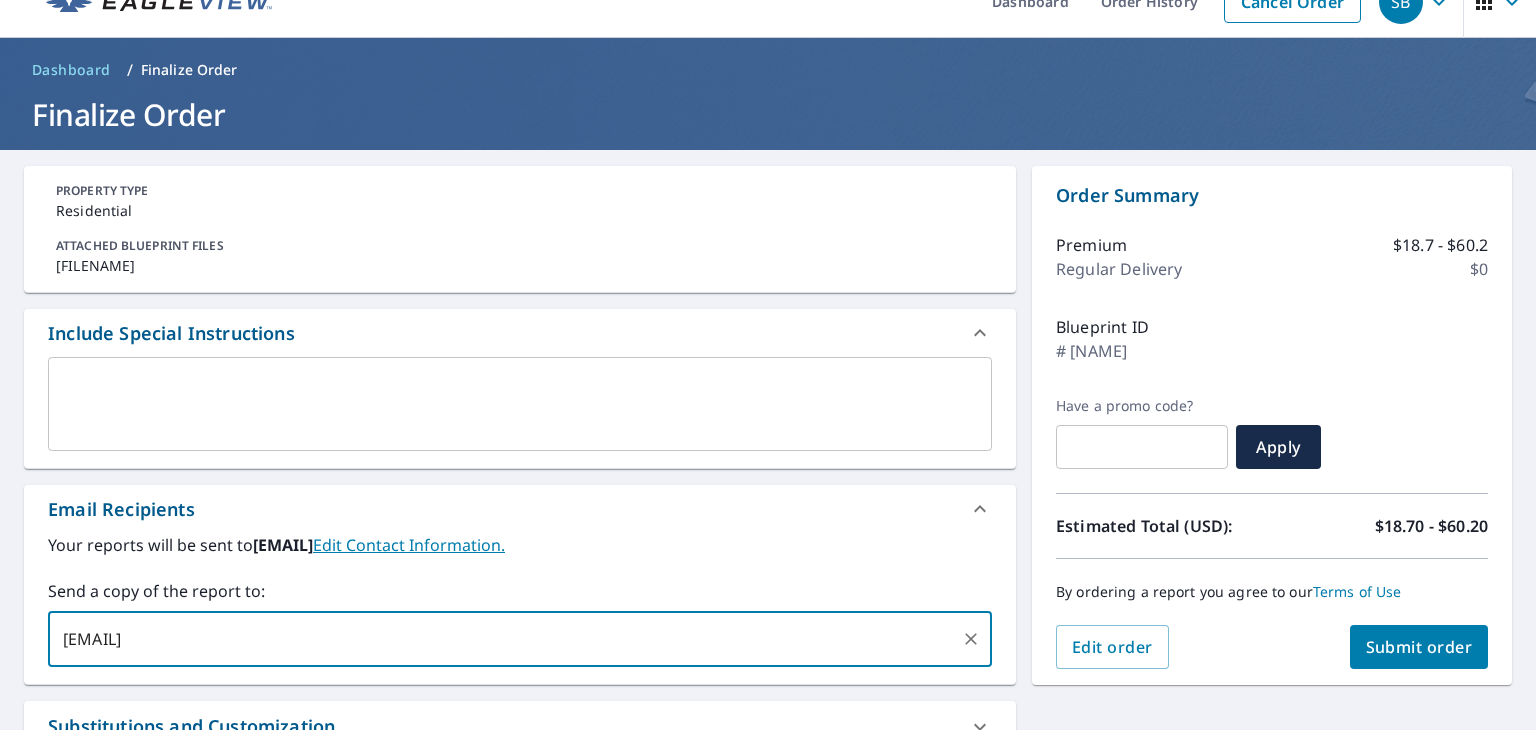type 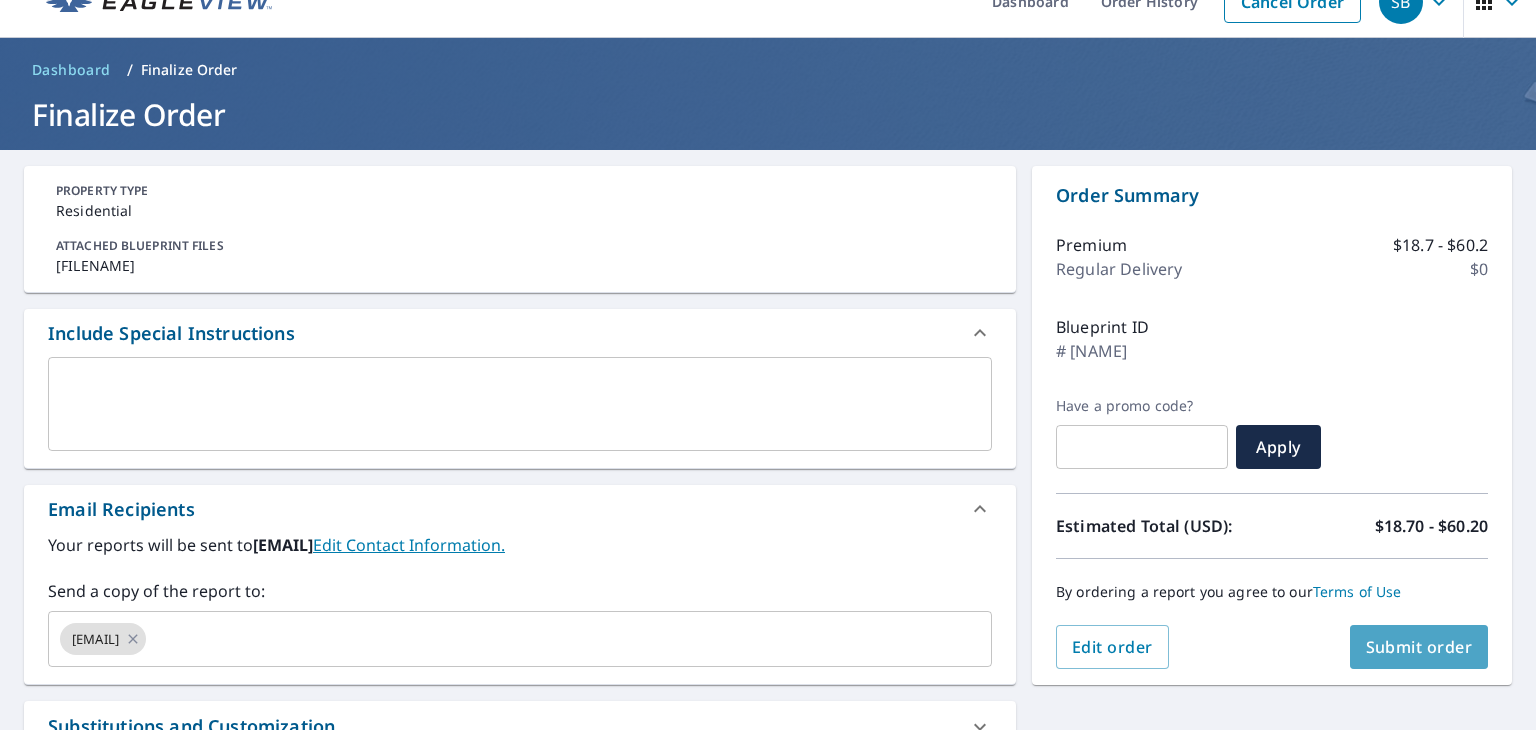 click on "Submit order" at bounding box center [1419, 647] 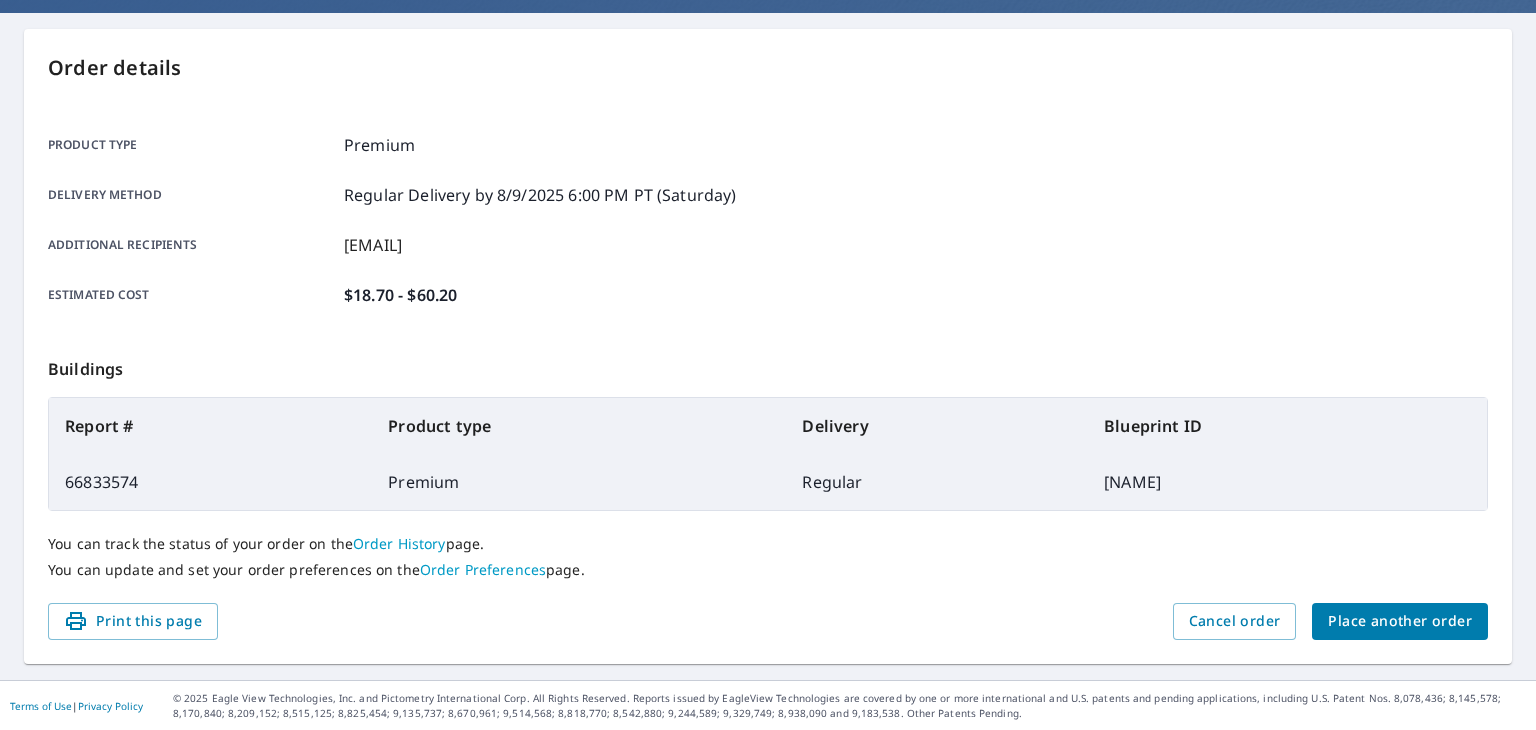 scroll, scrollTop: 0, scrollLeft: 0, axis: both 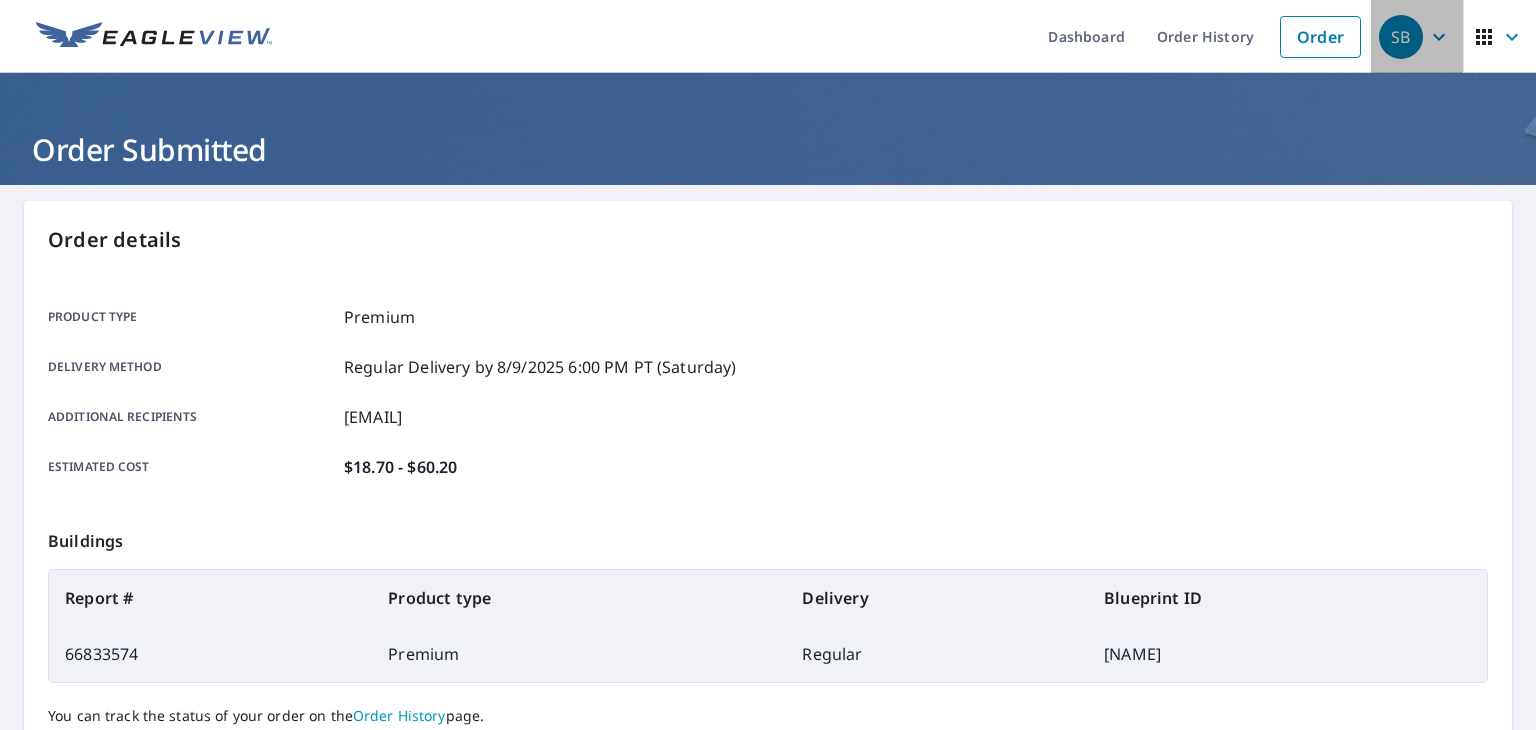 click 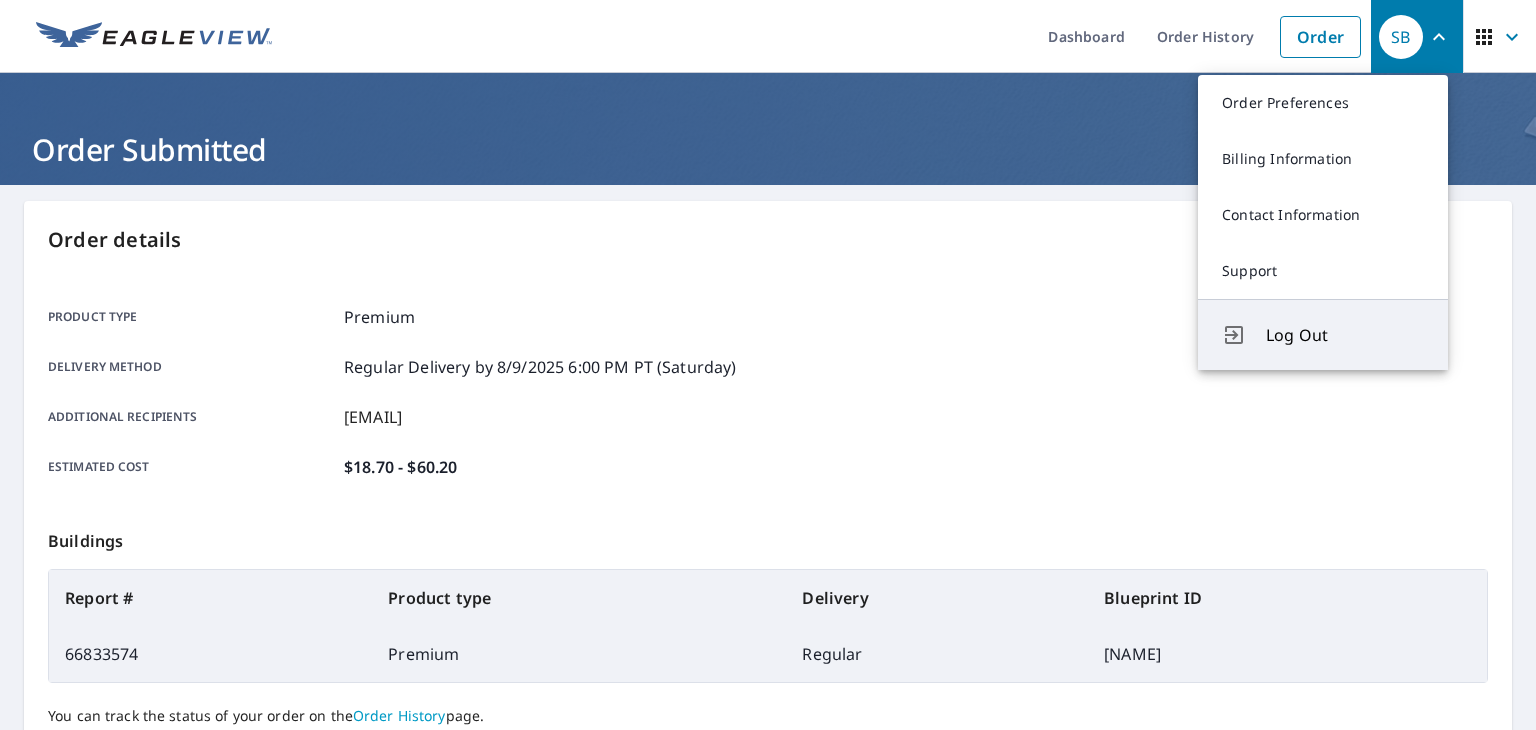 click on "Log Out" at bounding box center (1345, 335) 